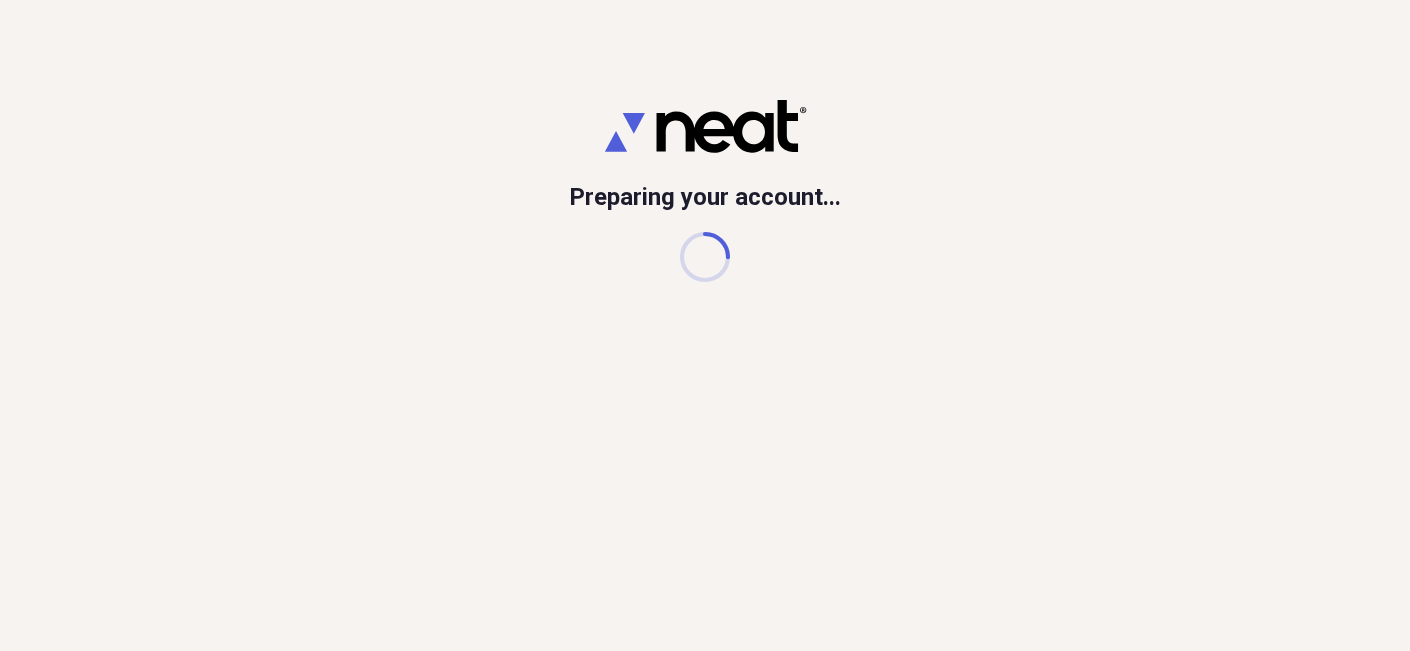scroll, scrollTop: 0, scrollLeft: 0, axis: both 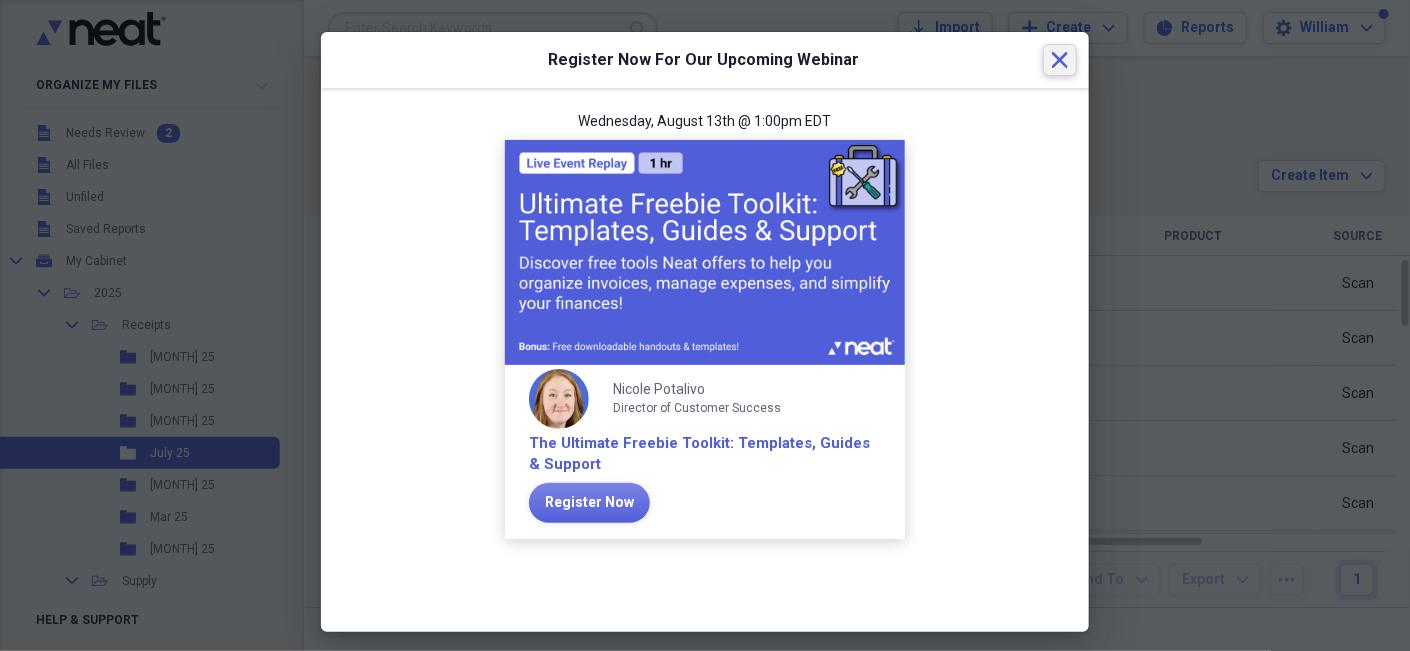 click 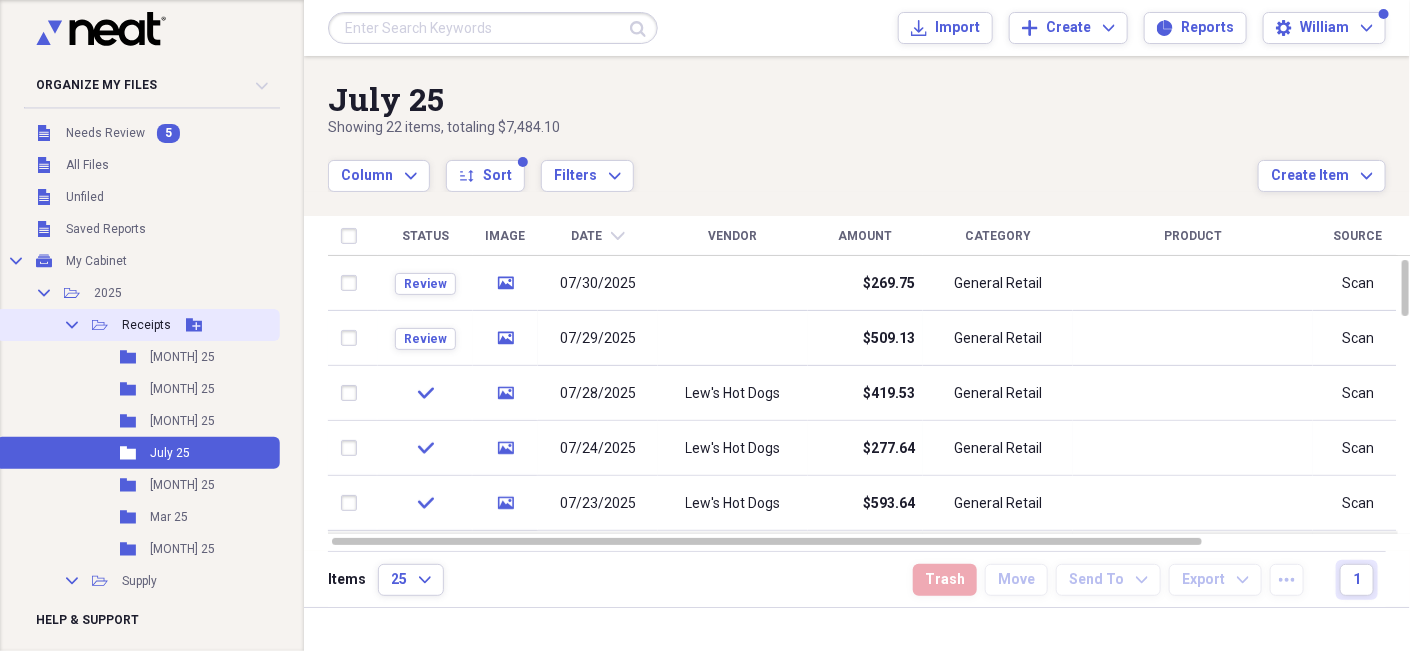 click 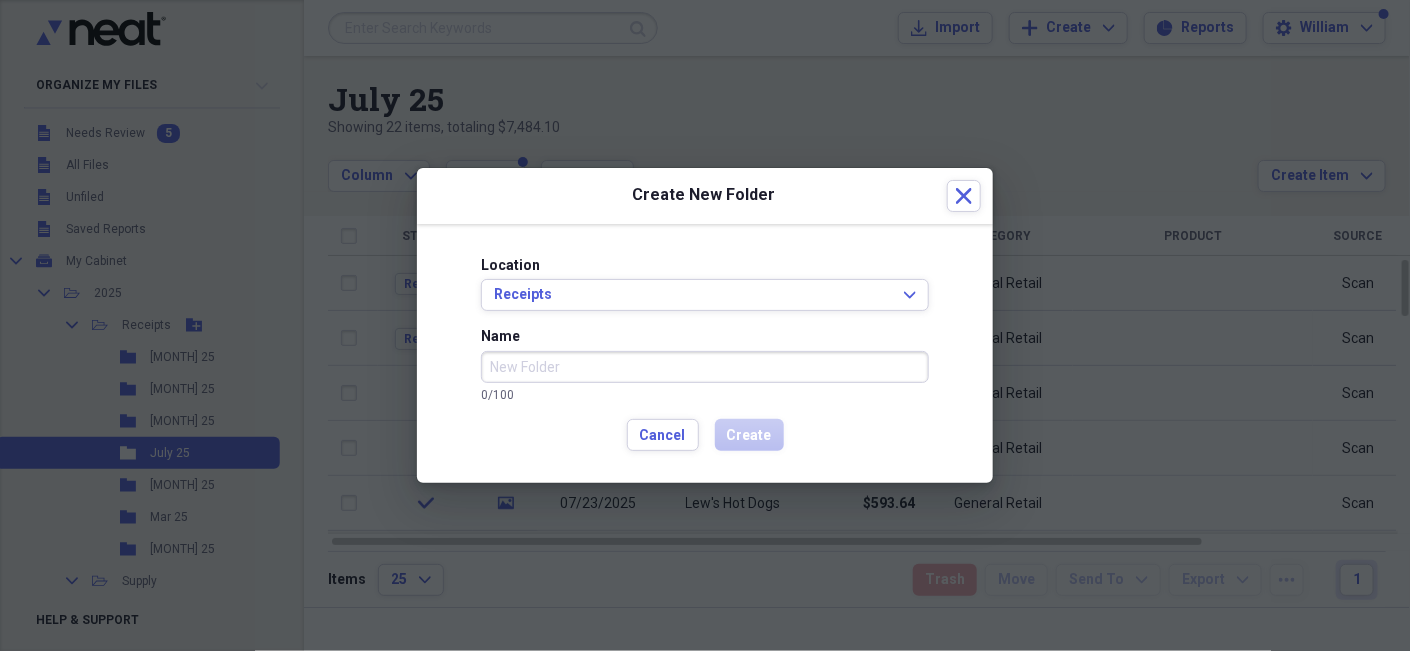 click on "Name" at bounding box center (705, 367) 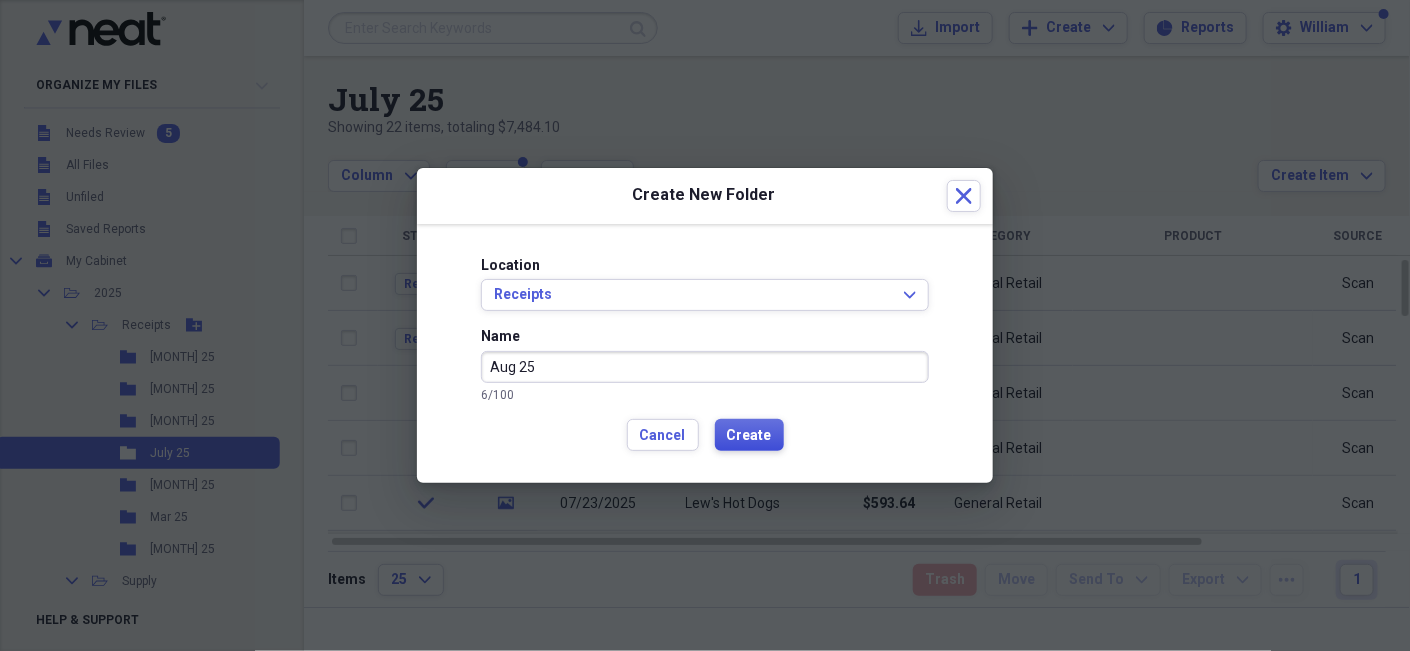type on "Aug 25" 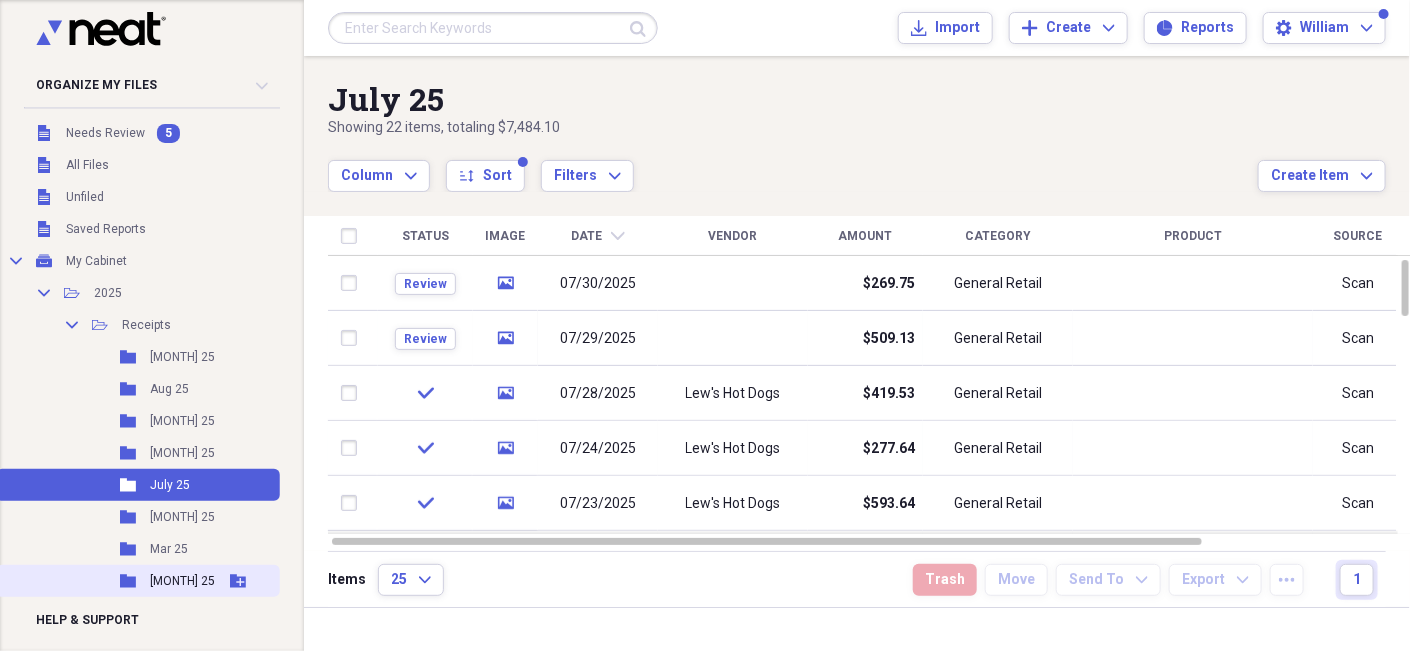 scroll, scrollTop: 200, scrollLeft: 0, axis: vertical 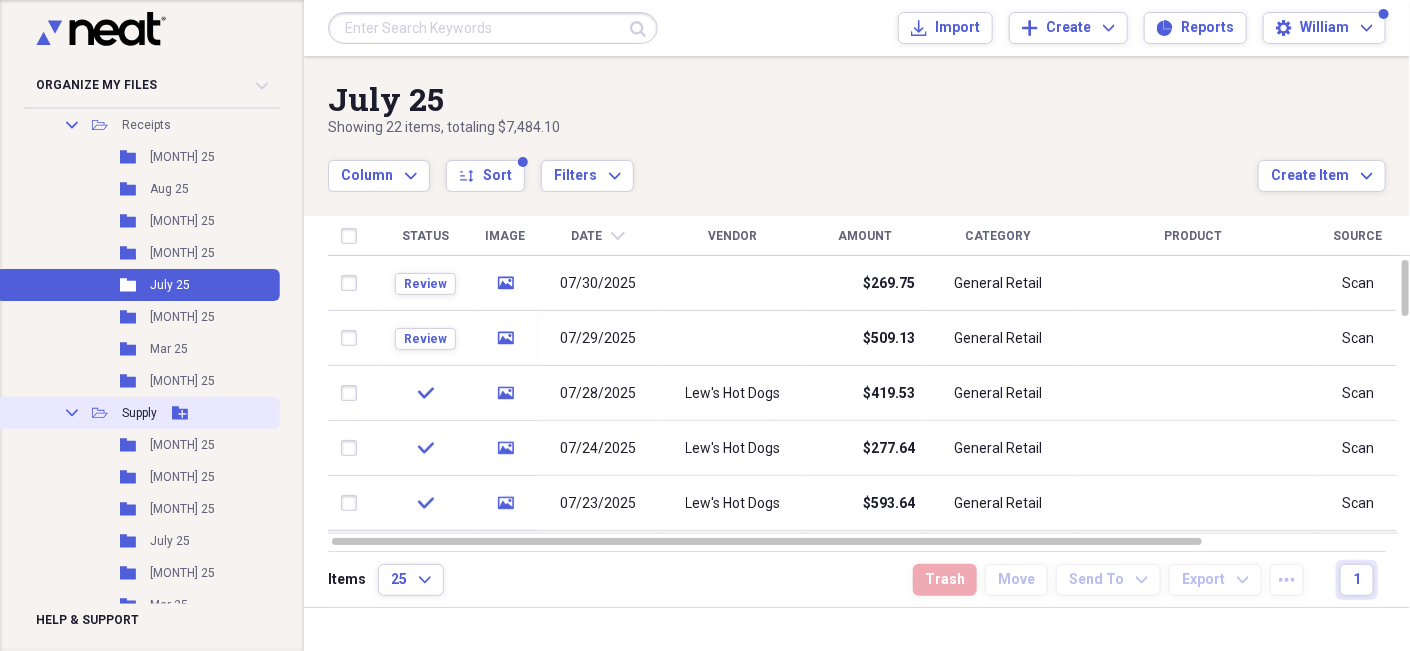 click 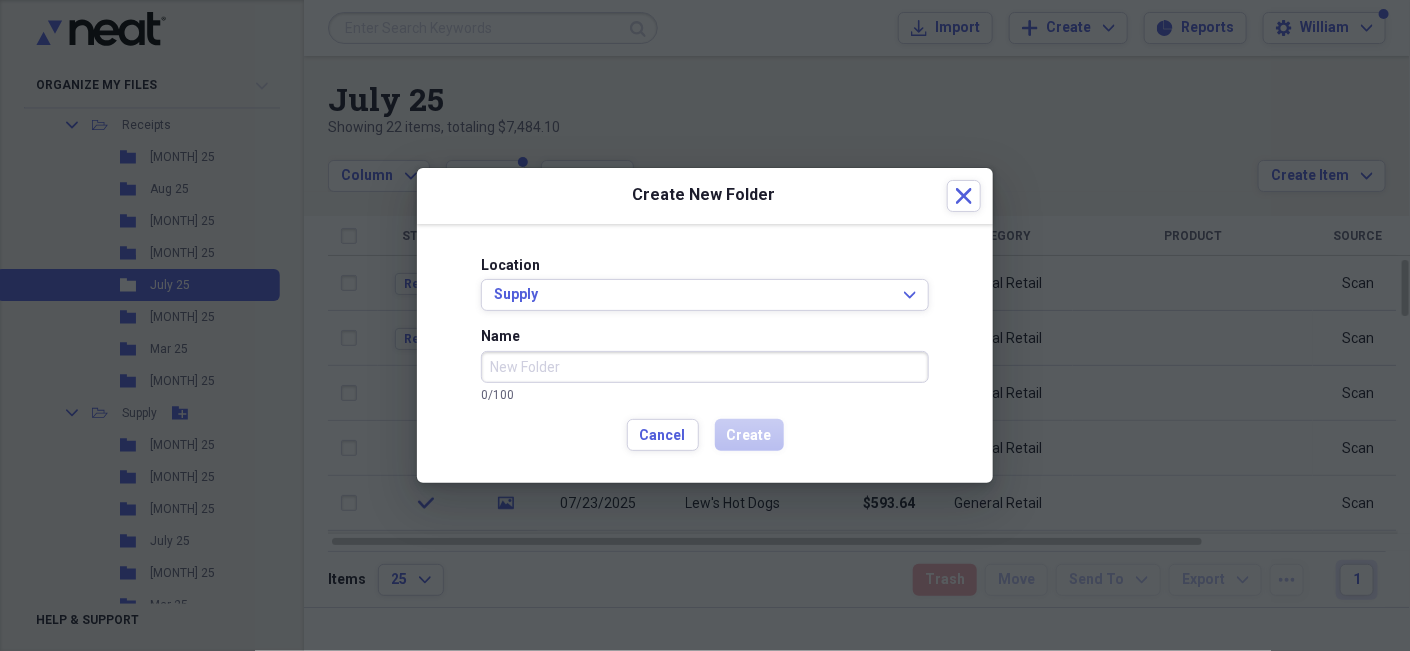 click on "Name" at bounding box center (705, 367) 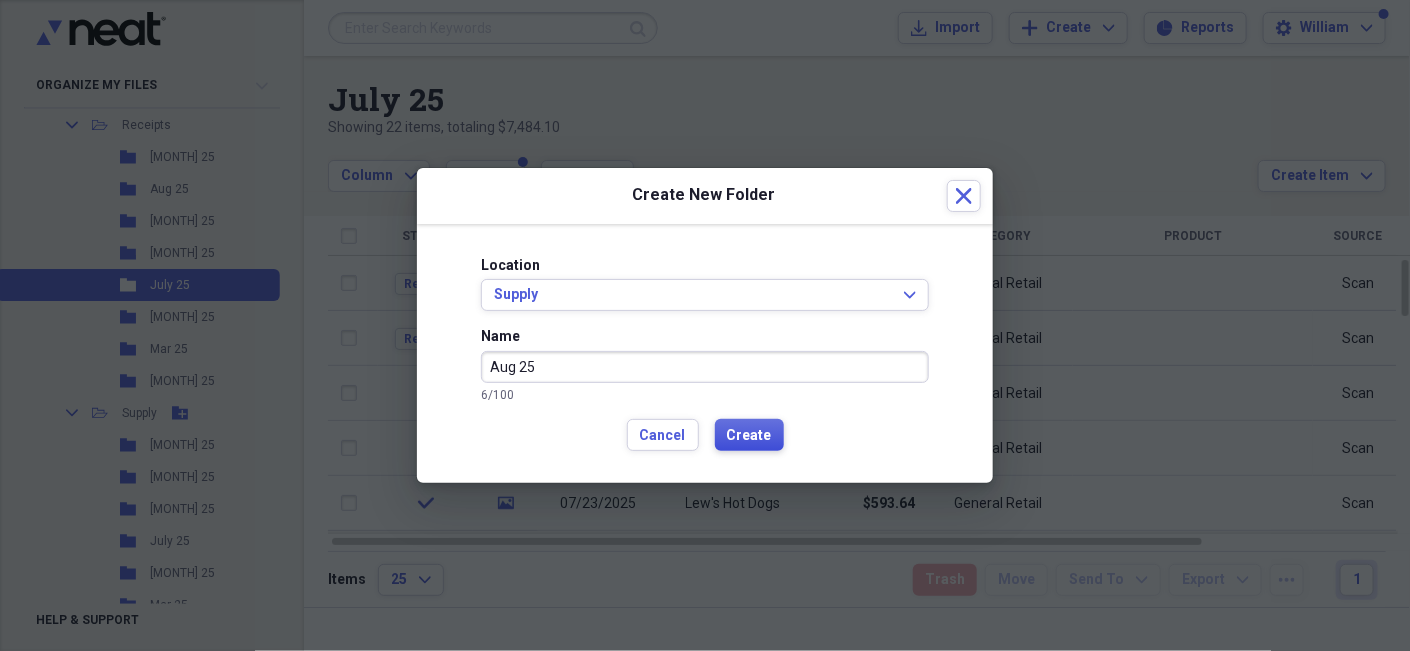 type on "Aug 25" 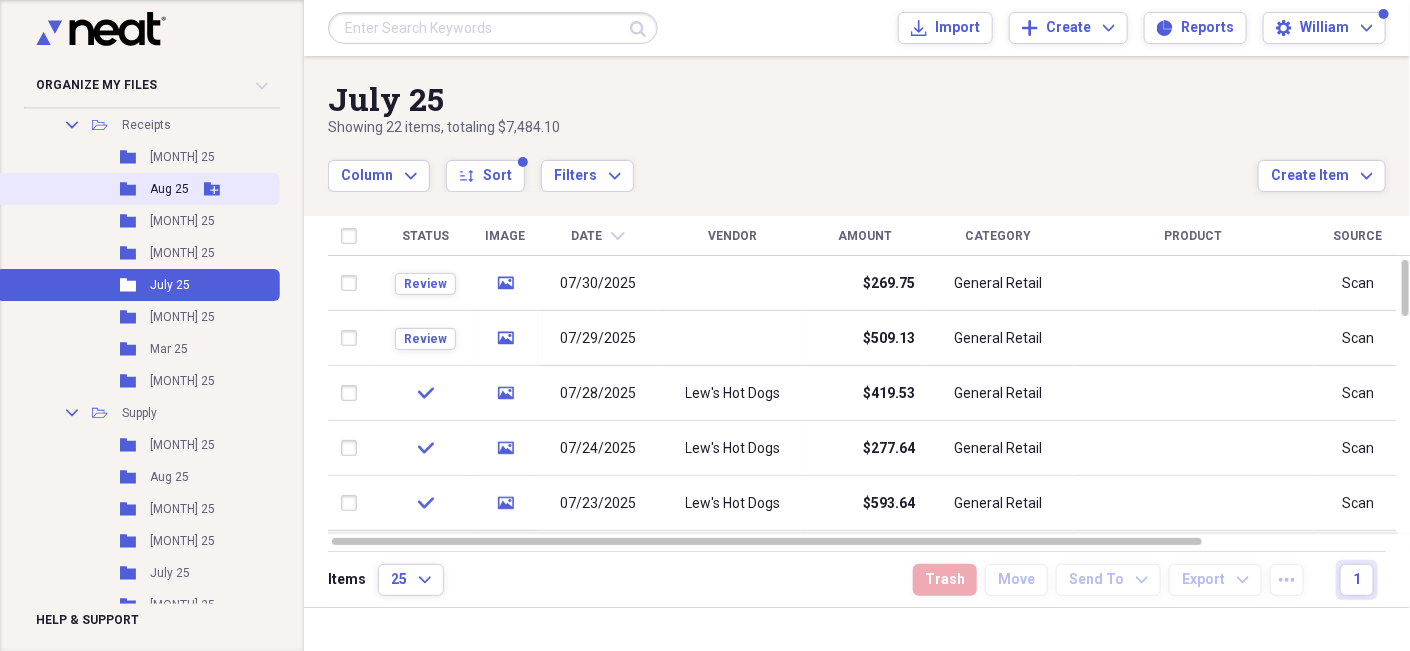 click on "Aug 25" at bounding box center (169, 189) 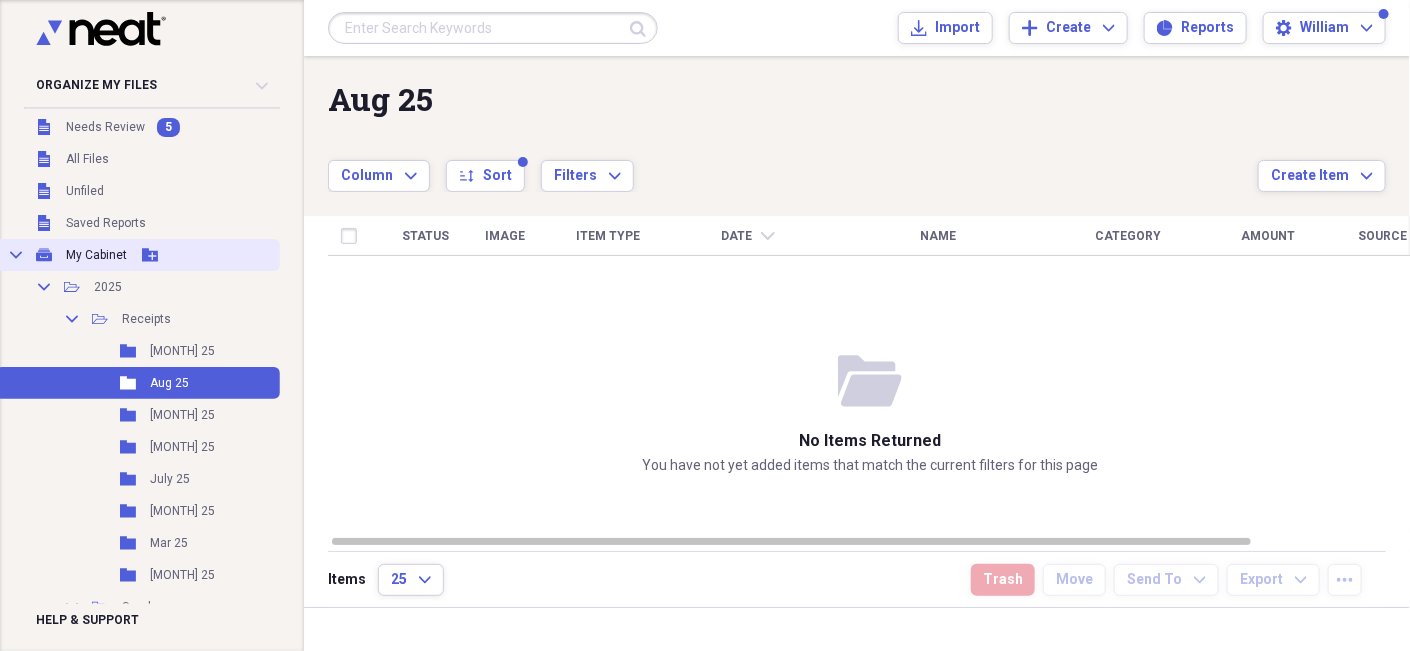 scroll, scrollTop: 0, scrollLeft: 0, axis: both 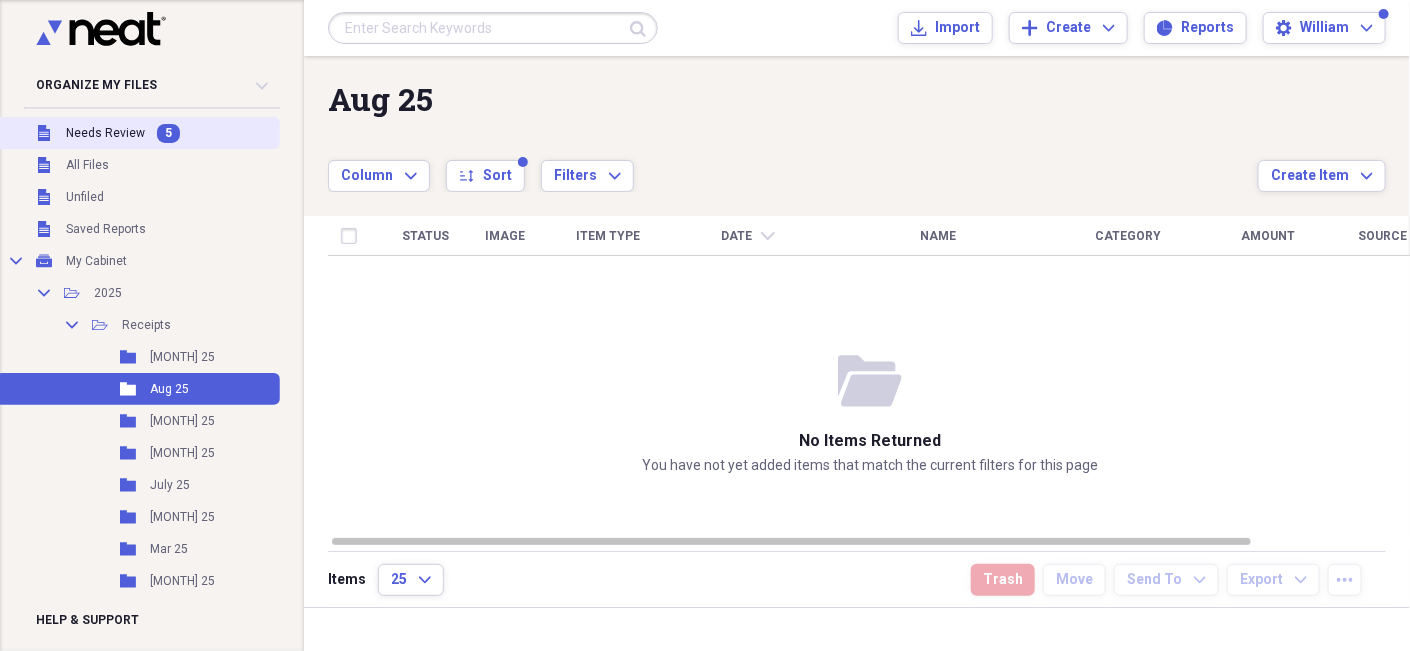 click on "5" at bounding box center (168, 133) 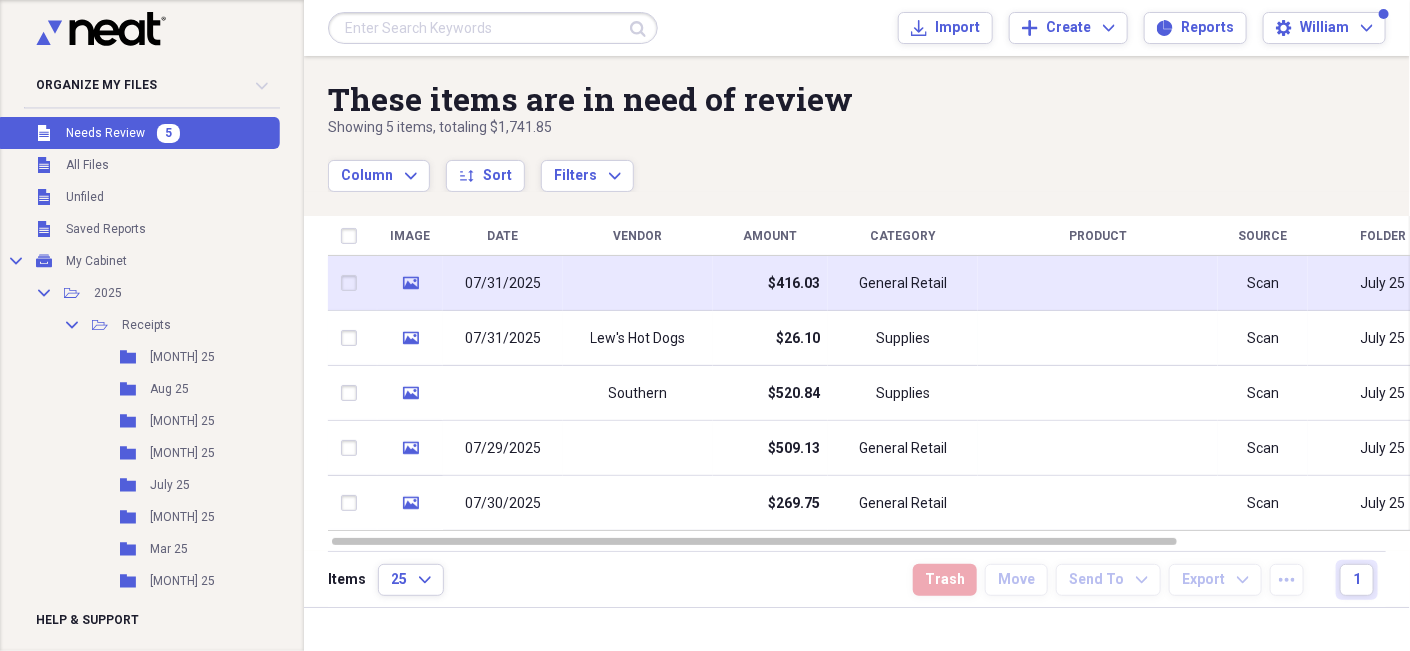 click at bounding box center (353, 283) 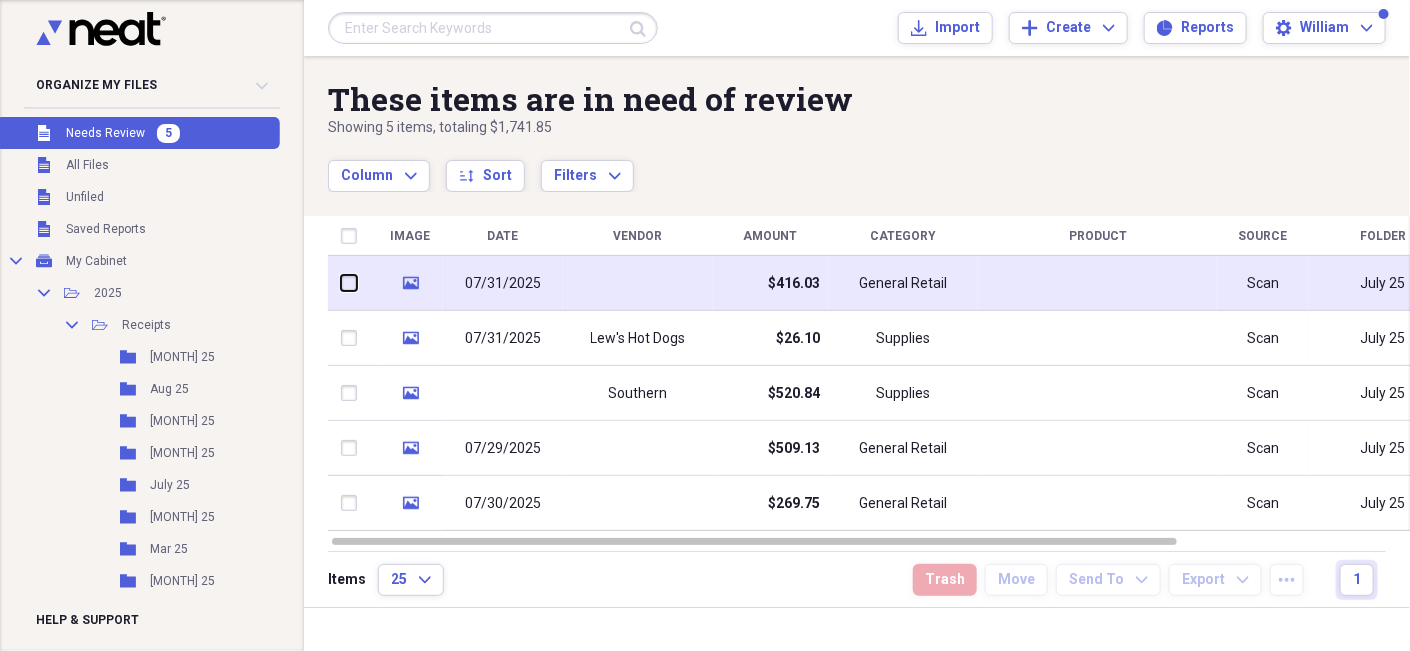 click at bounding box center (341, 283) 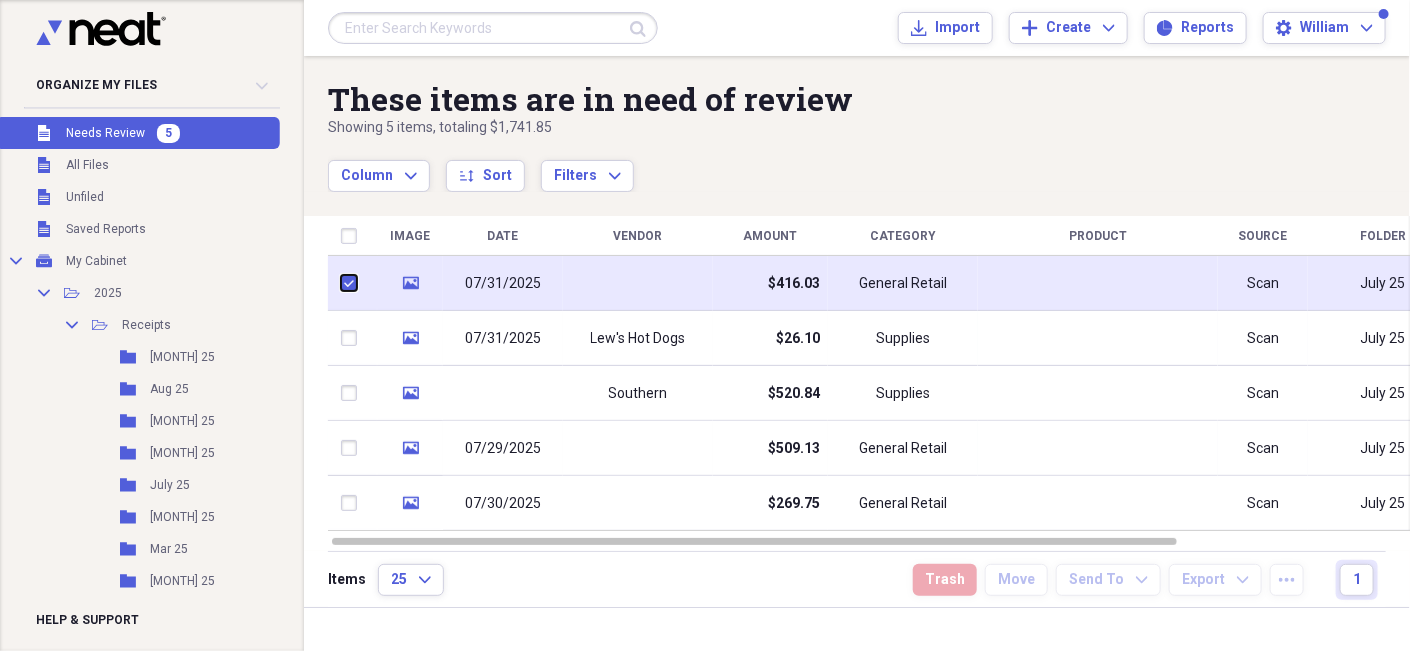 checkbox on "true" 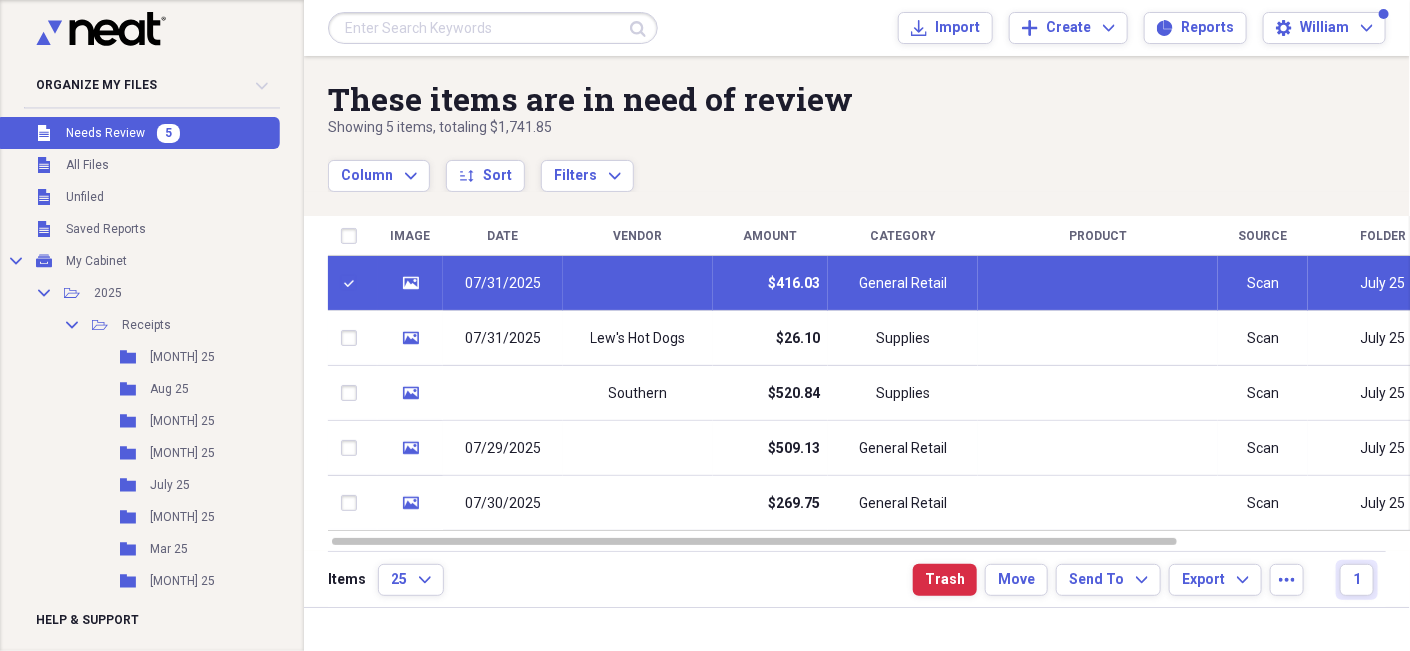 click on "07/31/2025" at bounding box center [503, 284] 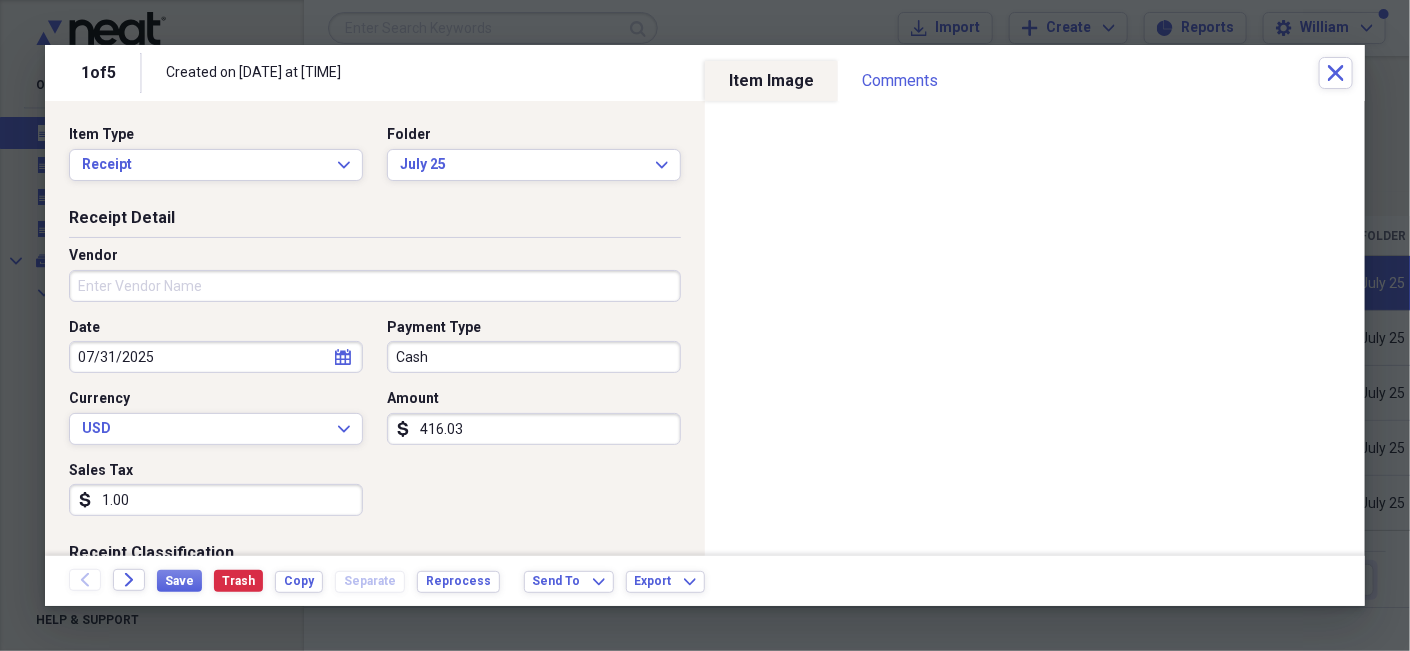 click on "Vendor" at bounding box center (375, 286) 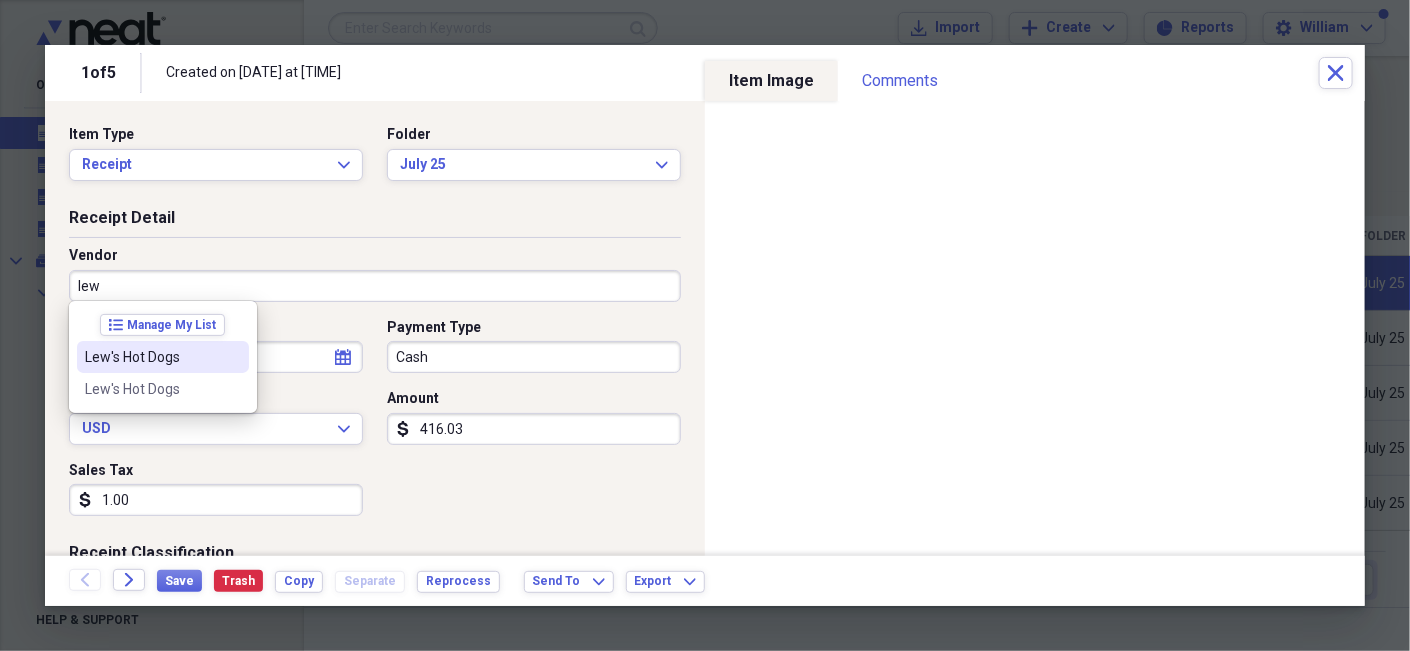 click on "Lew's Hot Dogs" at bounding box center (151, 357) 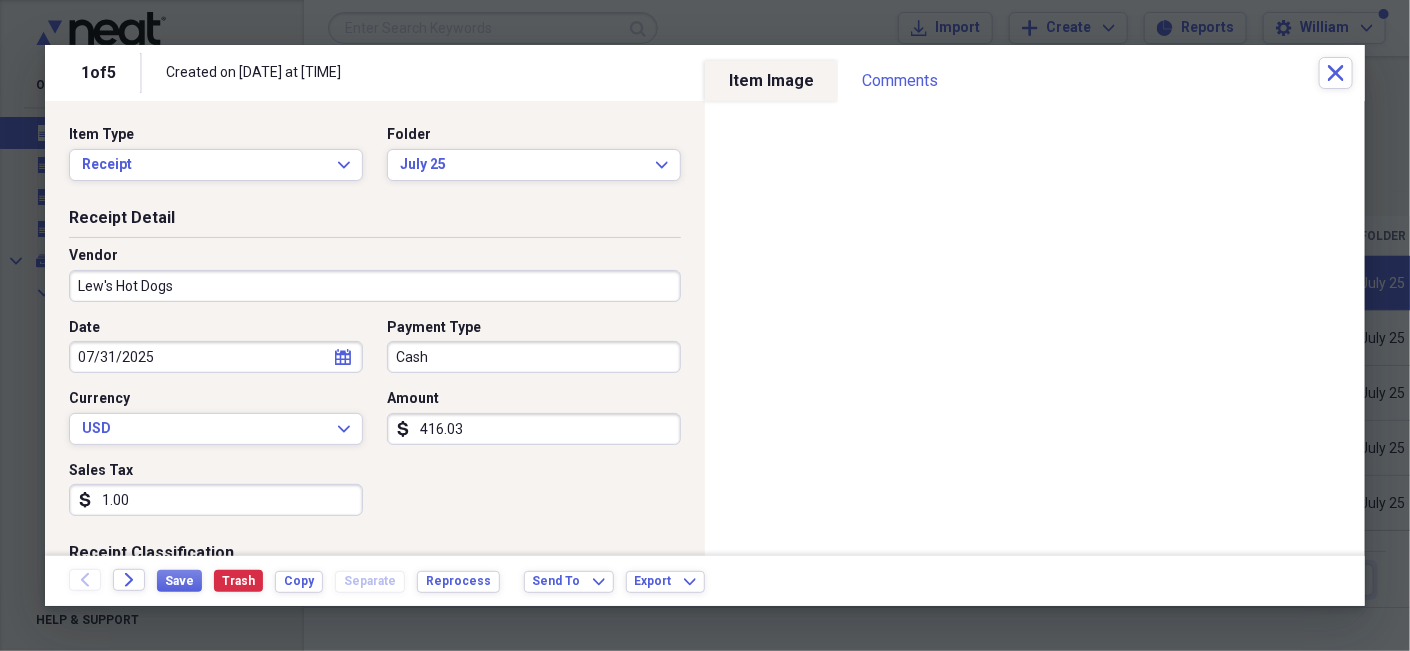 type on "Supplies" 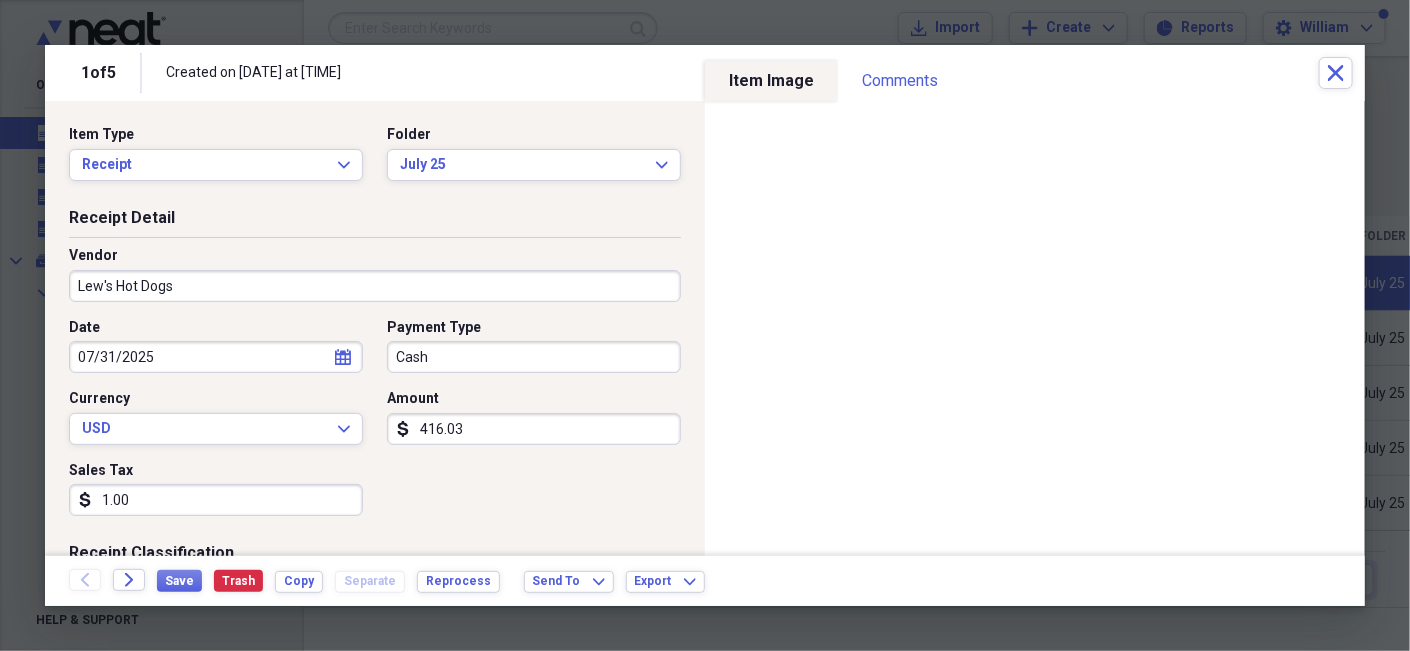 click on "416.03" at bounding box center [534, 429] 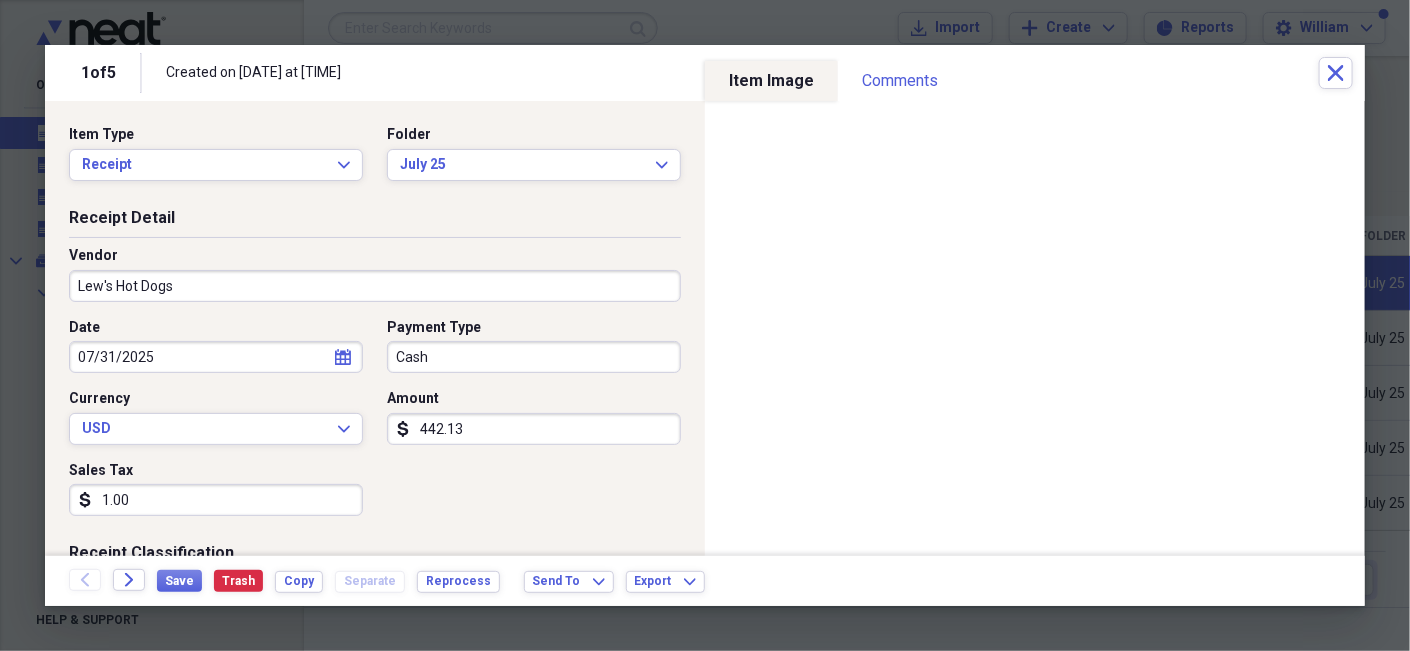 type on "442.13" 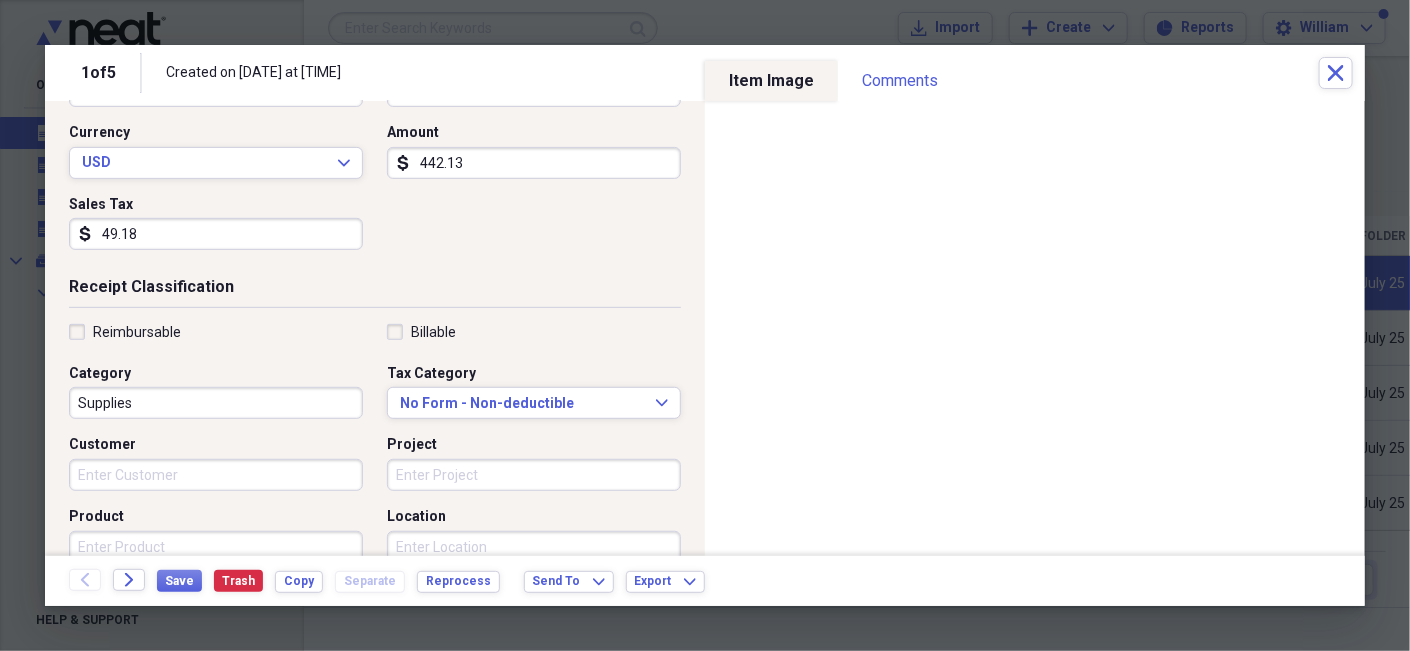 scroll, scrollTop: 299, scrollLeft: 0, axis: vertical 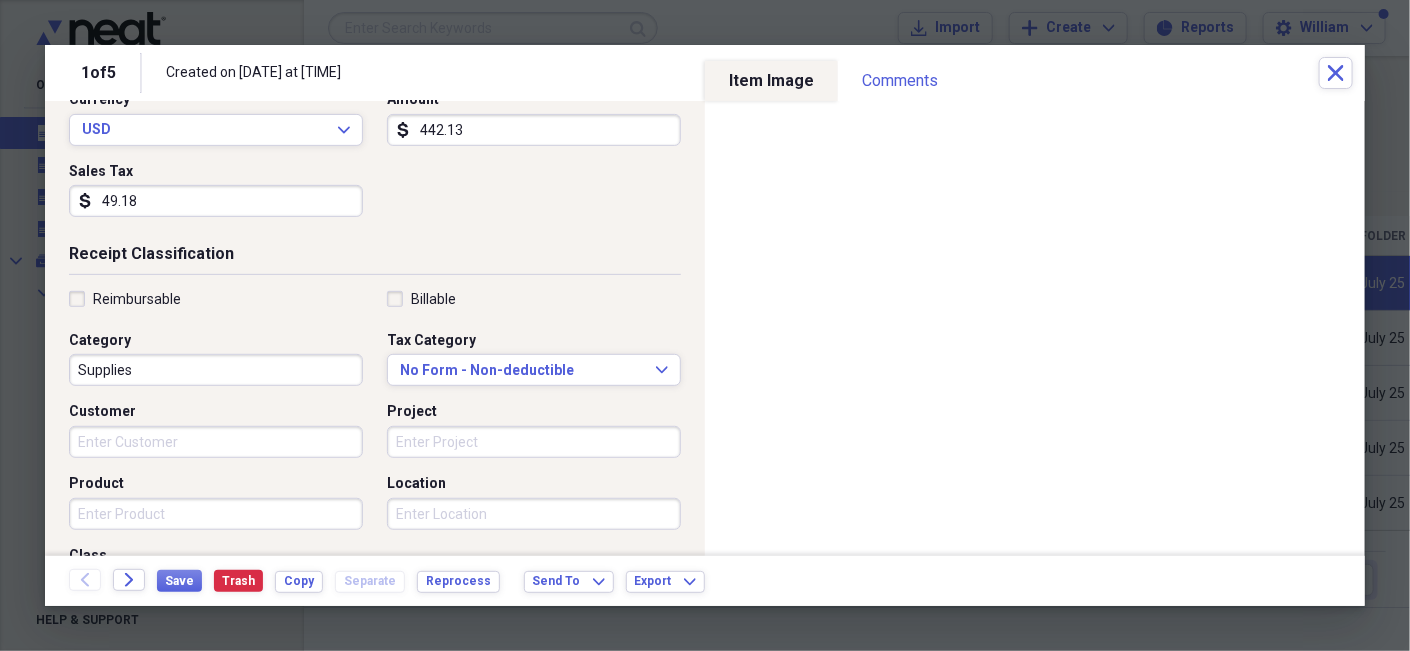 type on "49.18" 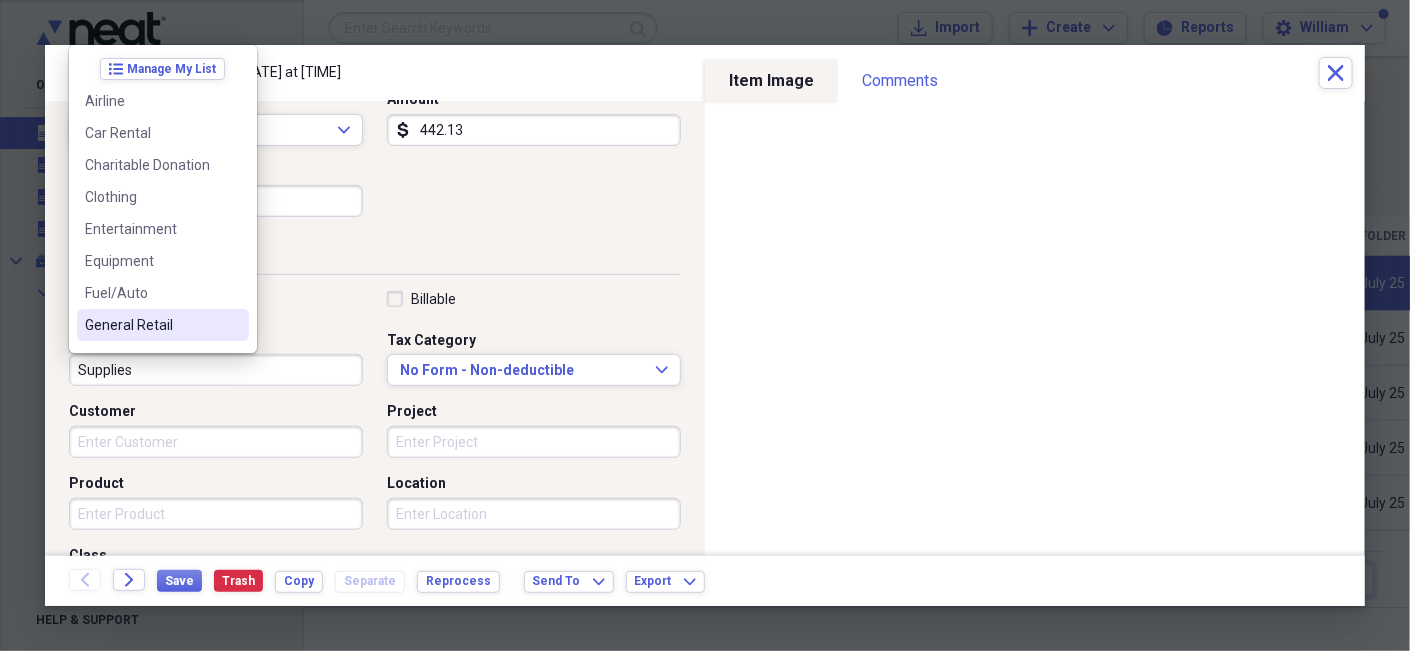 click on "General Retail" at bounding box center (163, 325) 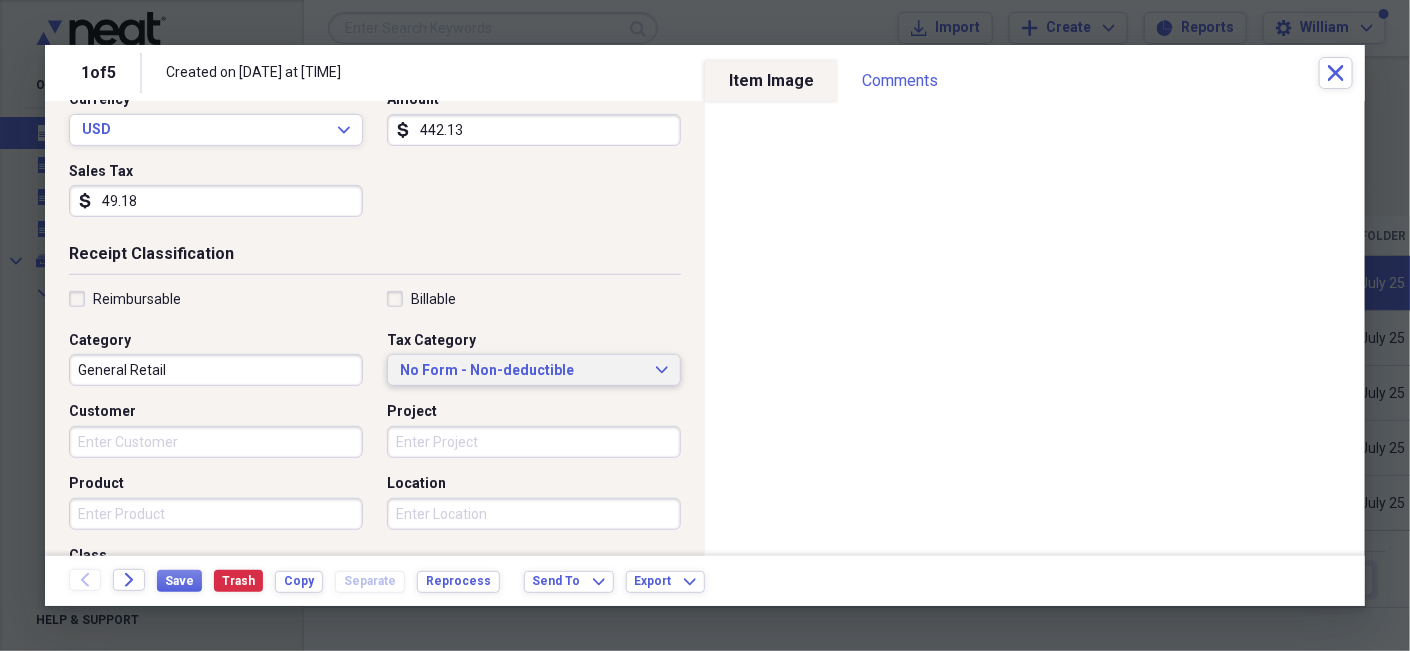 click on "No Form - Non-deductible" at bounding box center (522, 371) 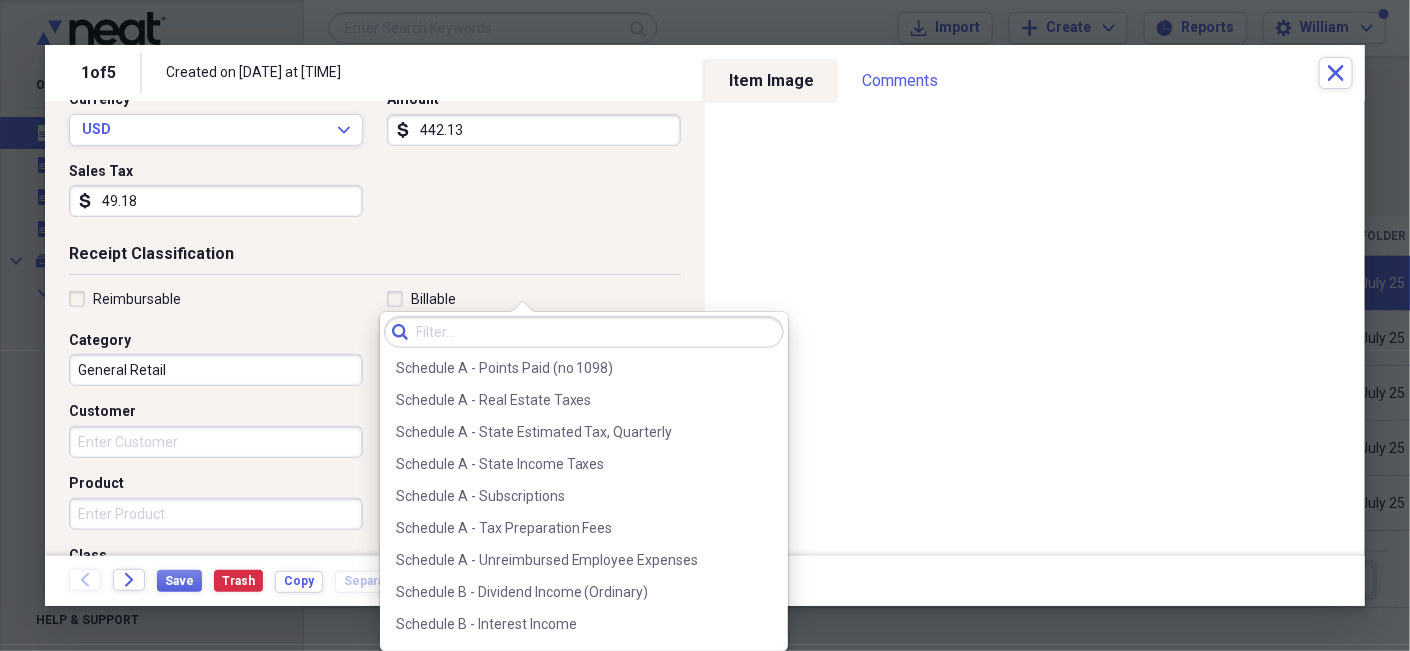 scroll, scrollTop: 3408, scrollLeft: 0, axis: vertical 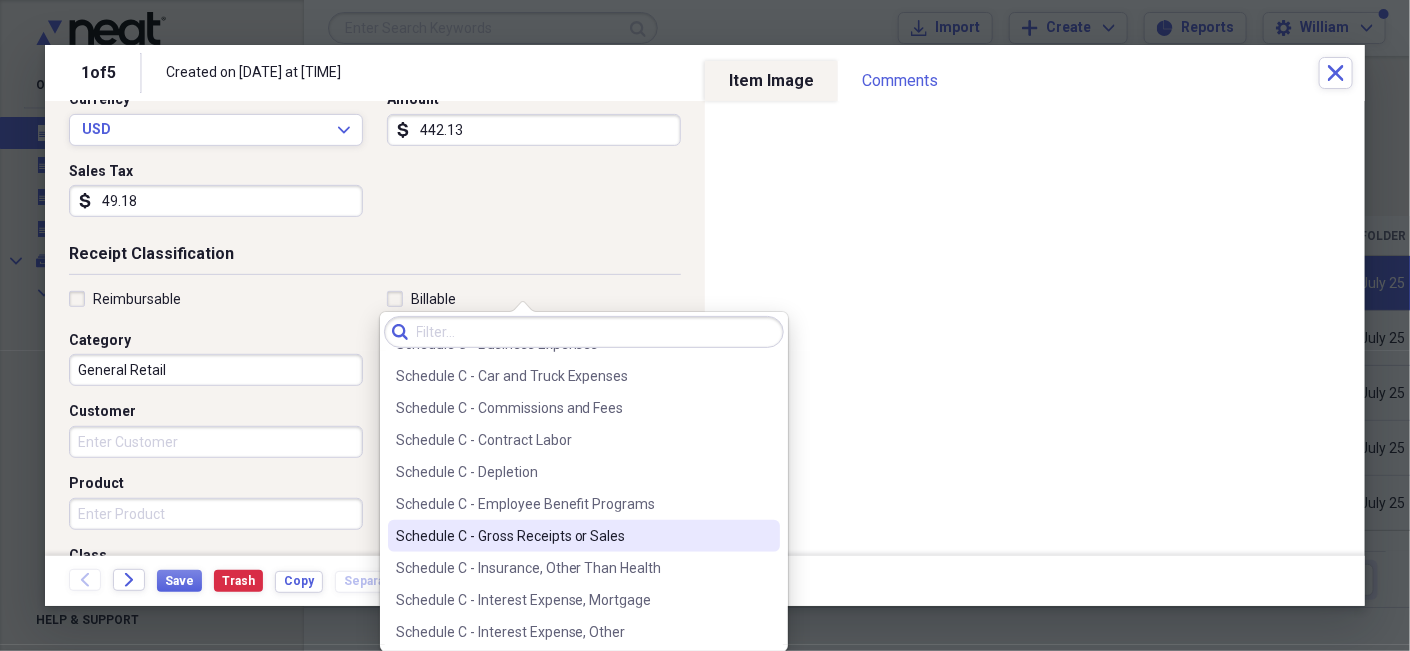 click on "Schedule C - Gross Receipts or Sales" at bounding box center (572, 536) 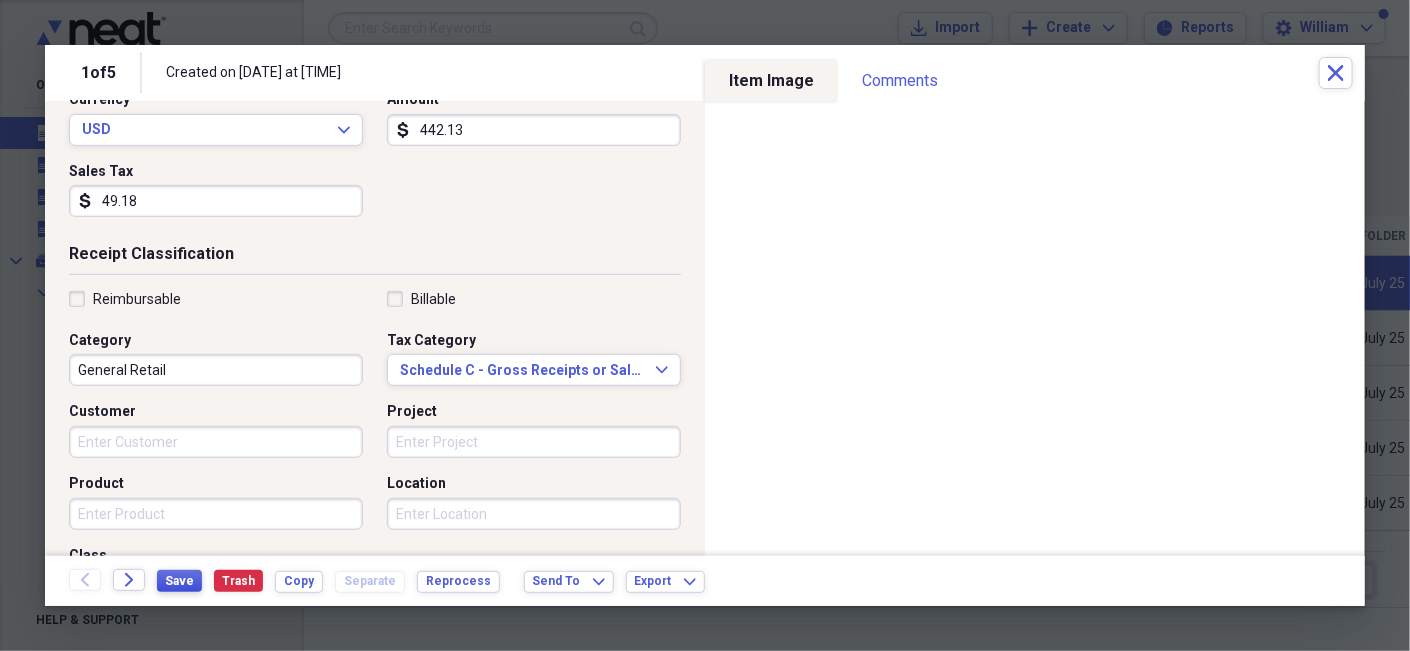click on "Save" at bounding box center (179, 581) 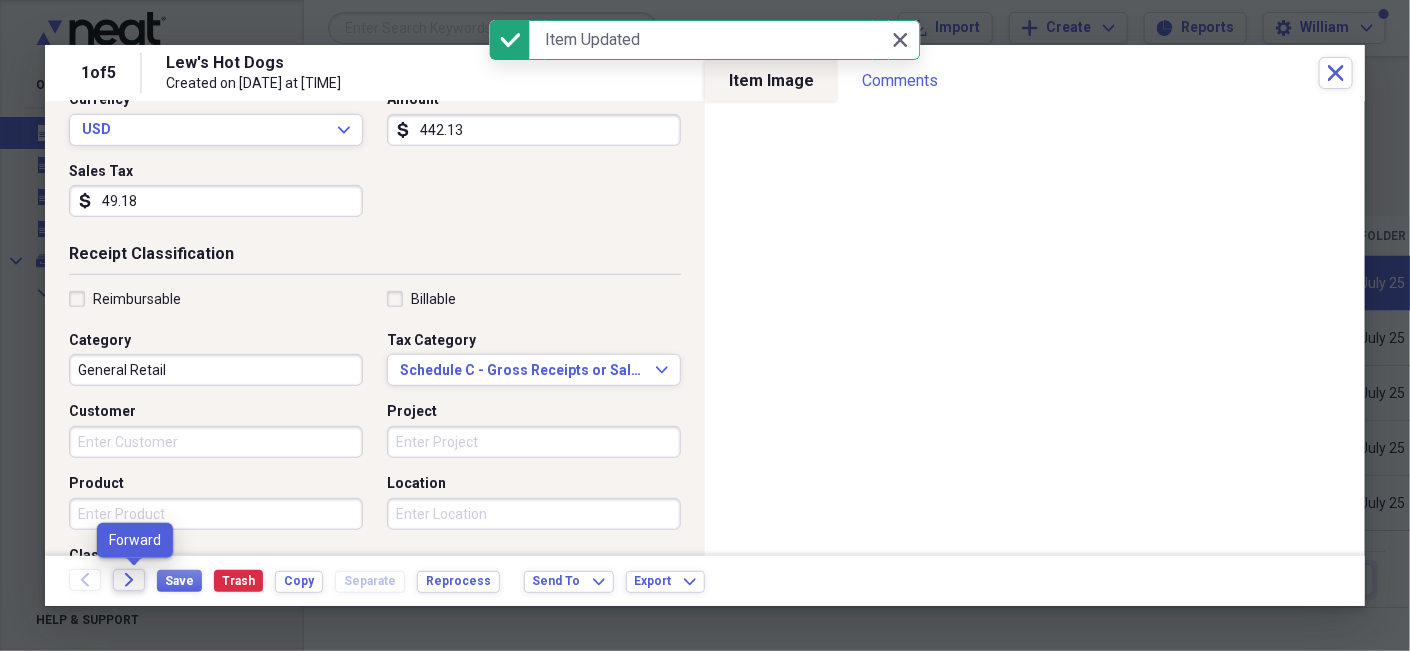 click on "Forward" 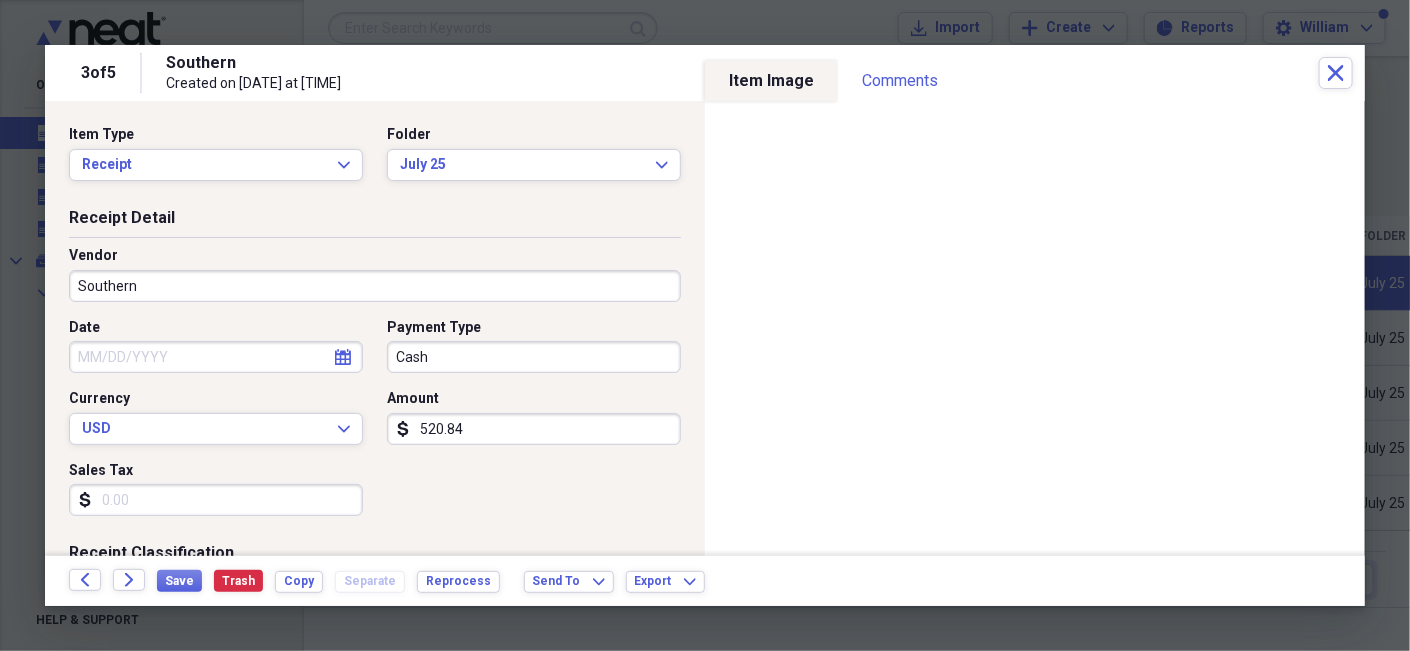 click at bounding box center [705, 0] 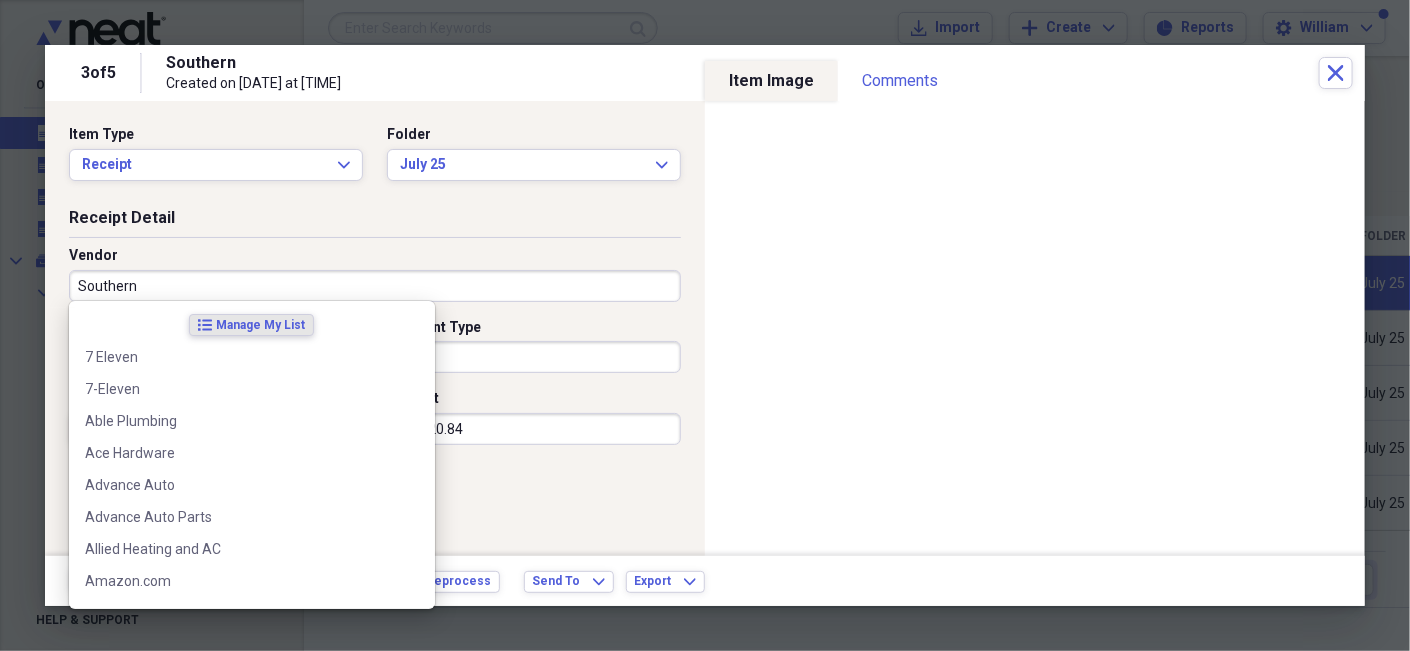 click on "Southern" at bounding box center (375, 286) 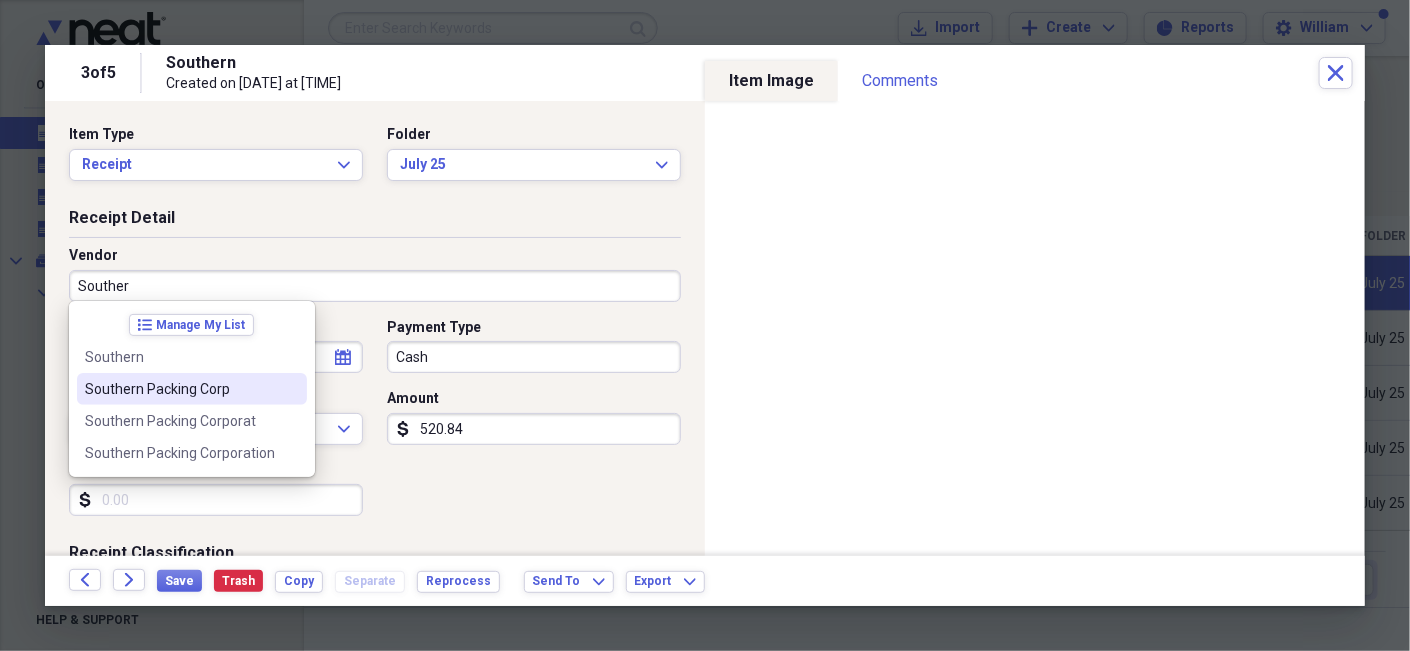 click on "Southern Packing Corp" at bounding box center [192, 389] 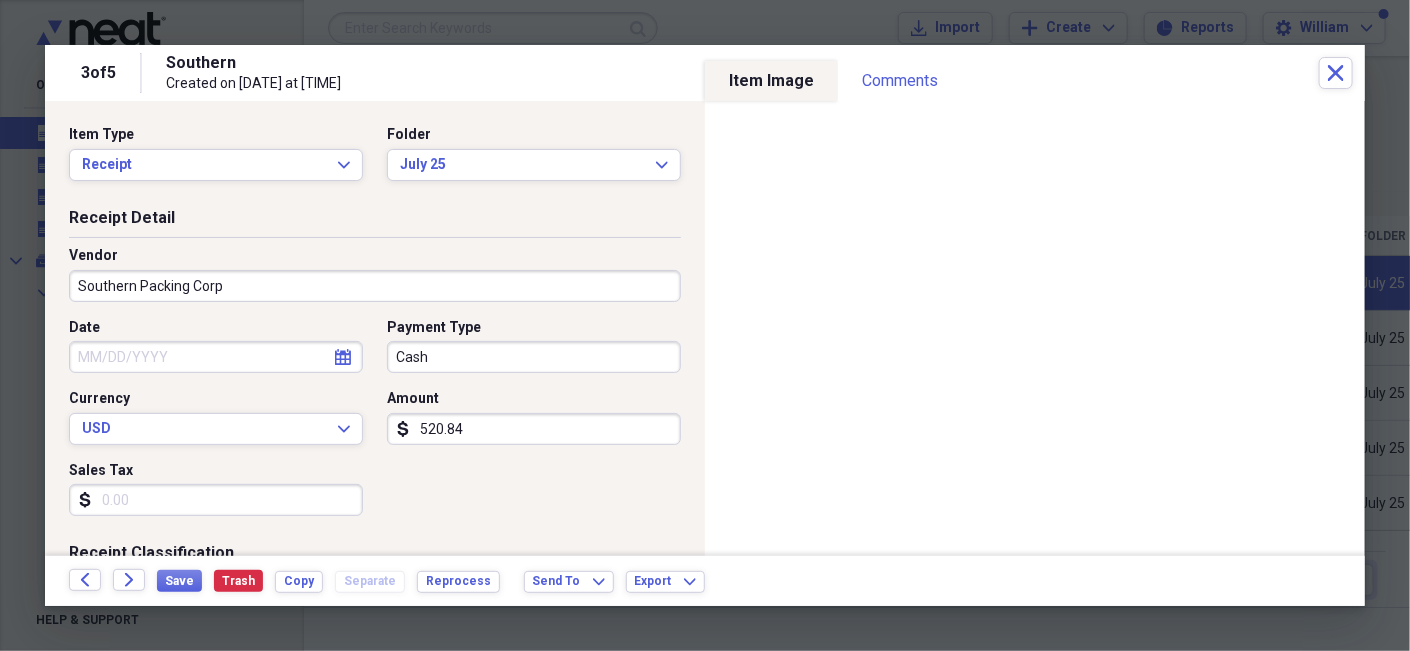 click on "Date" at bounding box center (216, 357) 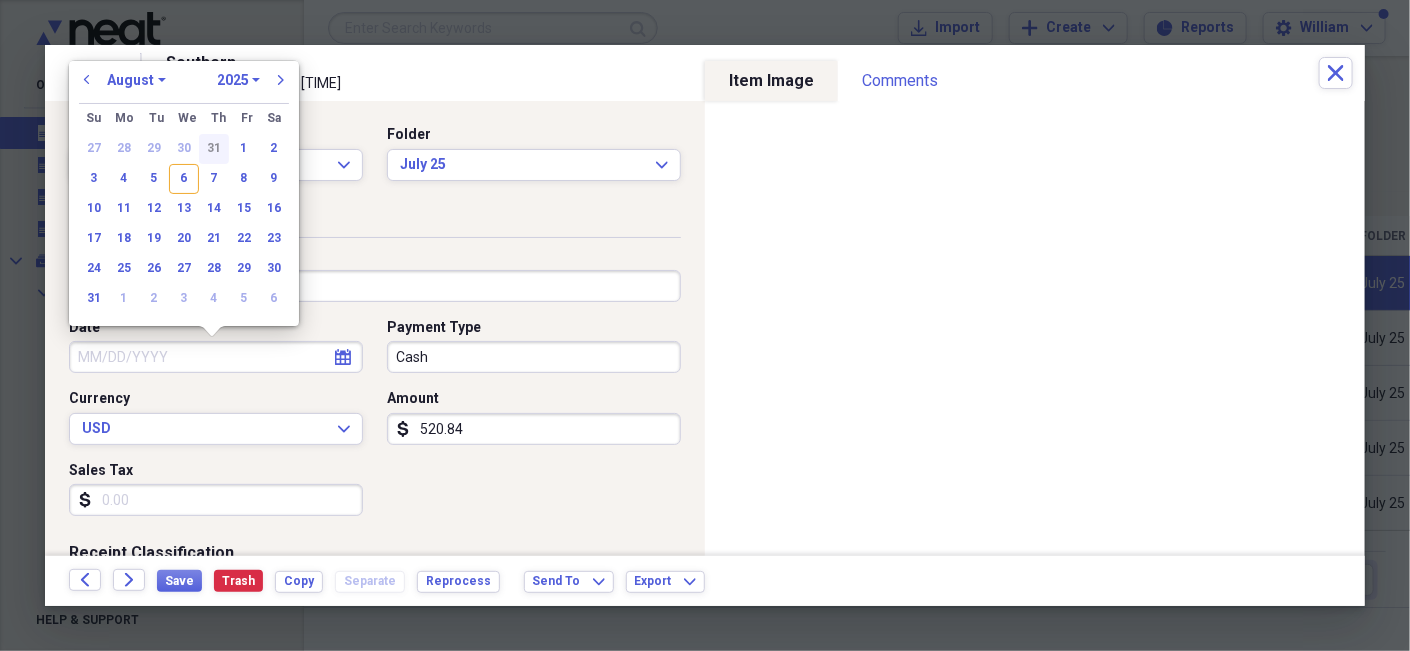 click on "31" at bounding box center [214, 149] 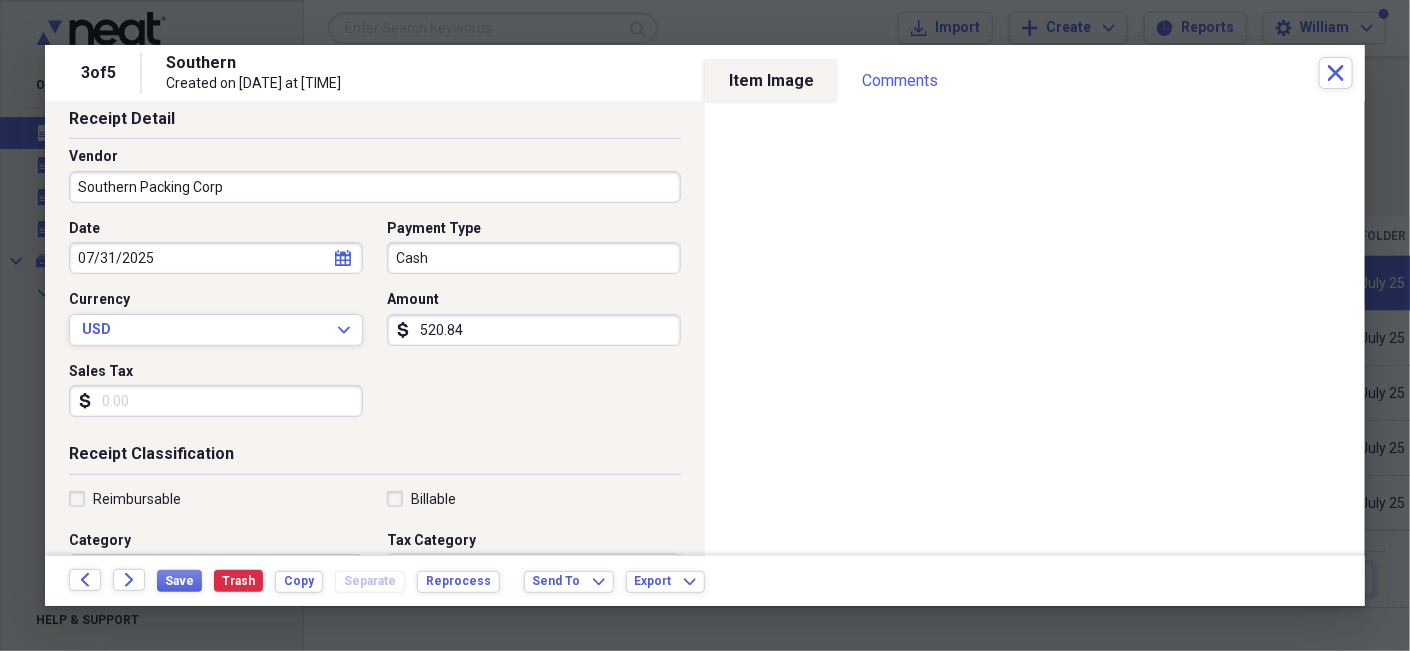 scroll, scrollTop: 200, scrollLeft: 0, axis: vertical 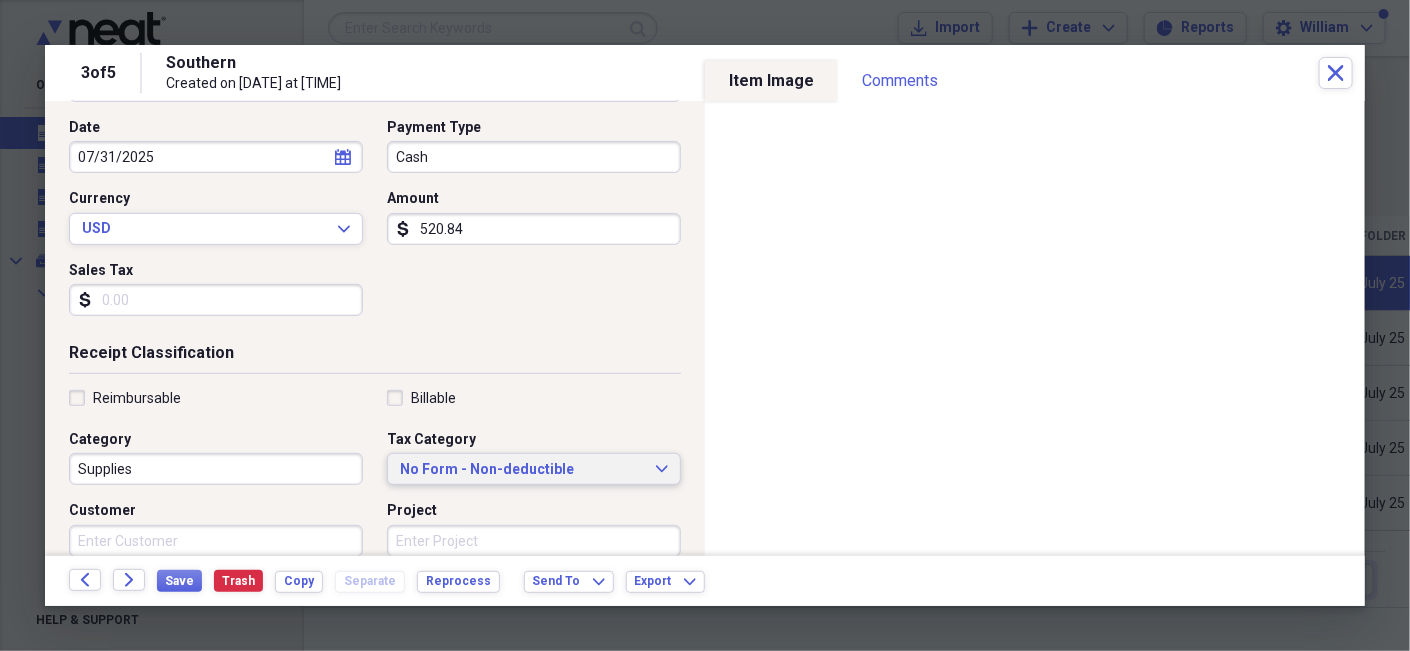 click on "No Form - Non-deductible" at bounding box center [522, 470] 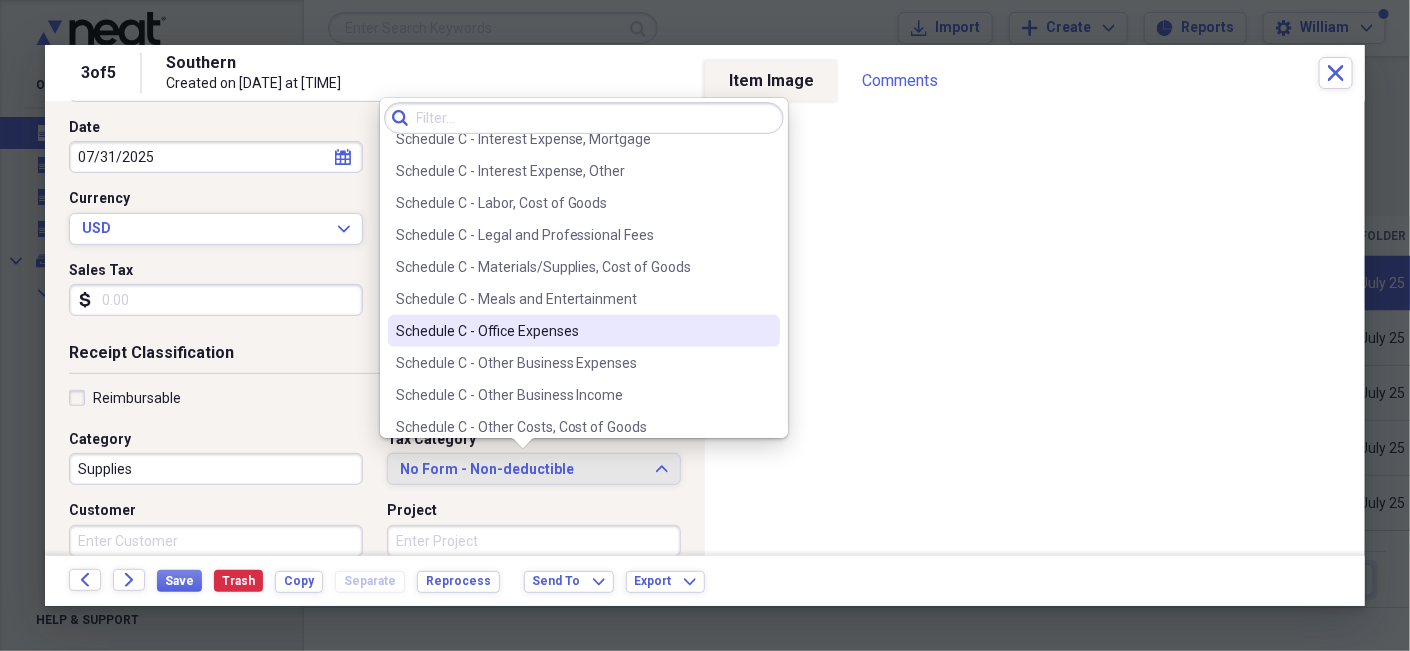 scroll, scrollTop: 3955, scrollLeft: 0, axis: vertical 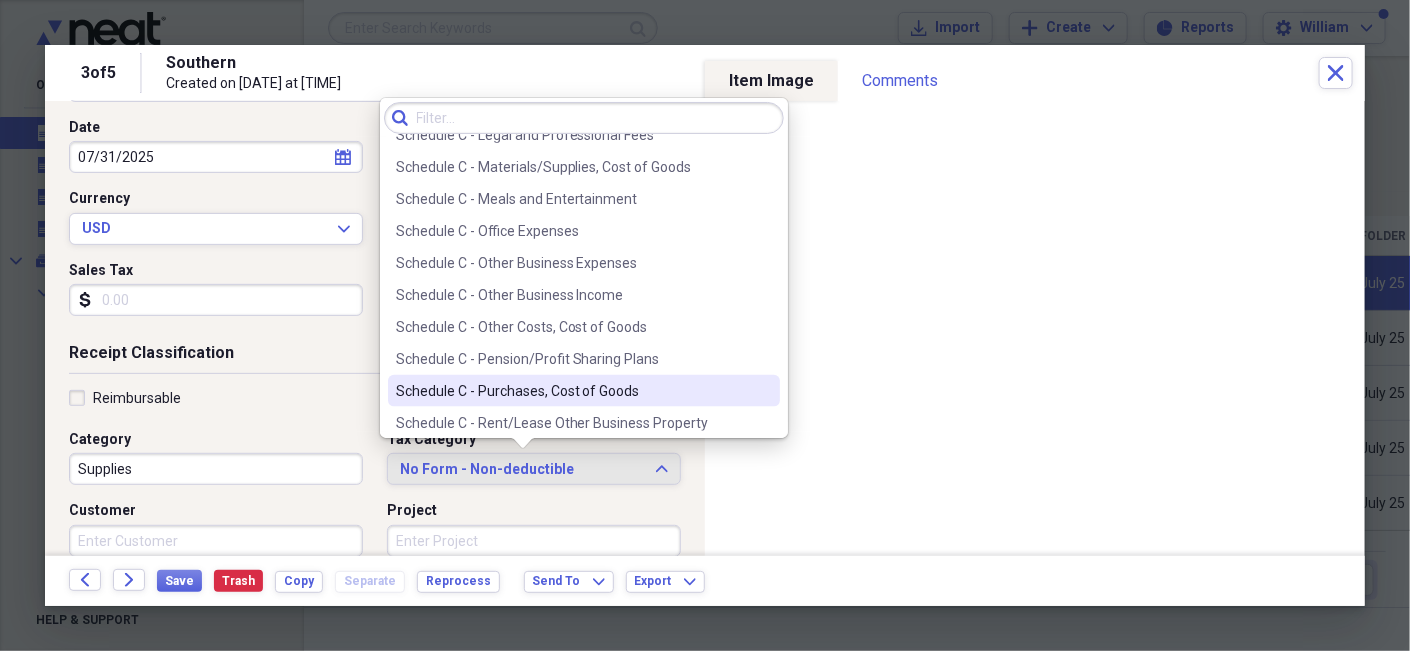 click on "Schedule C - Purchases, Cost of Goods" at bounding box center (572, 391) 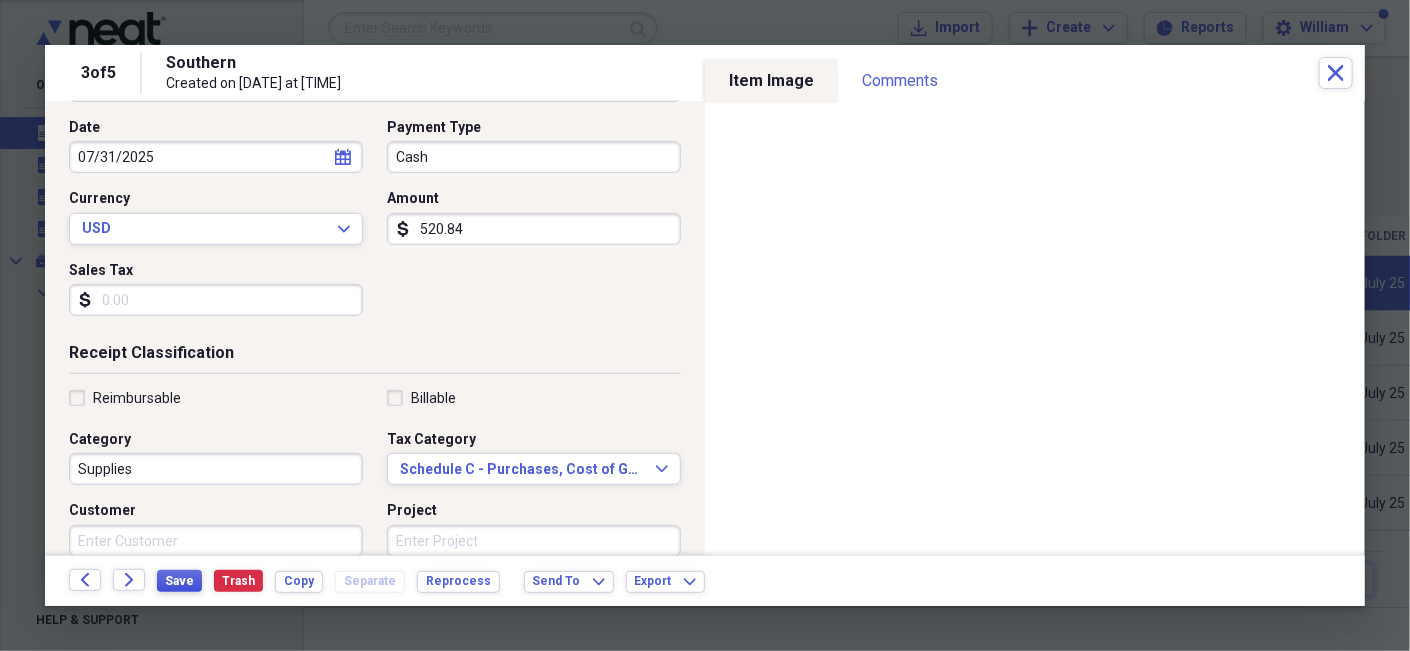 click on "Save" at bounding box center (179, 581) 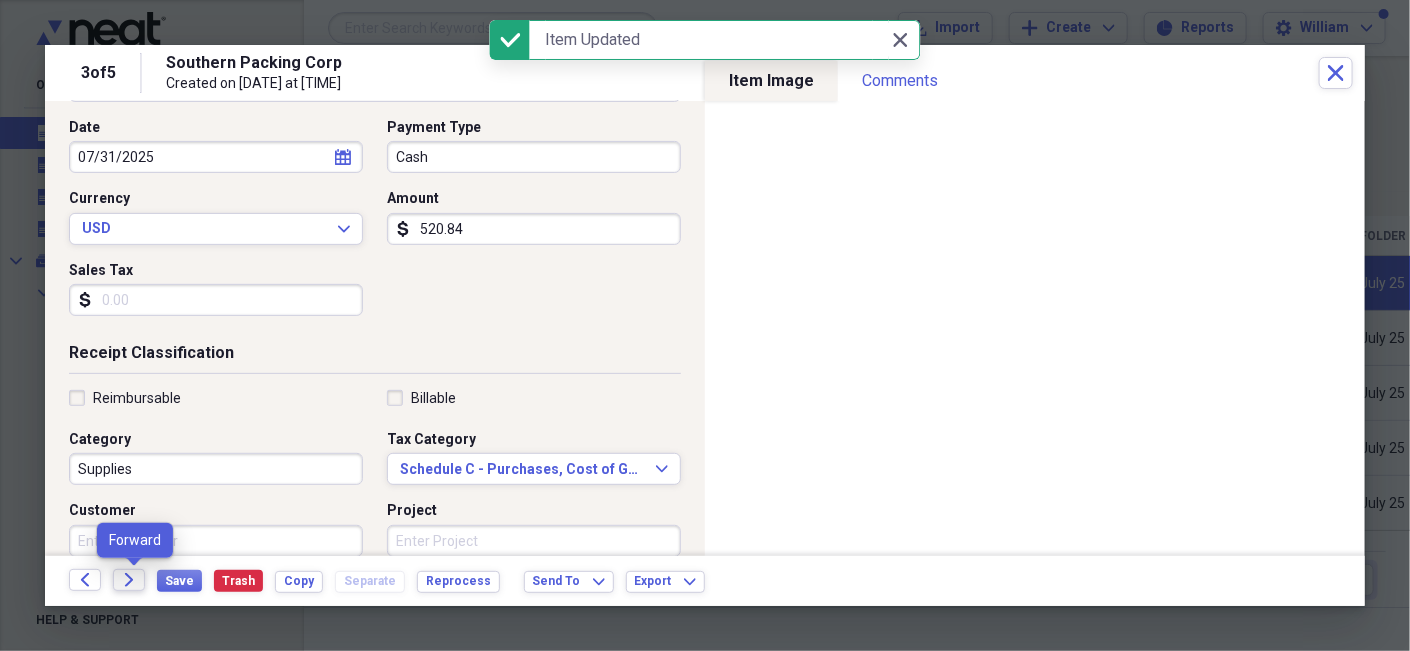 click on "Forward" at bounding box center [129, 580] 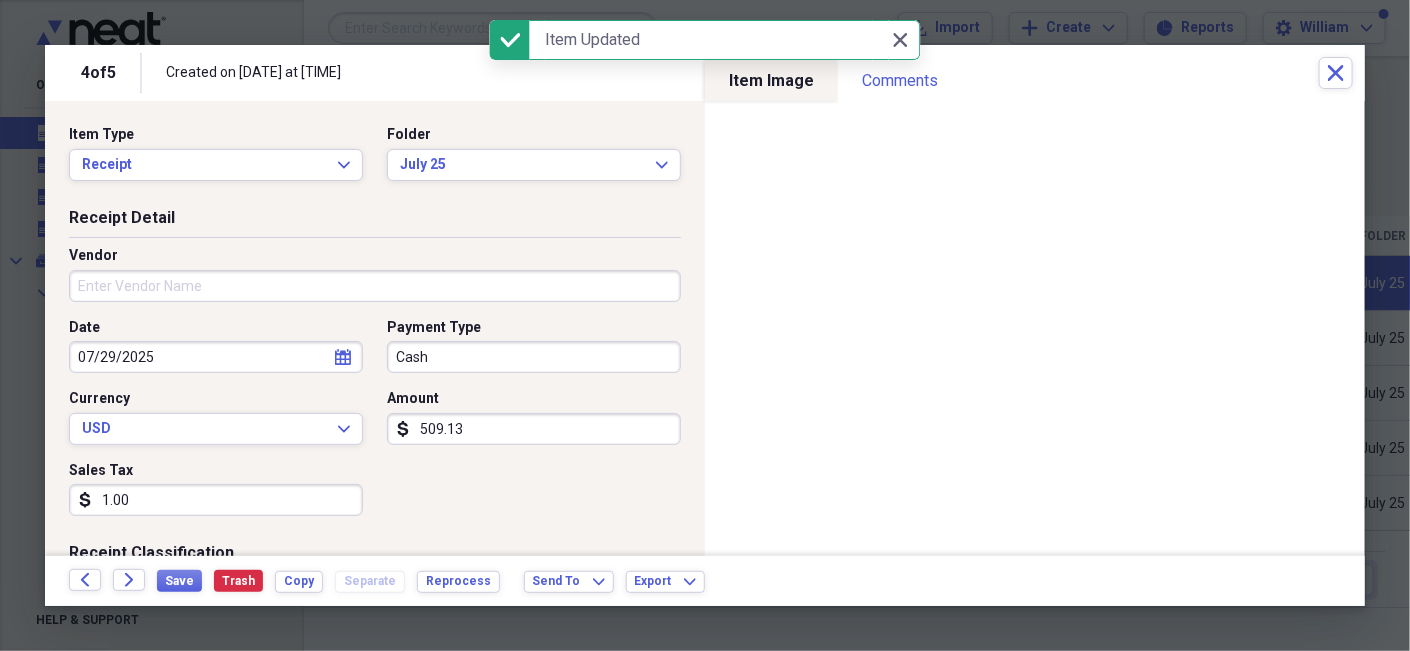 click on "Vendor" at bounding box center (375, 286) 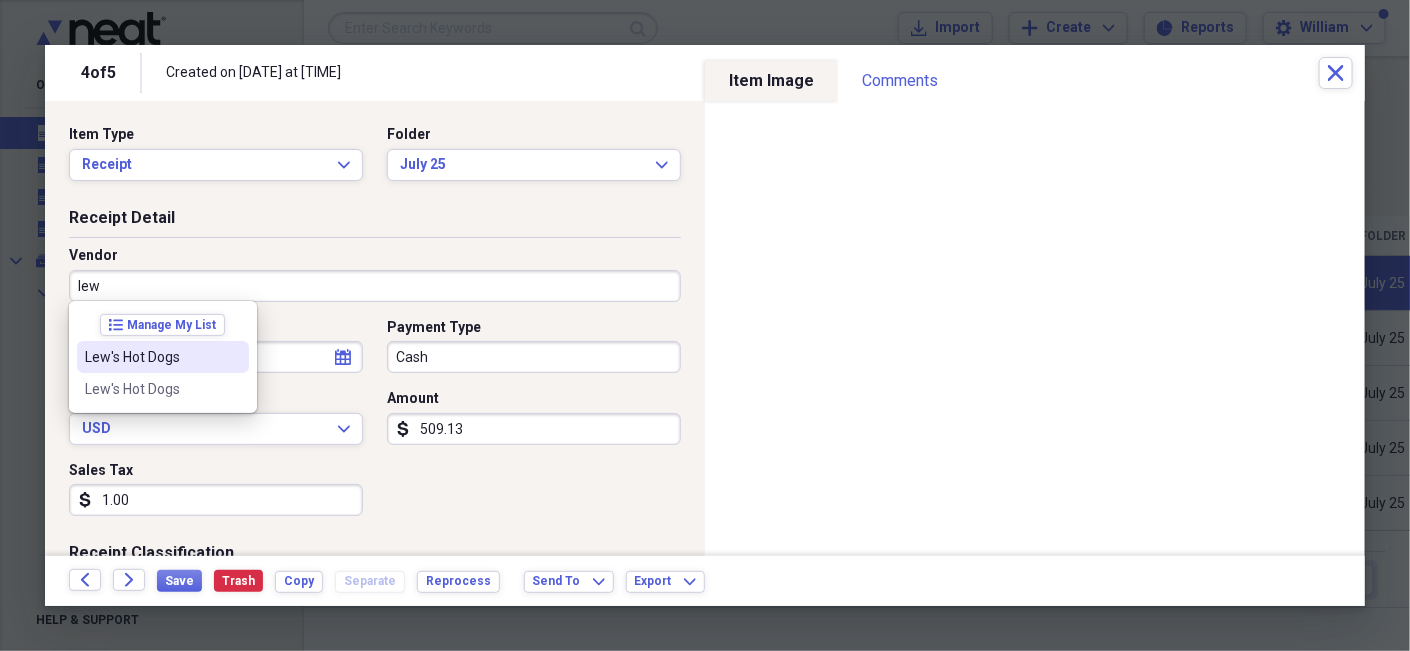 click on "Lew's Hot Dogs" at bounding box center (151, 357) 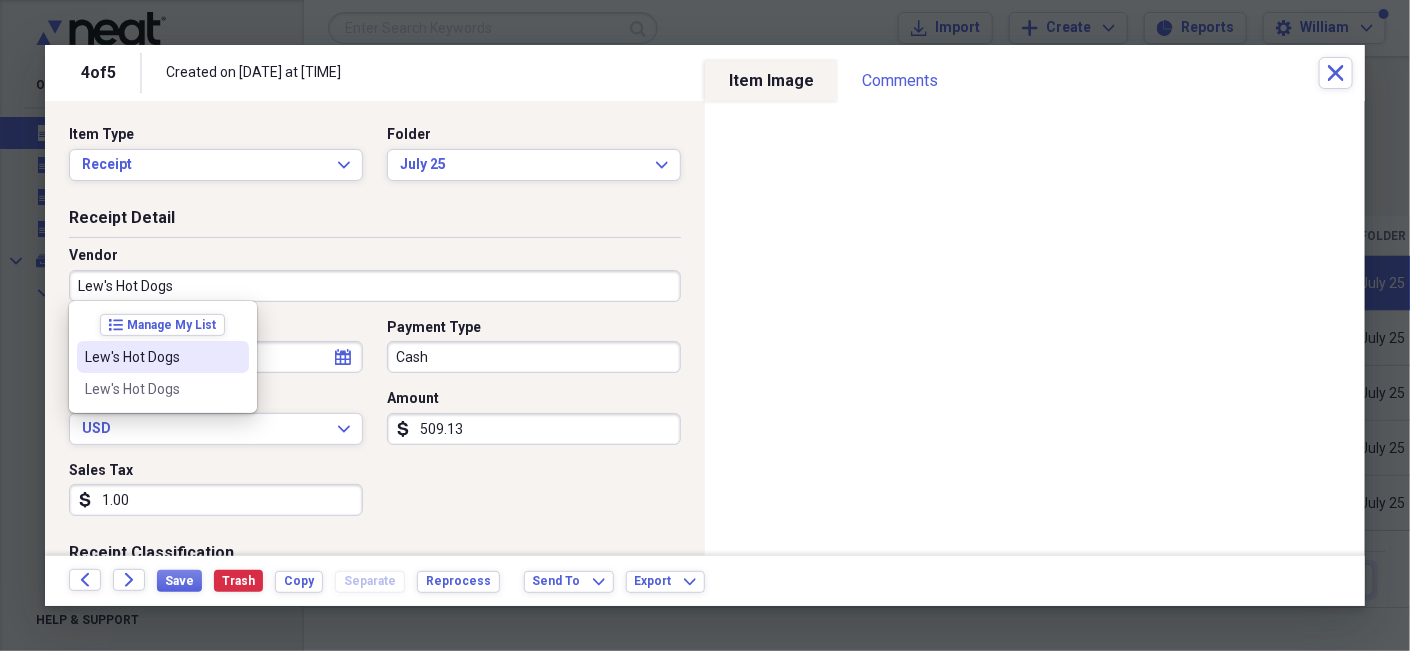 click on "Organize My Files 1 Collapse Unfiled Needs Review 1 Unfiled All Files Unfiled Unfiled Unfiled Saved Reports Collapse My Cabinet My Cabinet Add Folder Collapse Open Folder 2025 Add Folder Collapse Open Folder Receipts Add Folder Folder [MONTH] 25 Add Folder Folder [MONTH] 25 Add Folder Folder [MONTH] 25 Add Folder Folder [MONTH] 25 Add Folder Folder [MONTH] 25 Add Folder Folder [MONTH] 25 Add Folder Folder [MONTH] 25 Add Folder Folder [MONTH] 25 Add Folder Collapse Open Folder Supply Add Folder Folder [MONTH] 25 Add Folder Folder [MONTH] 25 Add Folder Folder [MONTH] 25 Add Folder Folder [MONTH] 25 Add Folder Folder [MONTH] 25 Add Folder Folder [MONTH] 25 Add Folder Folder [MONTH] 25 Add Folder Folder [MONTH] 25 Add Folder Expand Folder [PERSON] Creations Add Folder Expand Folder Personal Files Add Folder Collapse Open Folder Previous Years Add Folder Expand Folder 2015 Add Folder Expand Folder 2016 Add Folder Expand Folder 2017 Add Folder Expand Folder 2018 Add Folder Expand Folder 2019 Add Folder Expand Folder 2020 Add Folder Expand Folder 2021 Add Folder Expand" at bounding box center [705, 325] 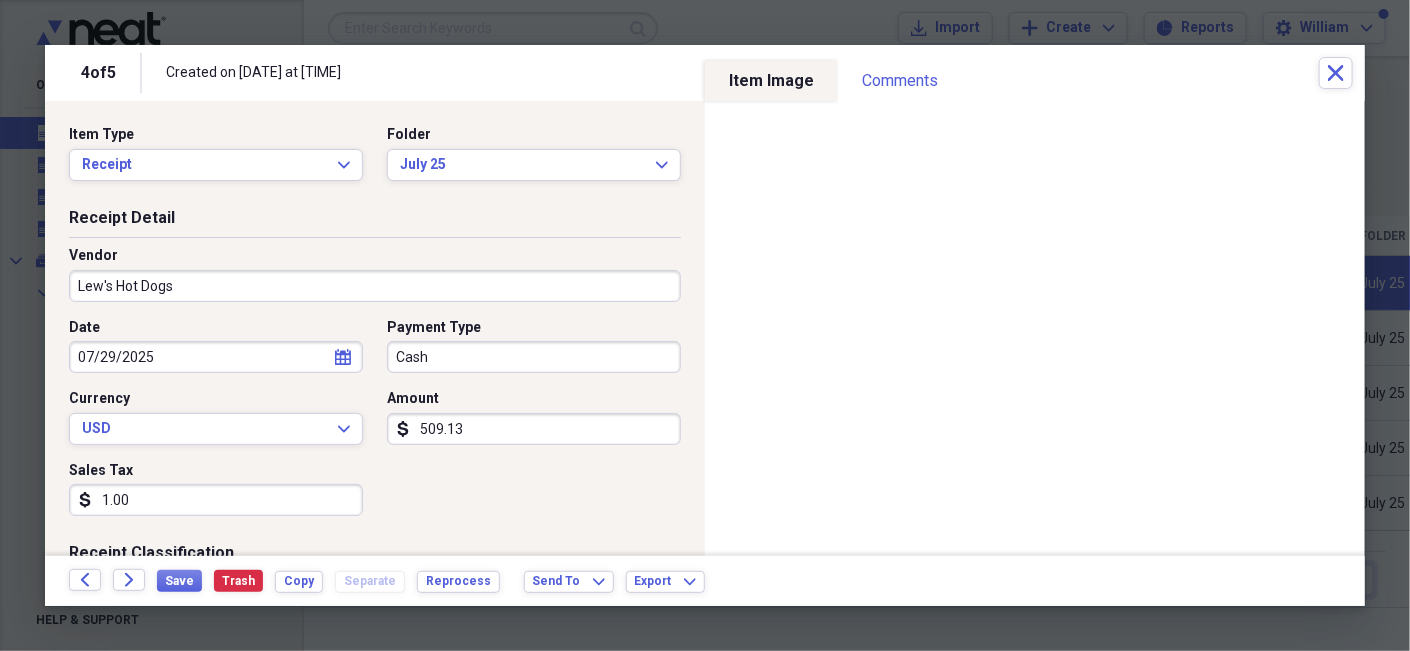 type on "Supplies" 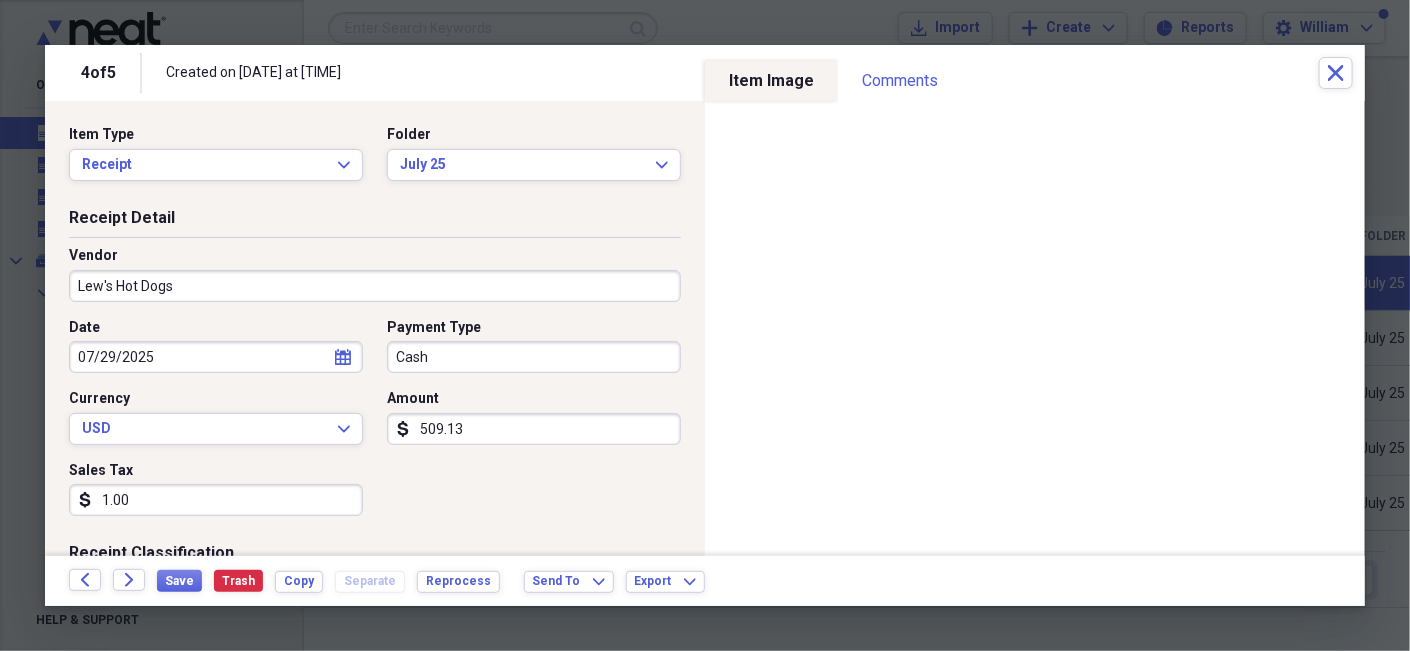 click on "1.00" at bounding box center [216, 500] 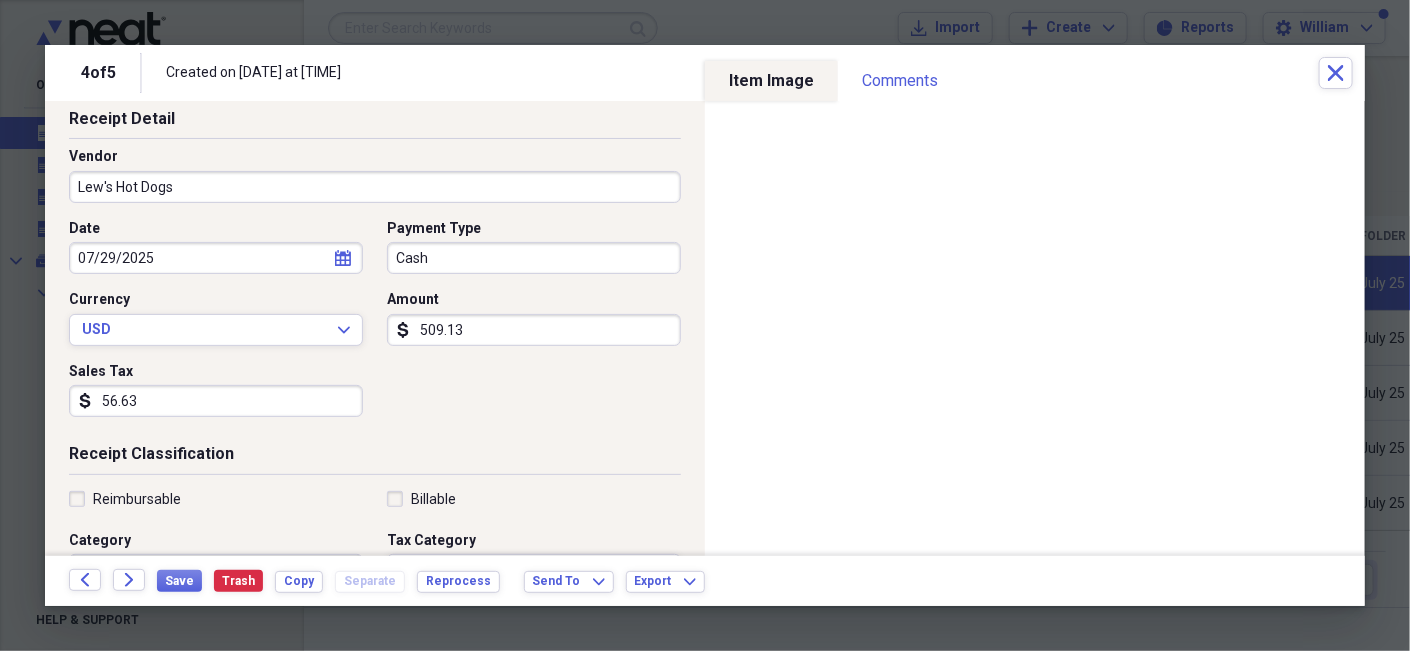 scroll, scrollTop: 200, scrollLeft: 0, axis: vertical 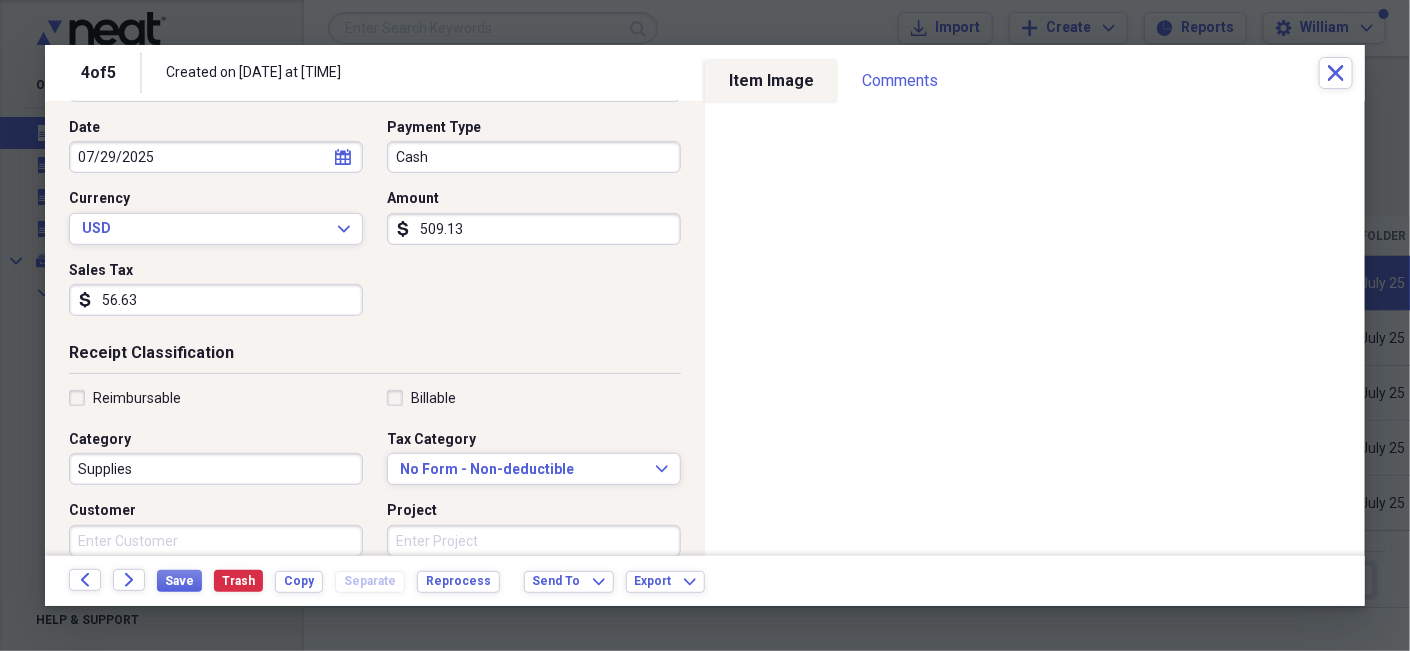 type on "56.63" 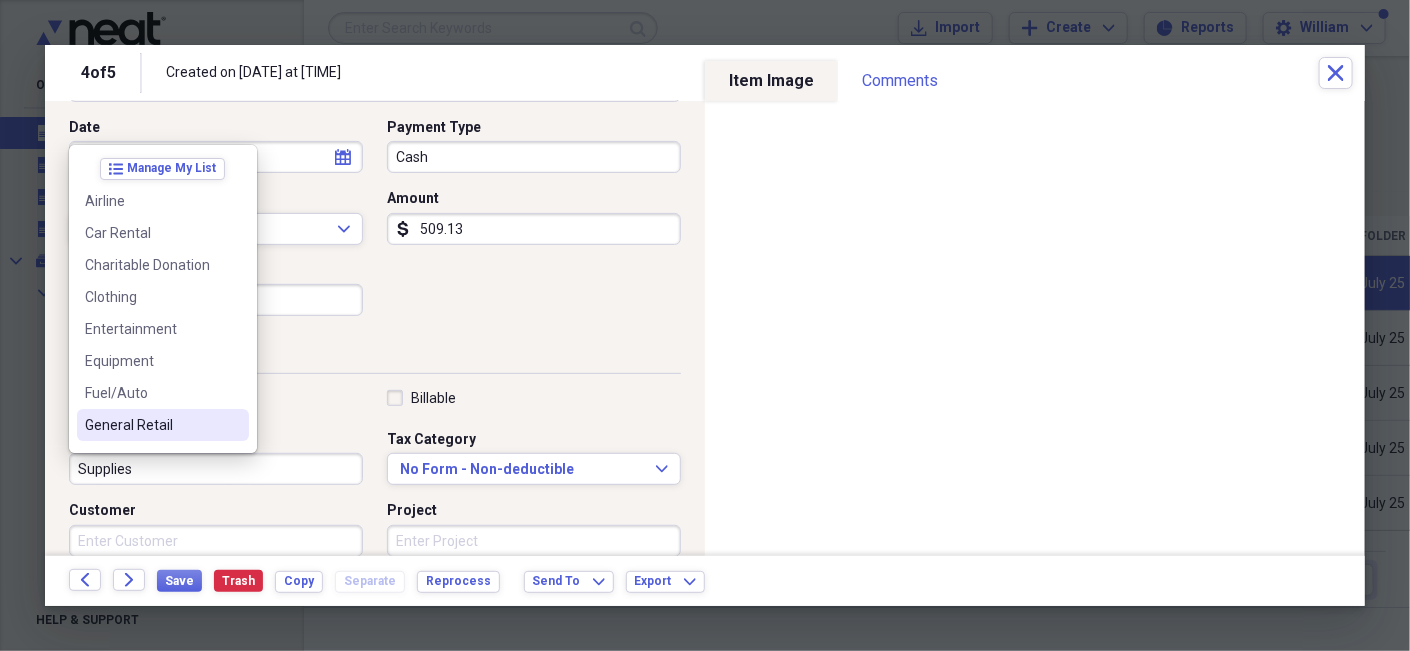 click on "General Retail" at bounding box center (151, 425) 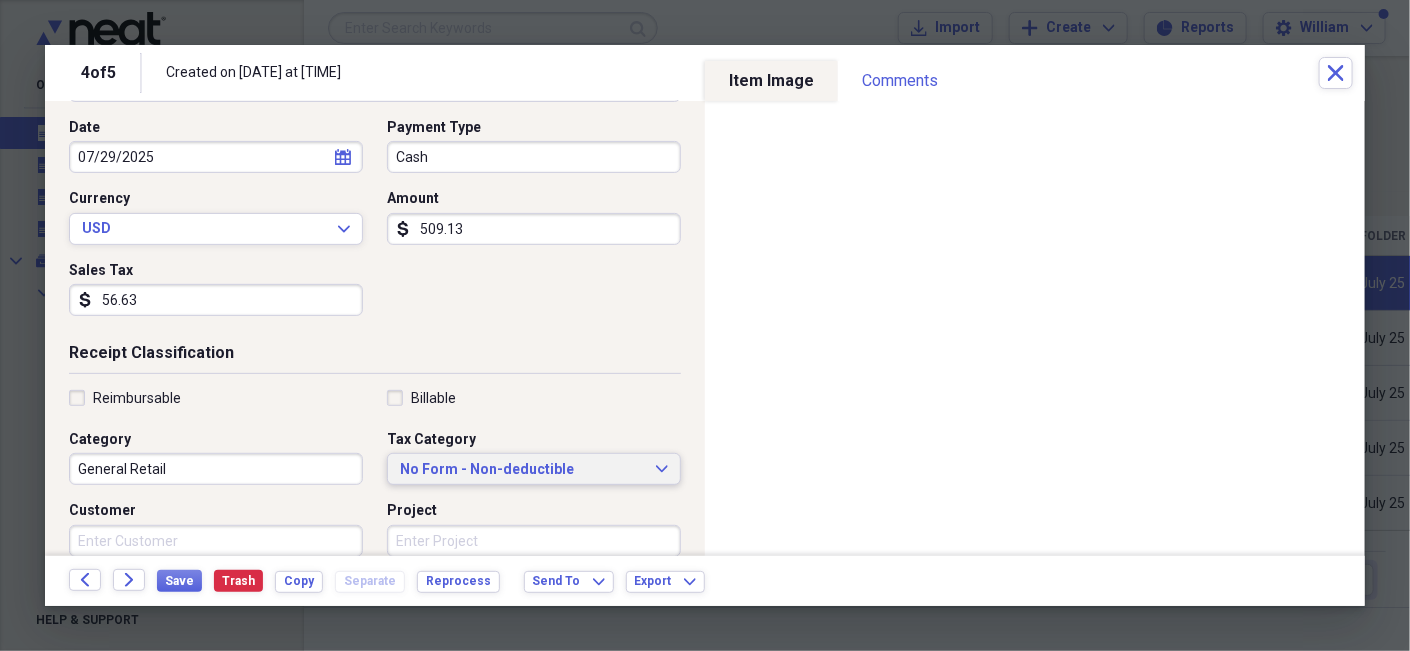 click on "No Form - Non-deductible" at bounding box center (522, 470) 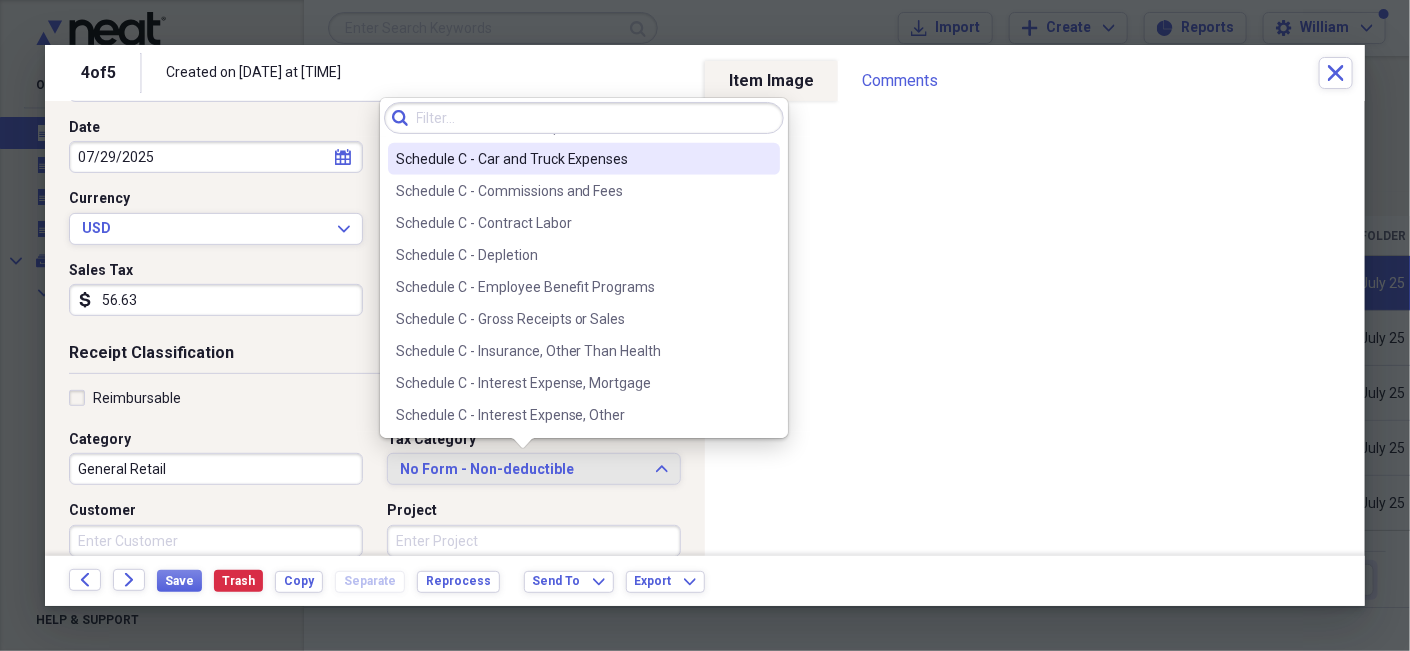 scroll, scrollTop: 3617, scrollLeft: 0, axis: vertical 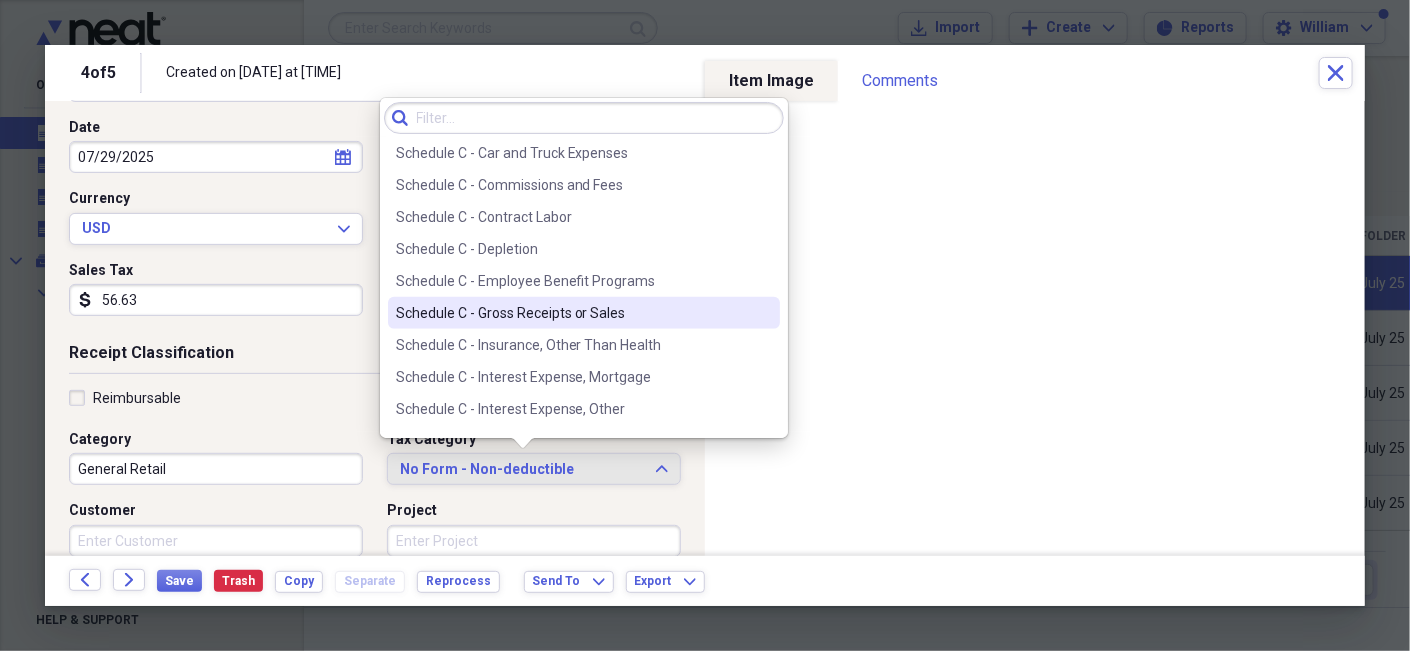 click on "Schedule C - Gross Receipts or Sales" at bounding box center [572, 313] 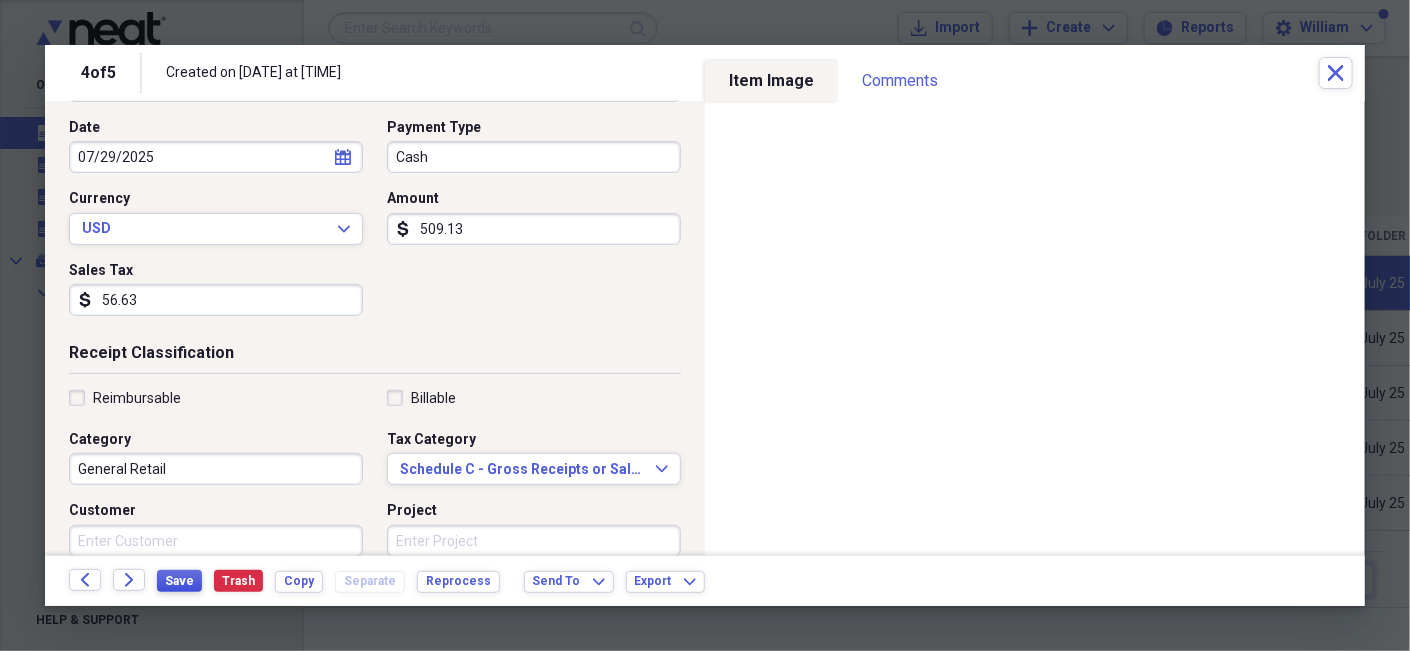 click on "Save" at bounding box center [179, 581] 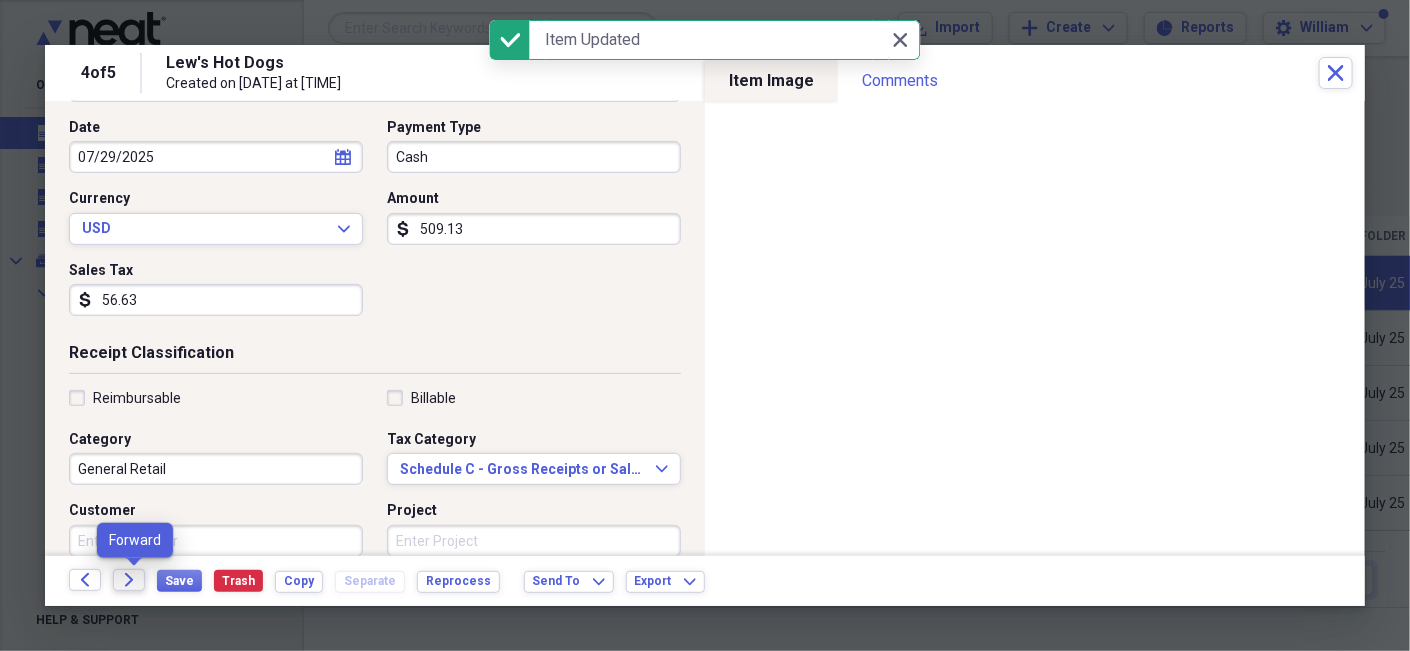 click on "Forward" 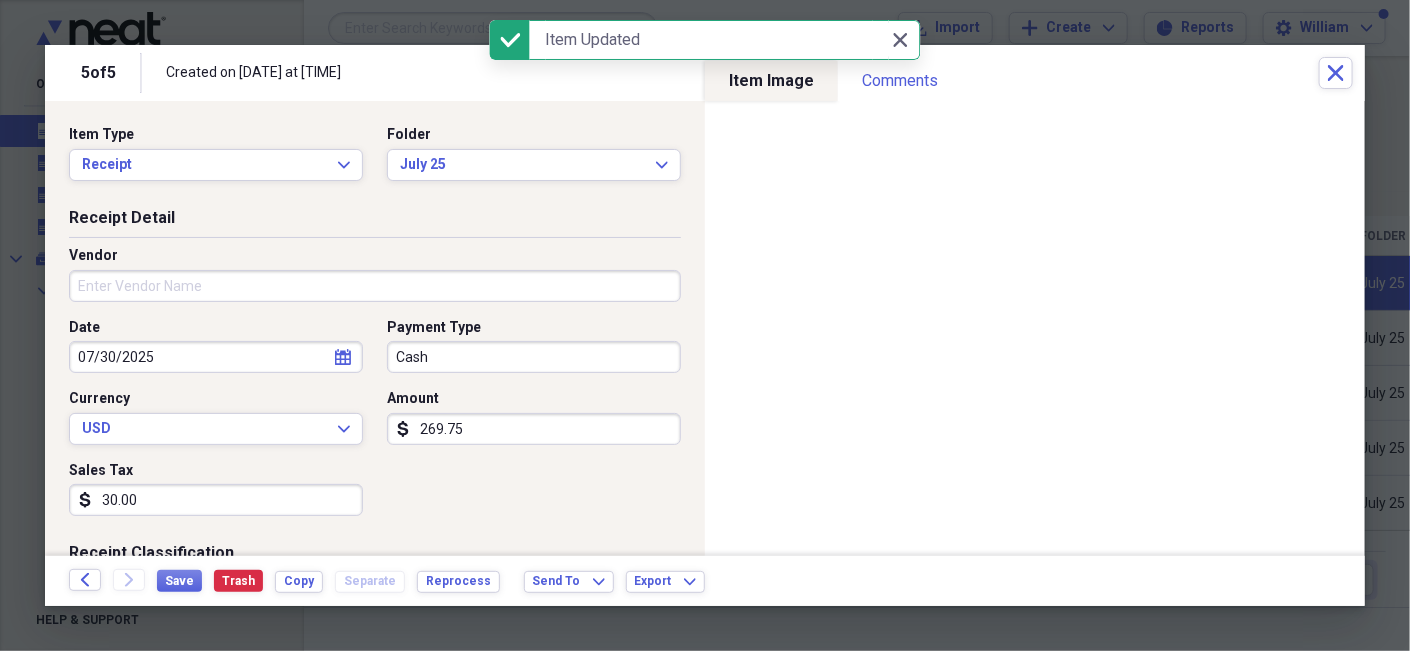 click on "Vendor" at bounding box center (375, 286) 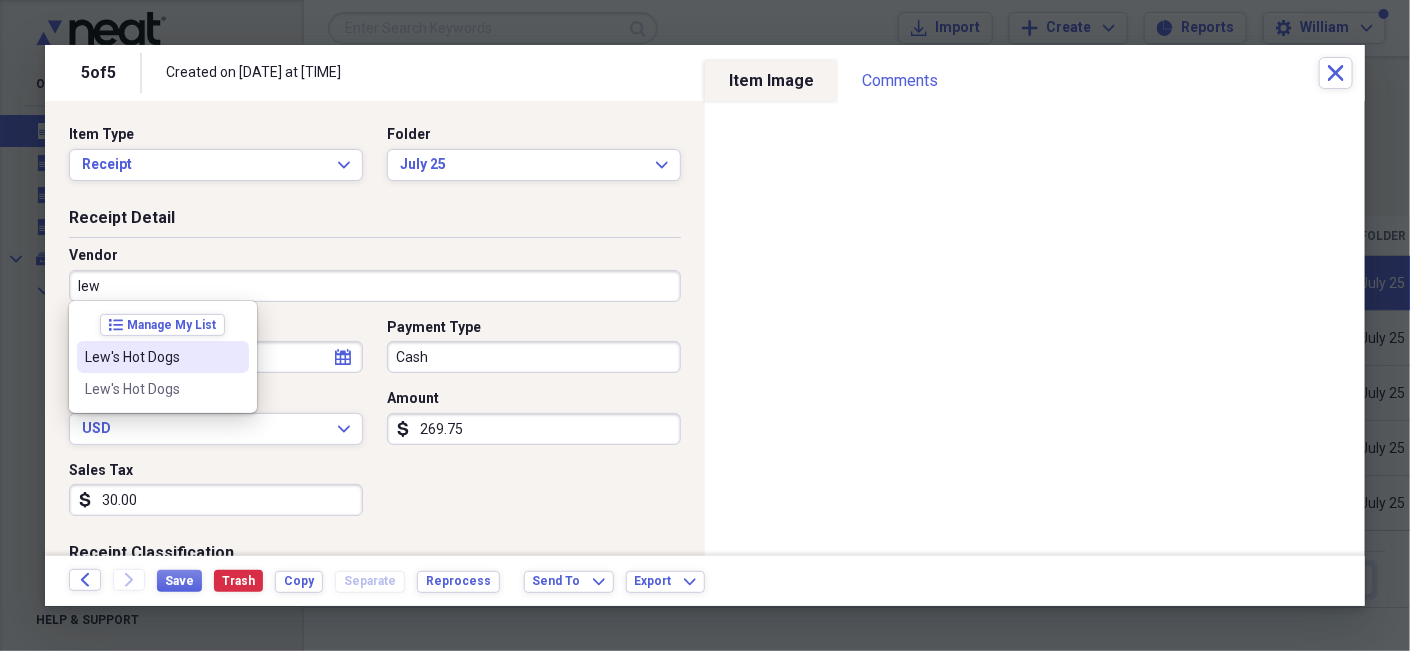 click on "Lew's Hot Dogs" at bounding box center [151, 357] 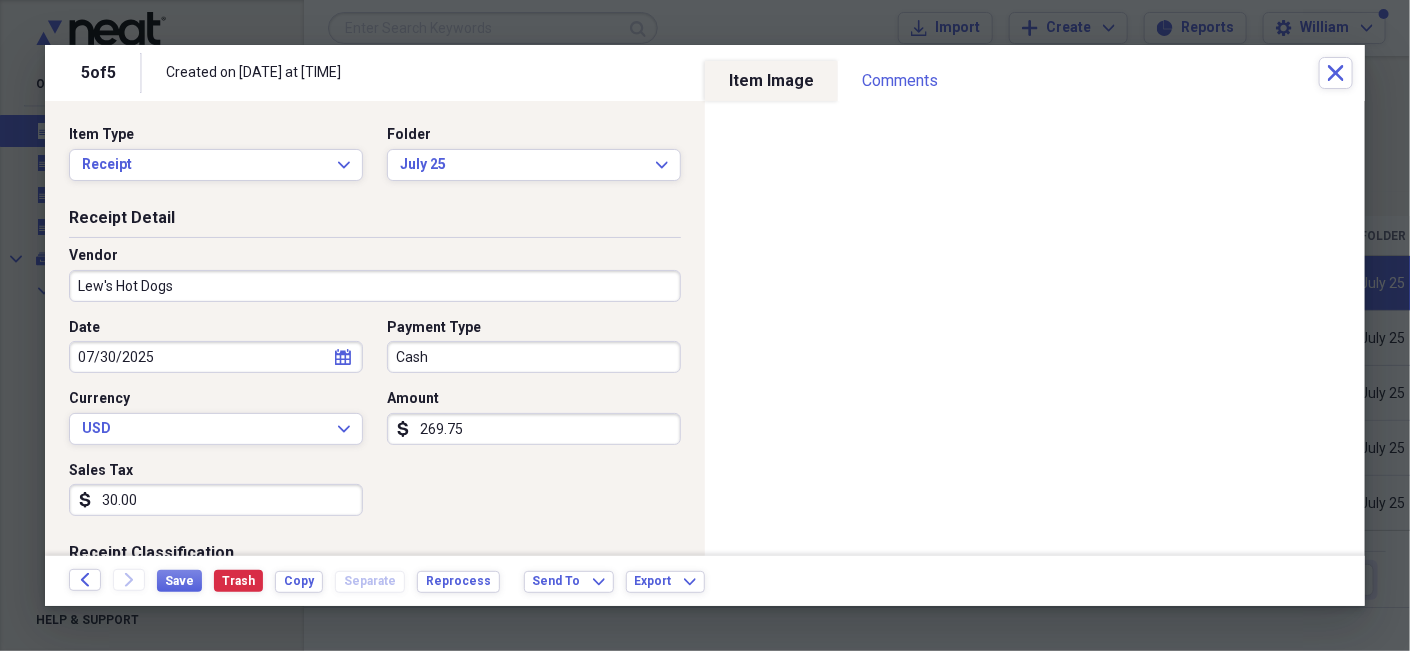 click on "30.00" at bounding box center (216, 500) 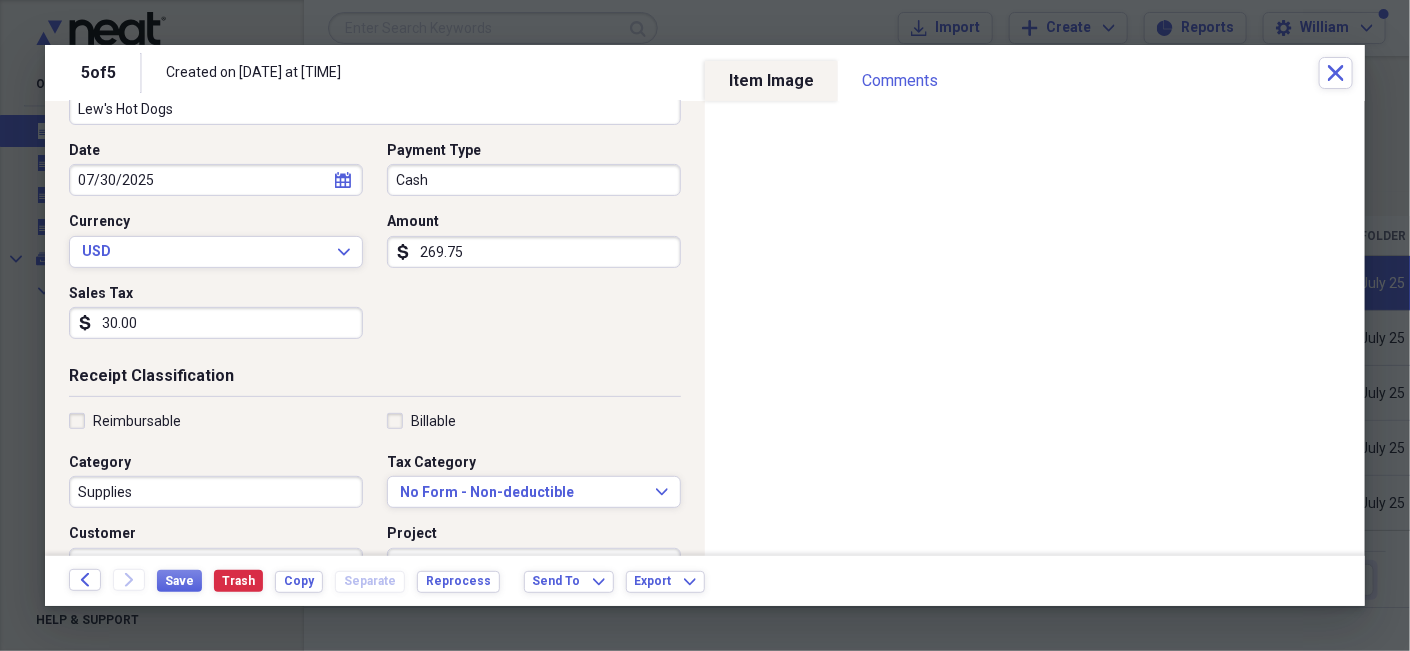 scroll, scrollTop: 200, scrollLeft: 0, axis: vertical 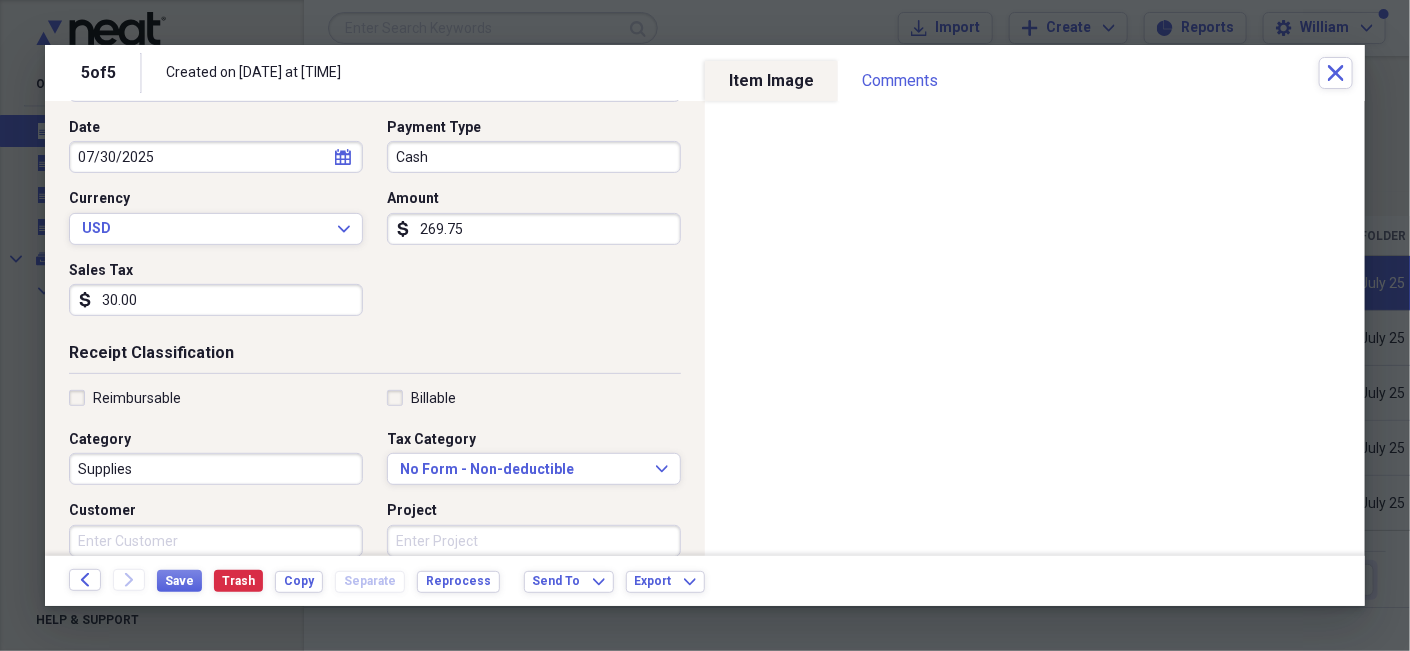 click on "Supplies" at bounding box center [216, 469] 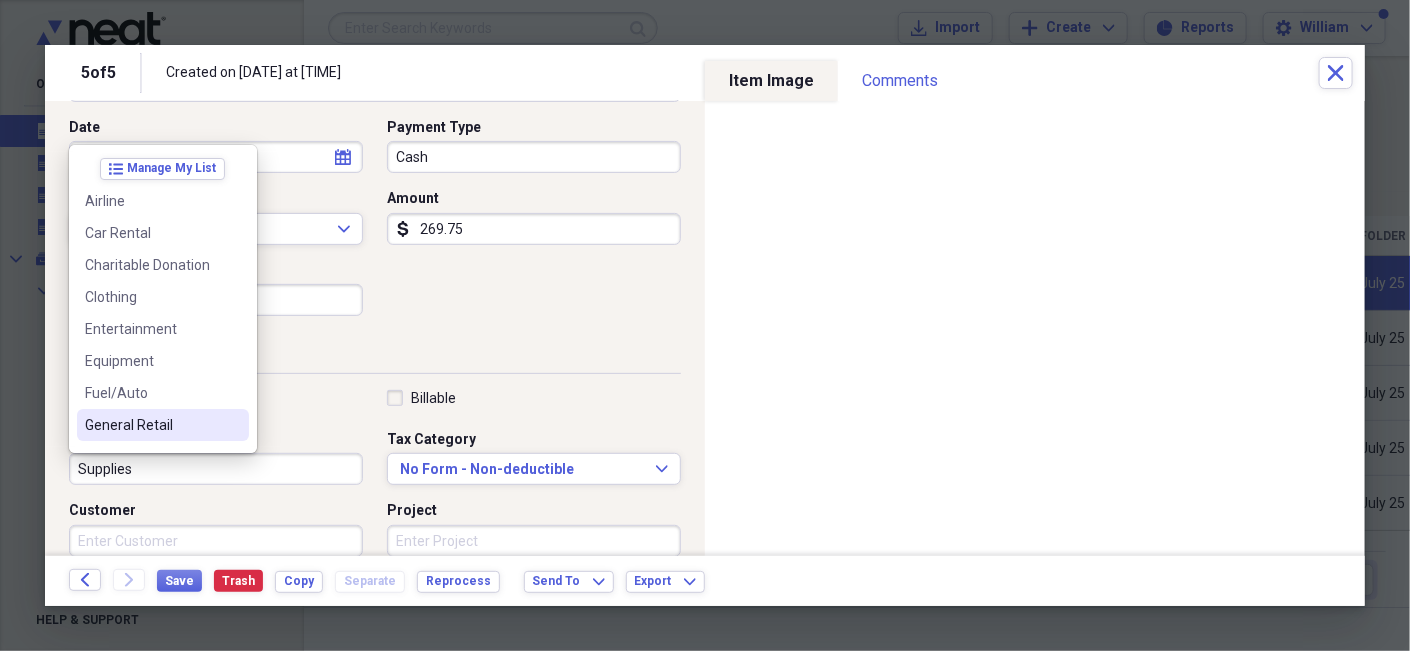 click on "General Retail" at bounding box center [151, 425] 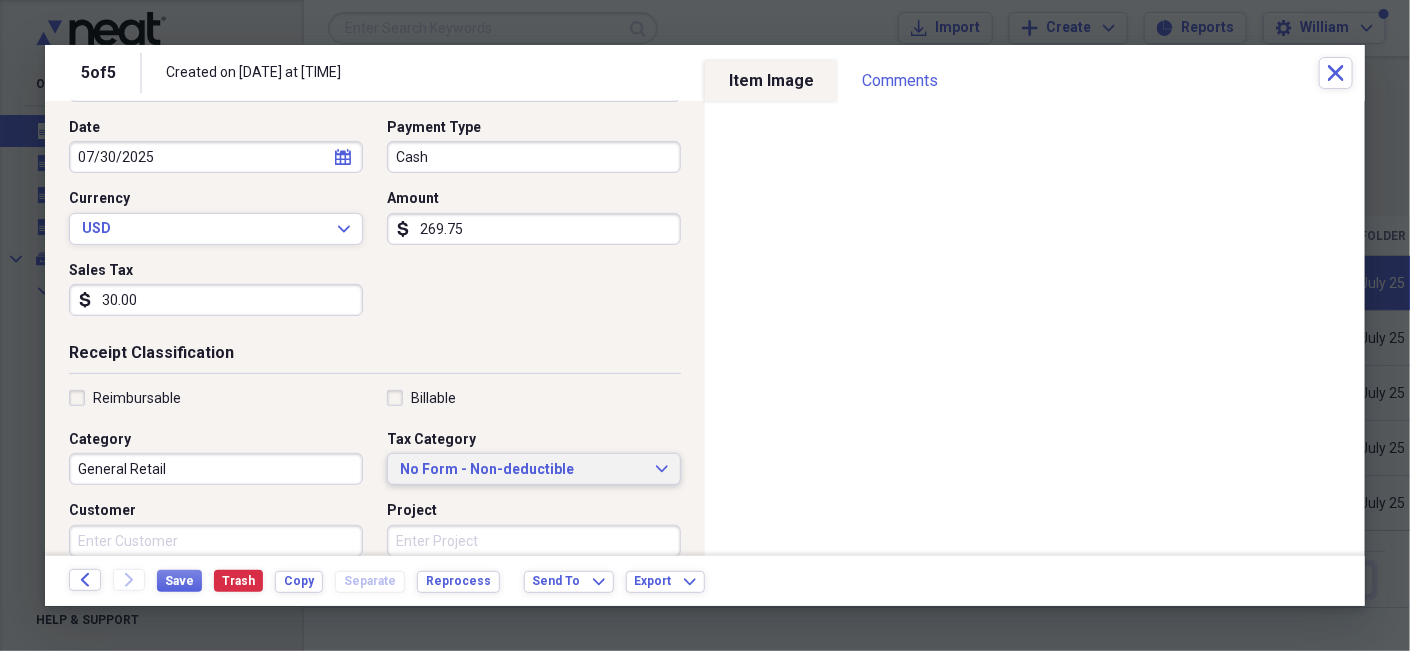 click on "No Form - Non-deductible" at bounding box center [522, 470] 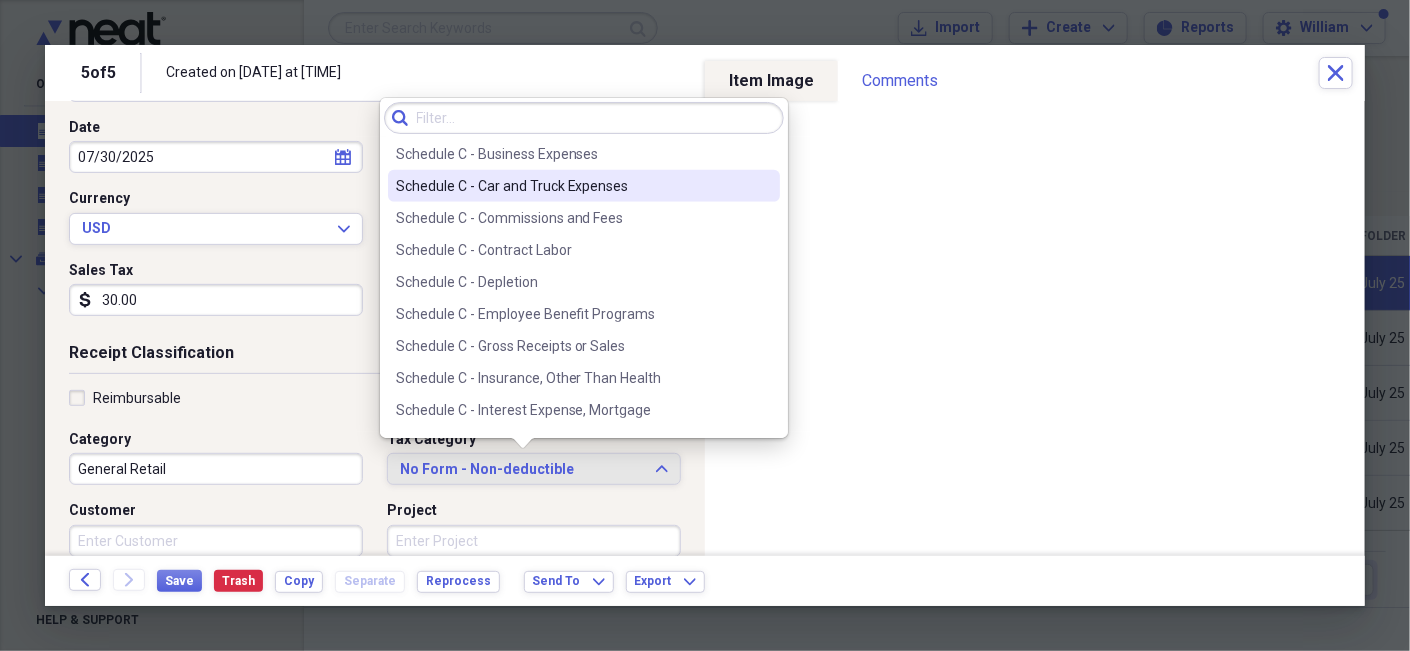 scroll, scrollTop: 3617, scrollLeft: 0, axis: vertical 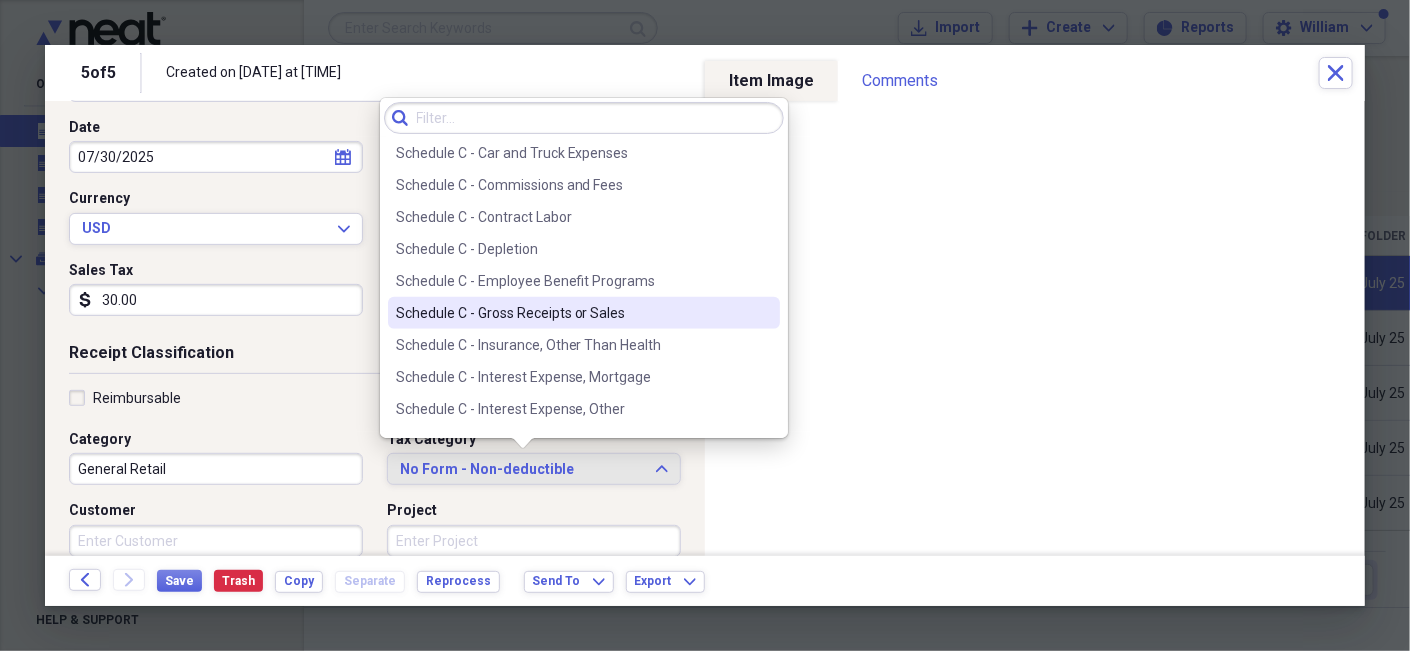 click on "Schedule C - Gross Receipts or Sales" at bounding box center [572, 313] 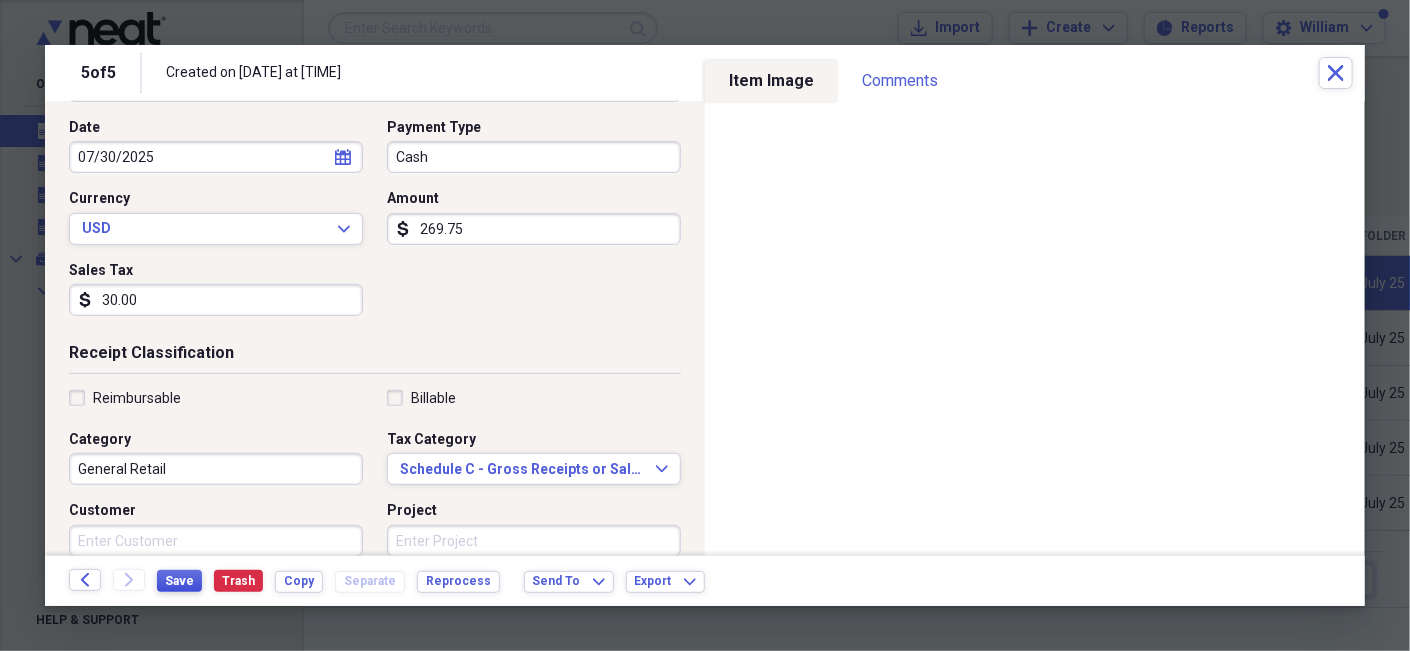 click on "Save" at bounding box center (179, 581) 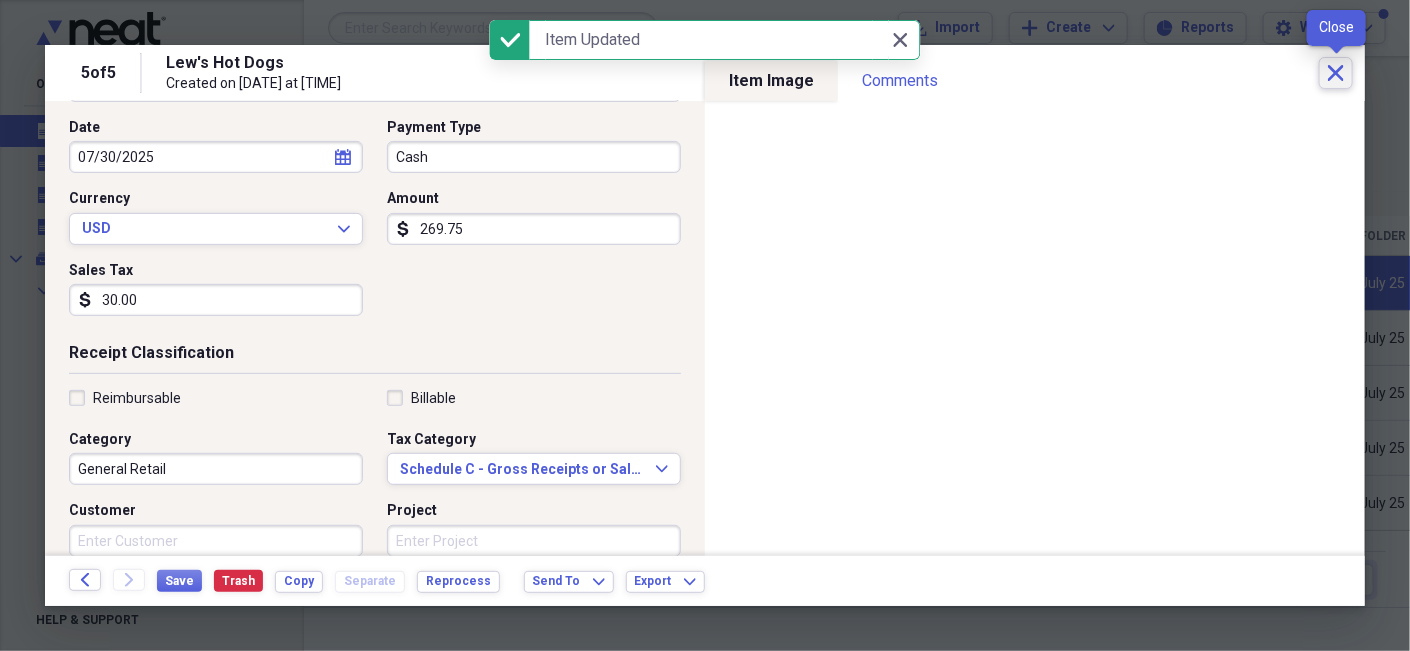 click on "Close" 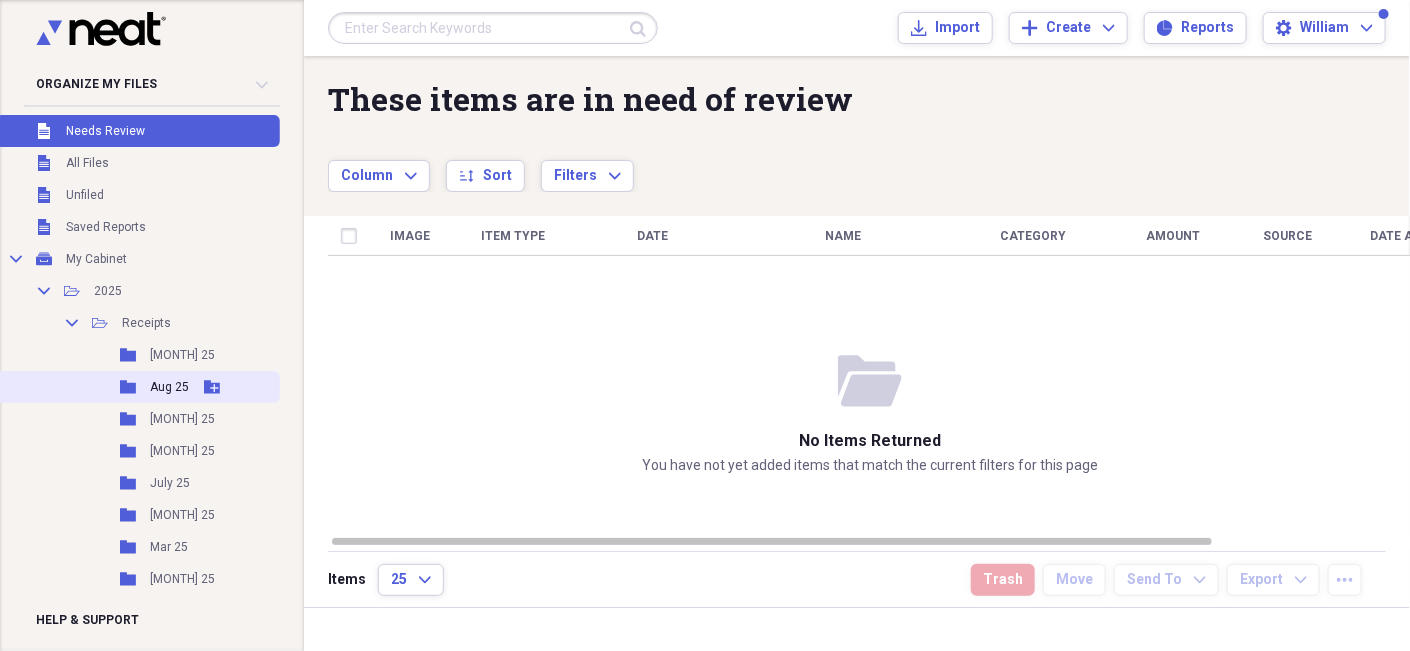 click on "Aug 25" at bounding box center [169, 387] 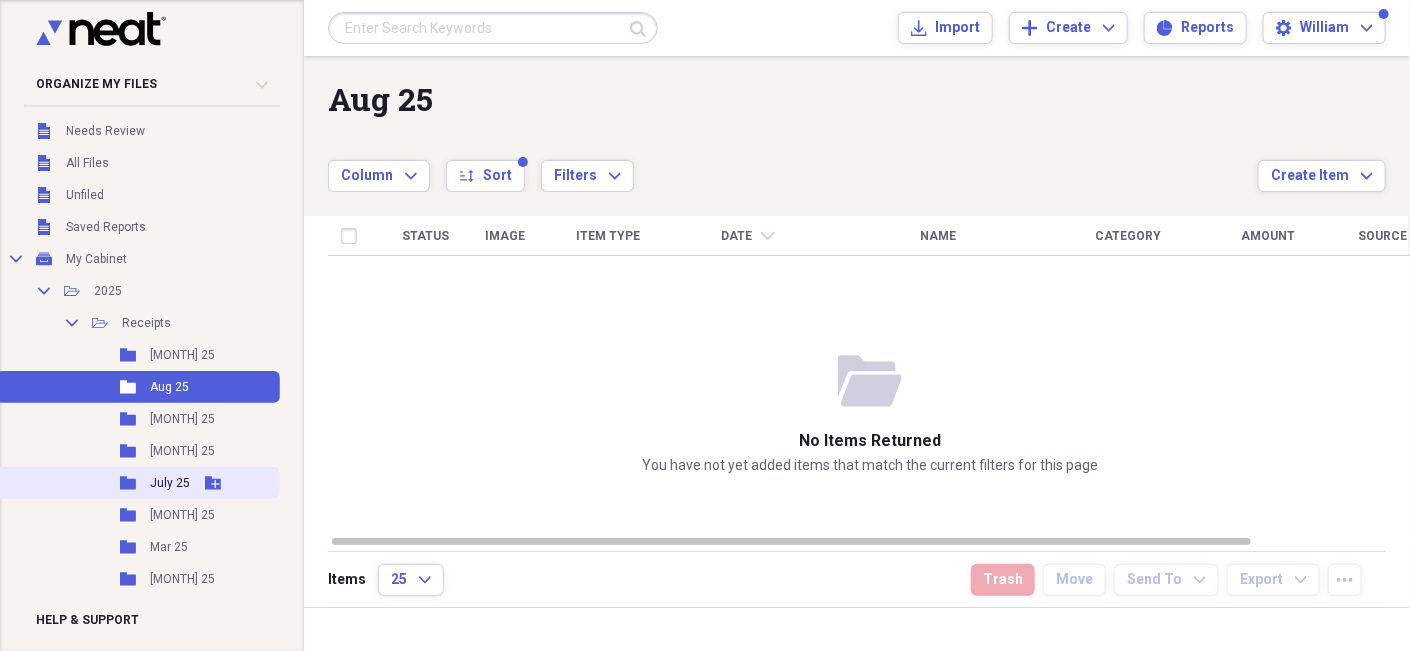 click on "July 25" at bounding box center (170, 483) 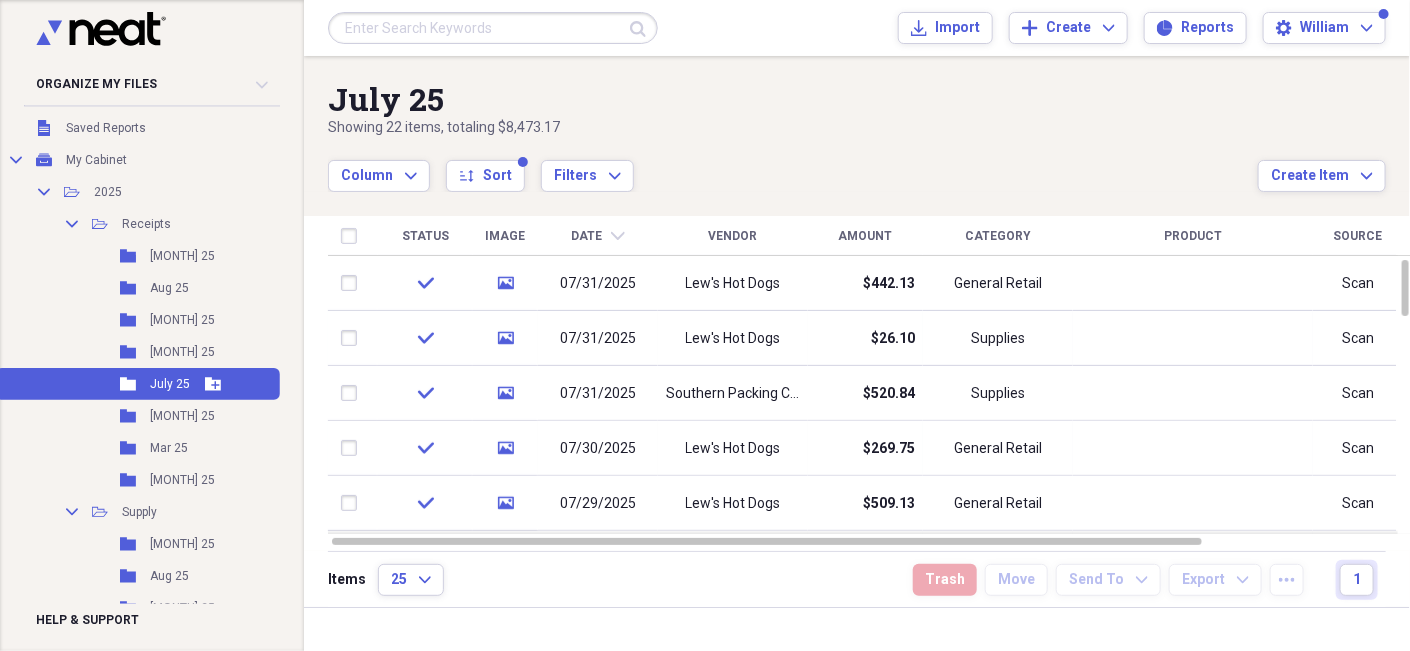scroll, scrollTop: 200, scrollLeft: 0, axis: vertical 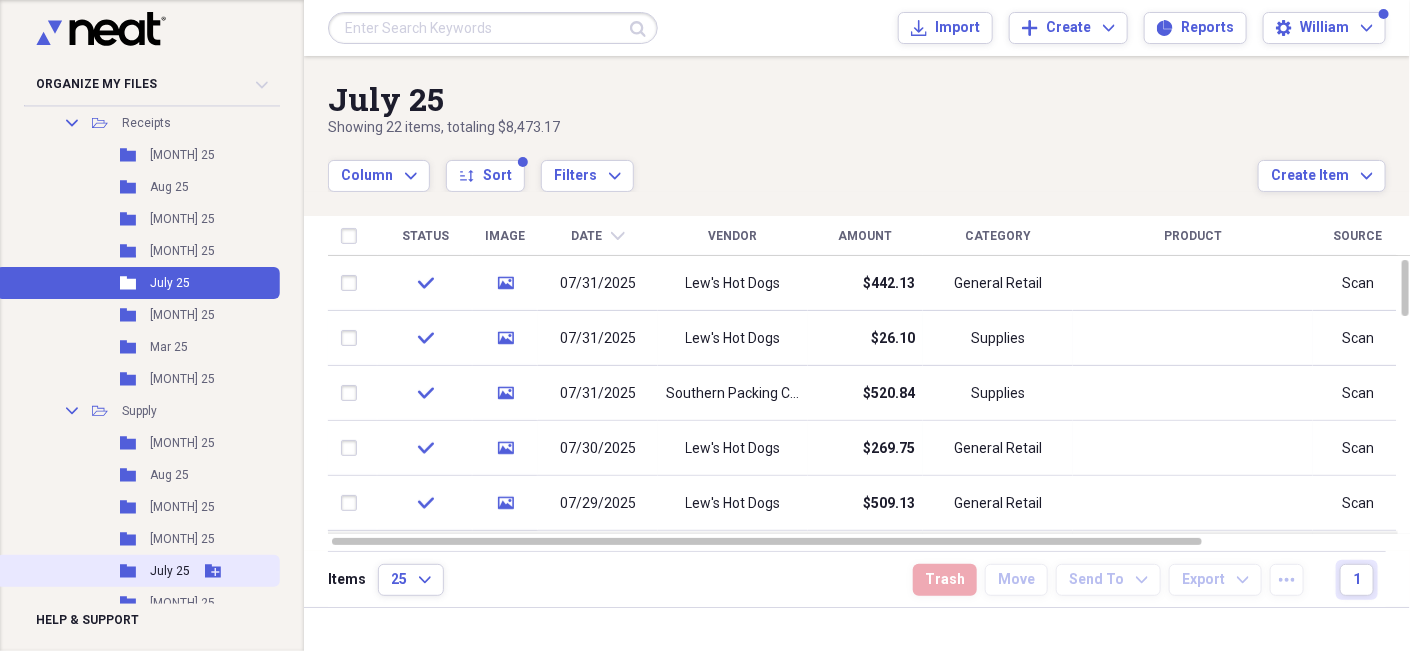 click on "July 25" at bounding box center (170, 571) 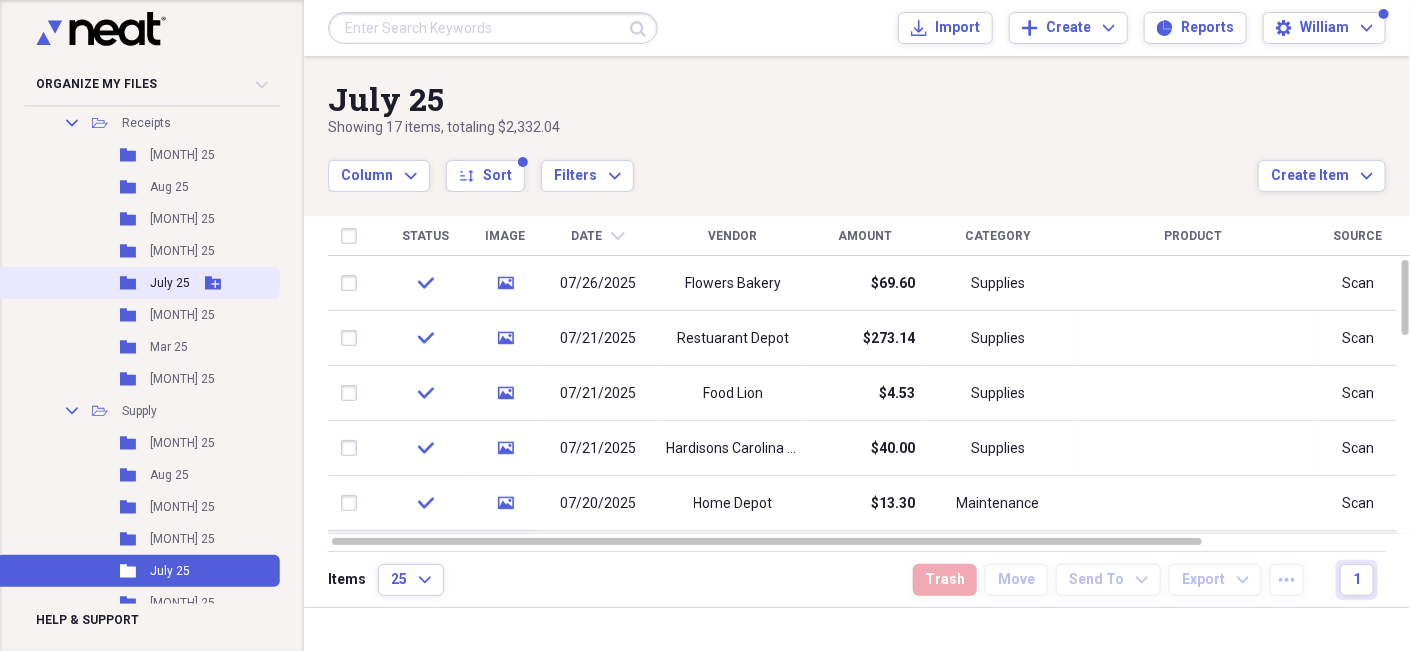 click on "July 25" at bounding box center [170, 283] 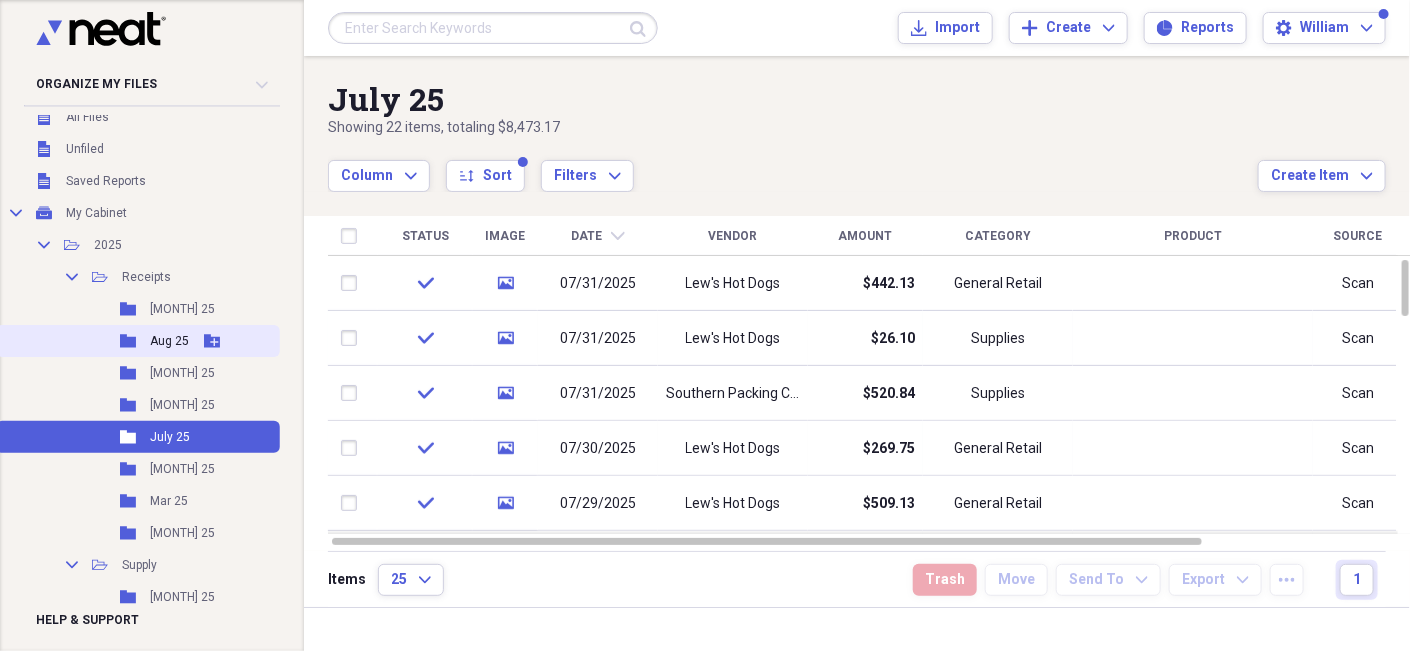 scroll, scrollTop: 0, scrollLeft: 0, axis: both 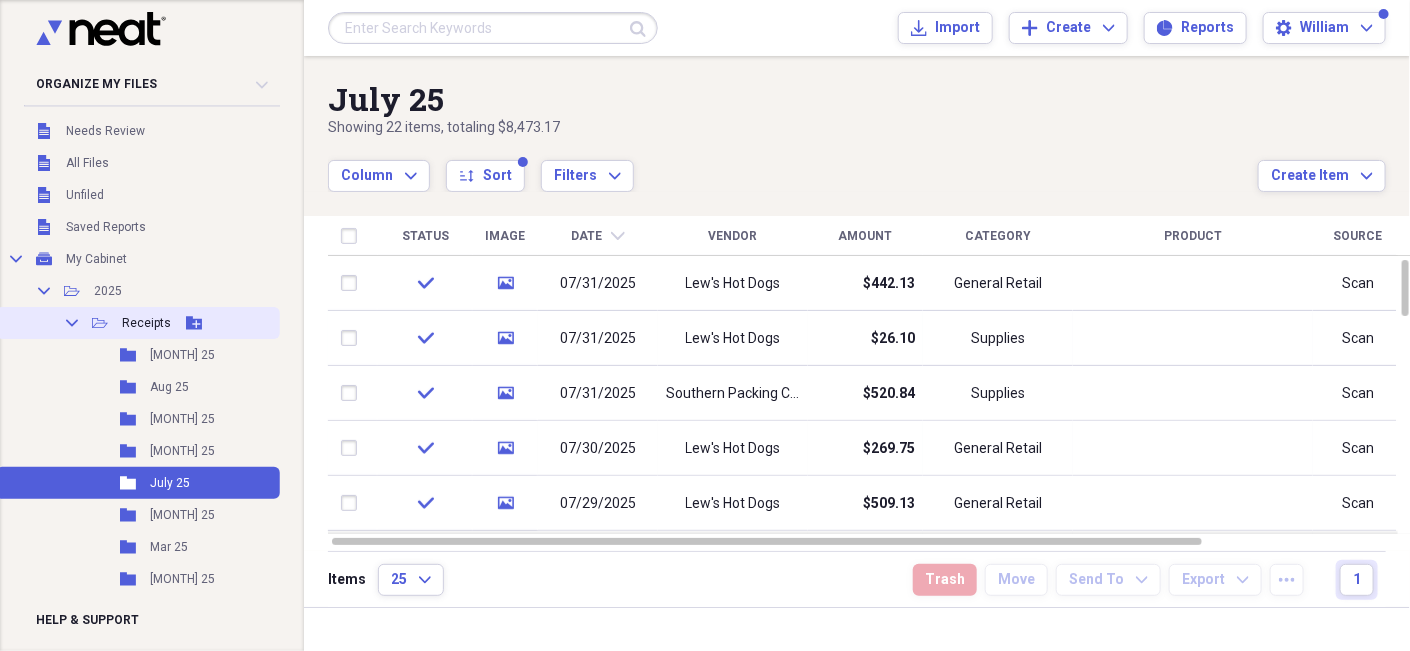 click on "Receipts" at bounding box center (146, 323) 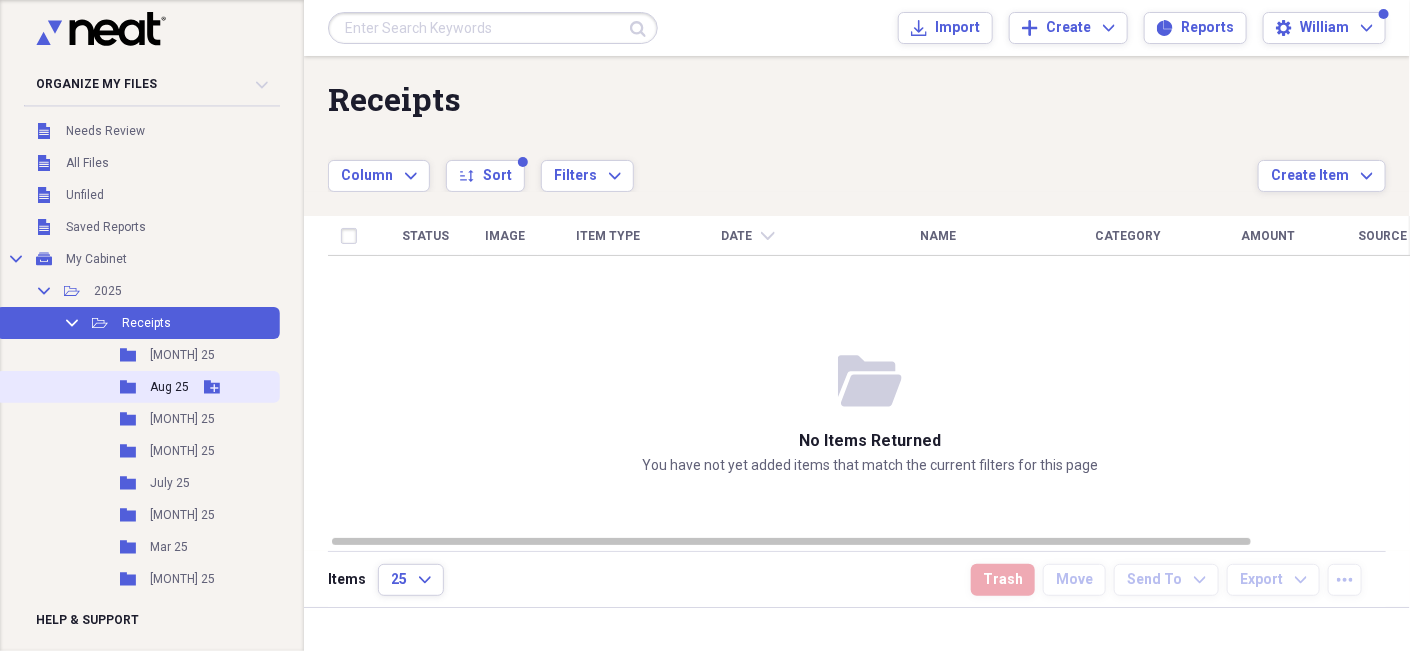 click on "Aug 25" at bounding box center [169, 387] 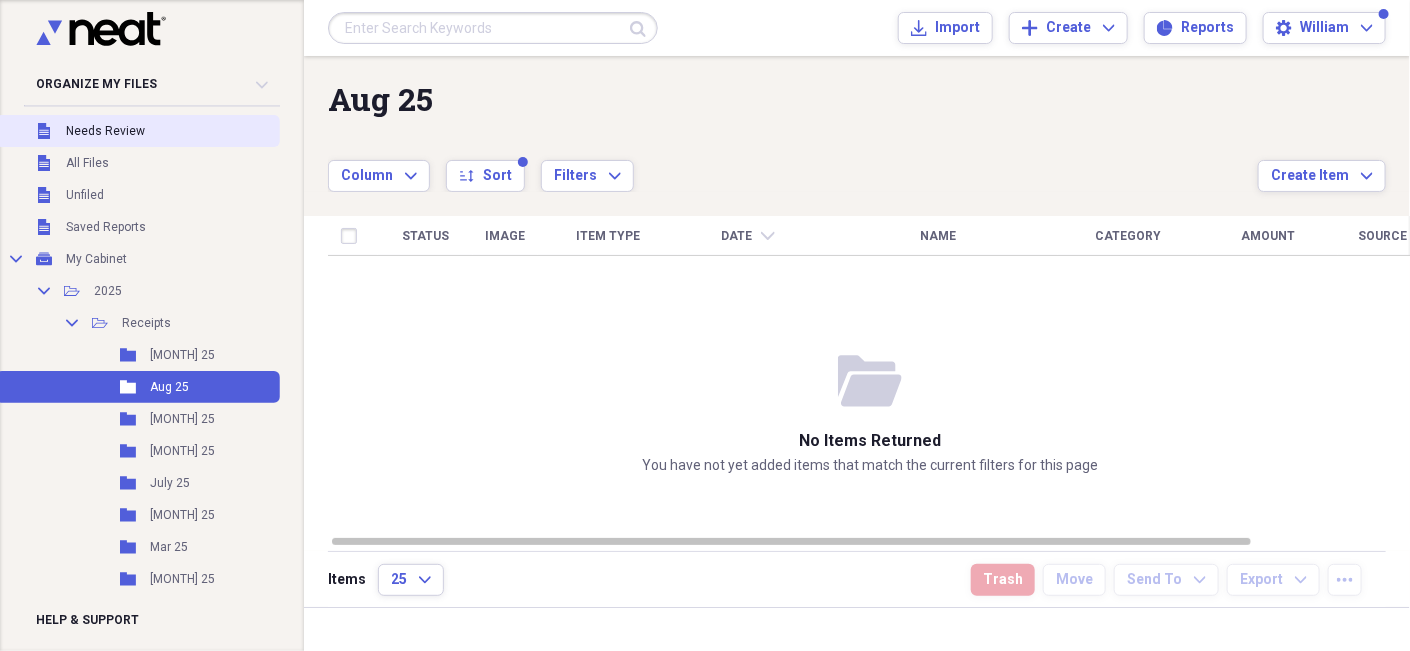 click on "Needs Review" at bounding box center [105, 131] 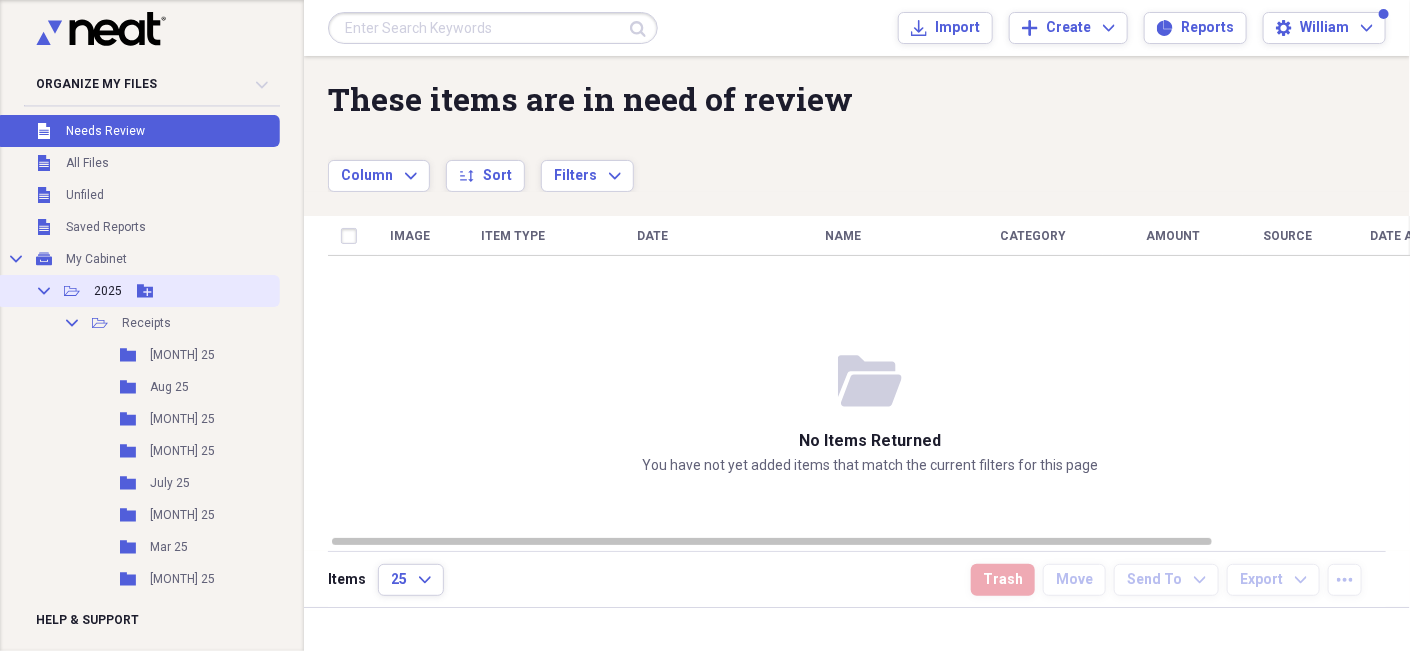 click on "2025" at bounding box center [108, 291] 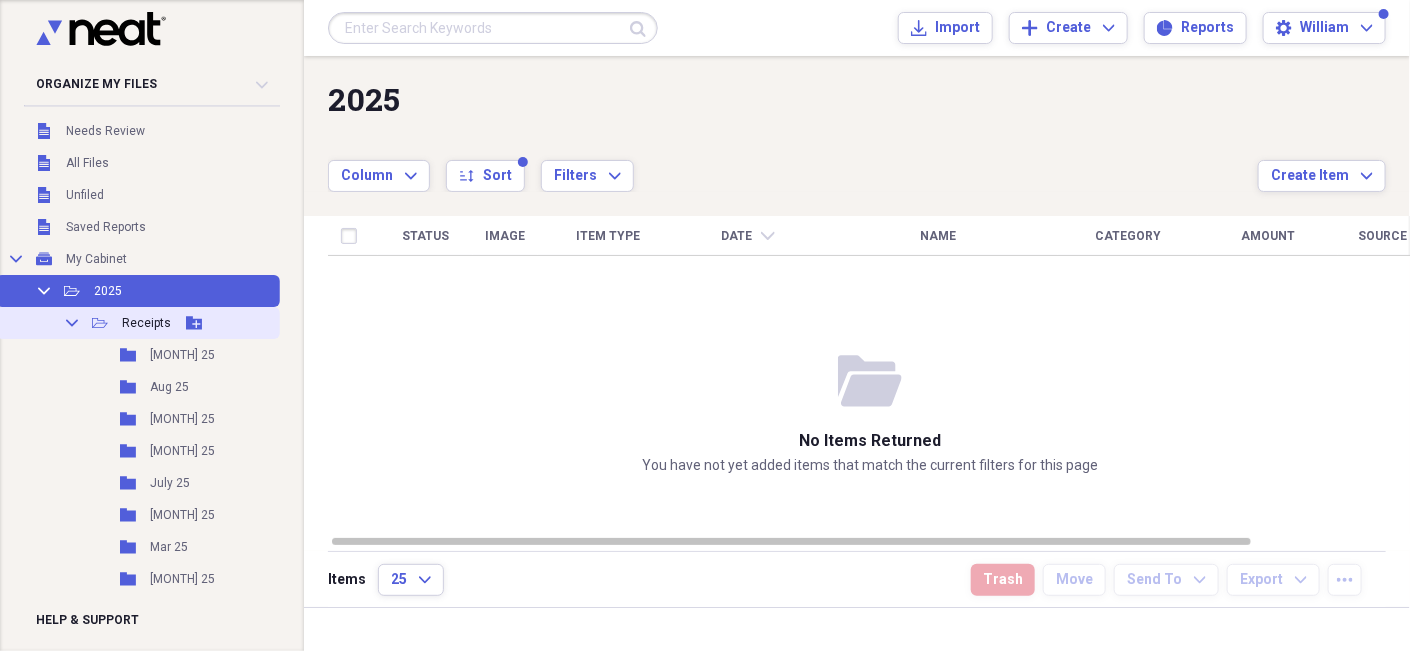 click on "Receipts" at bounding box center [146, 323] 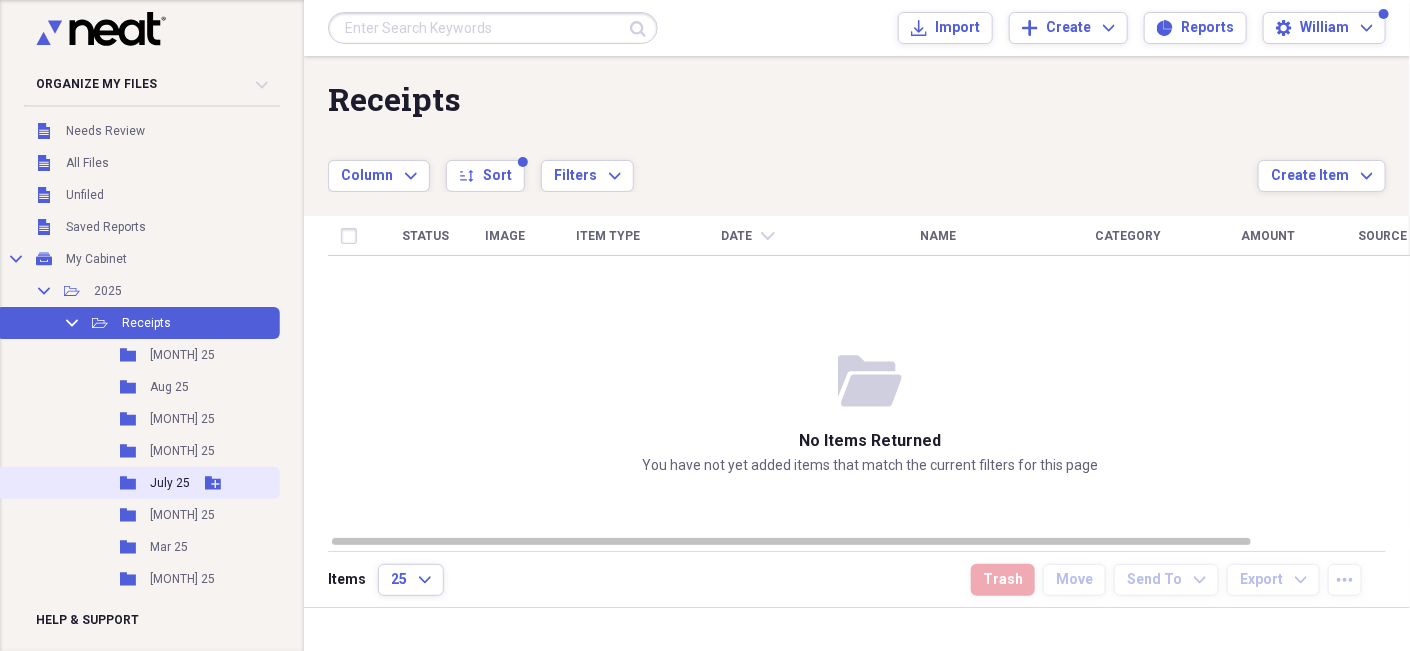 click on "July 25" at bounding box center [170, 483] 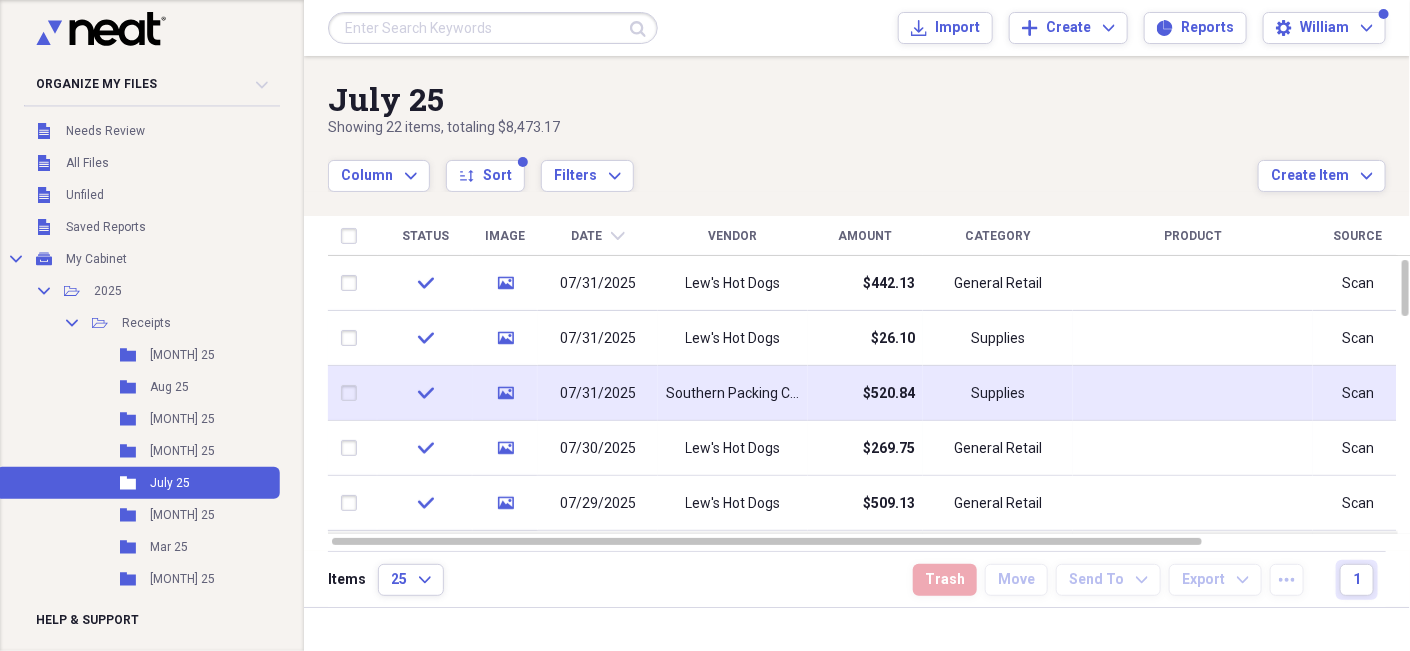 click at bounding box center (353, 393) 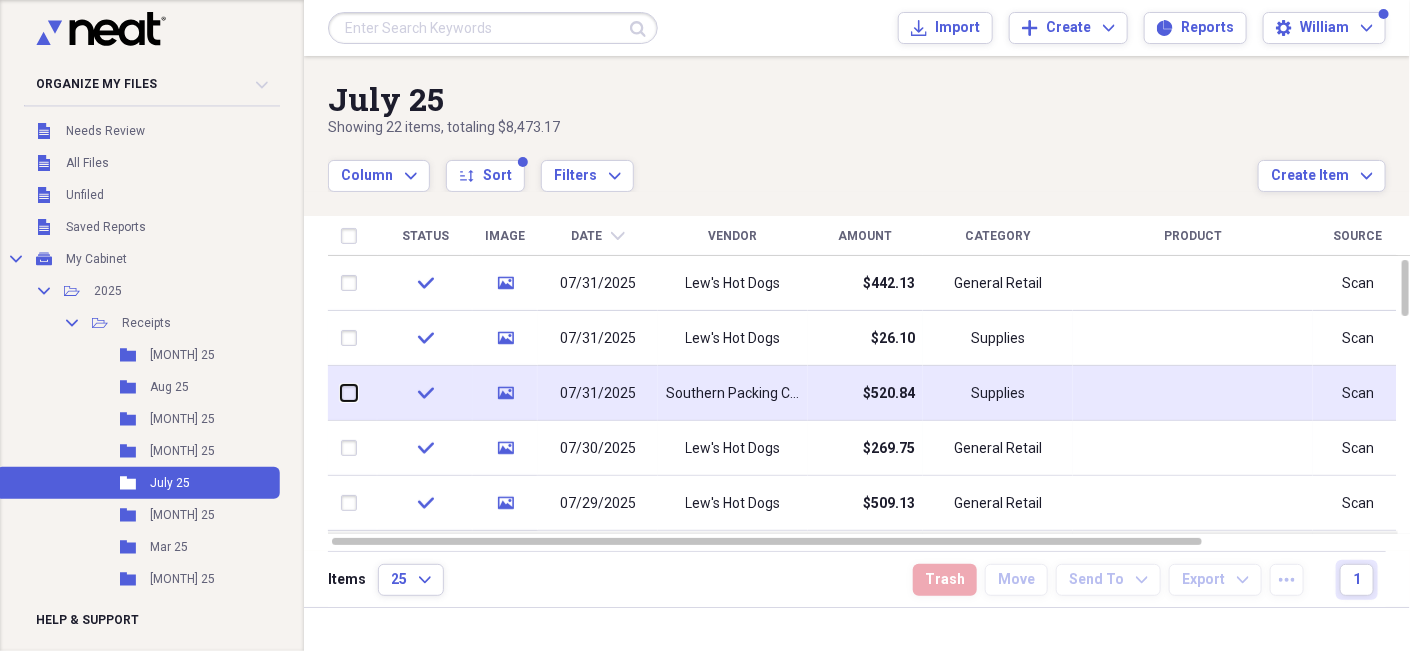 click at bounding box center [341, 393] 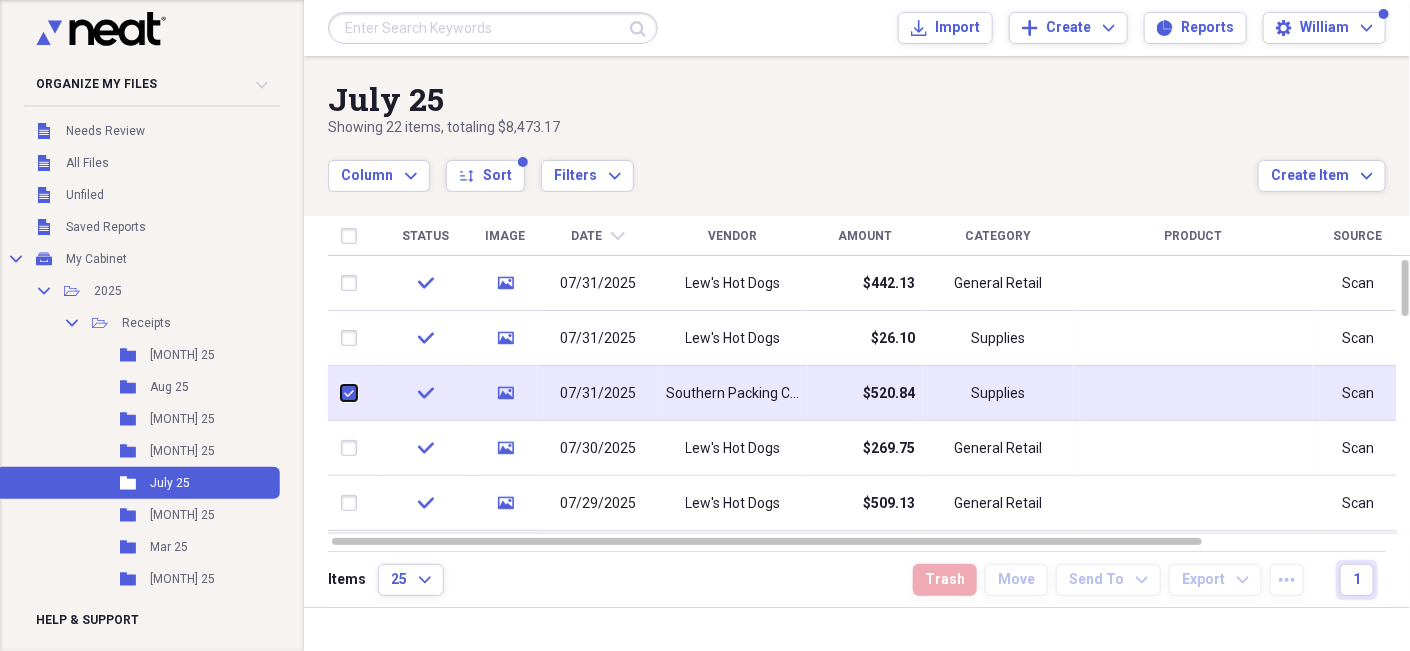 checkbox on "true" 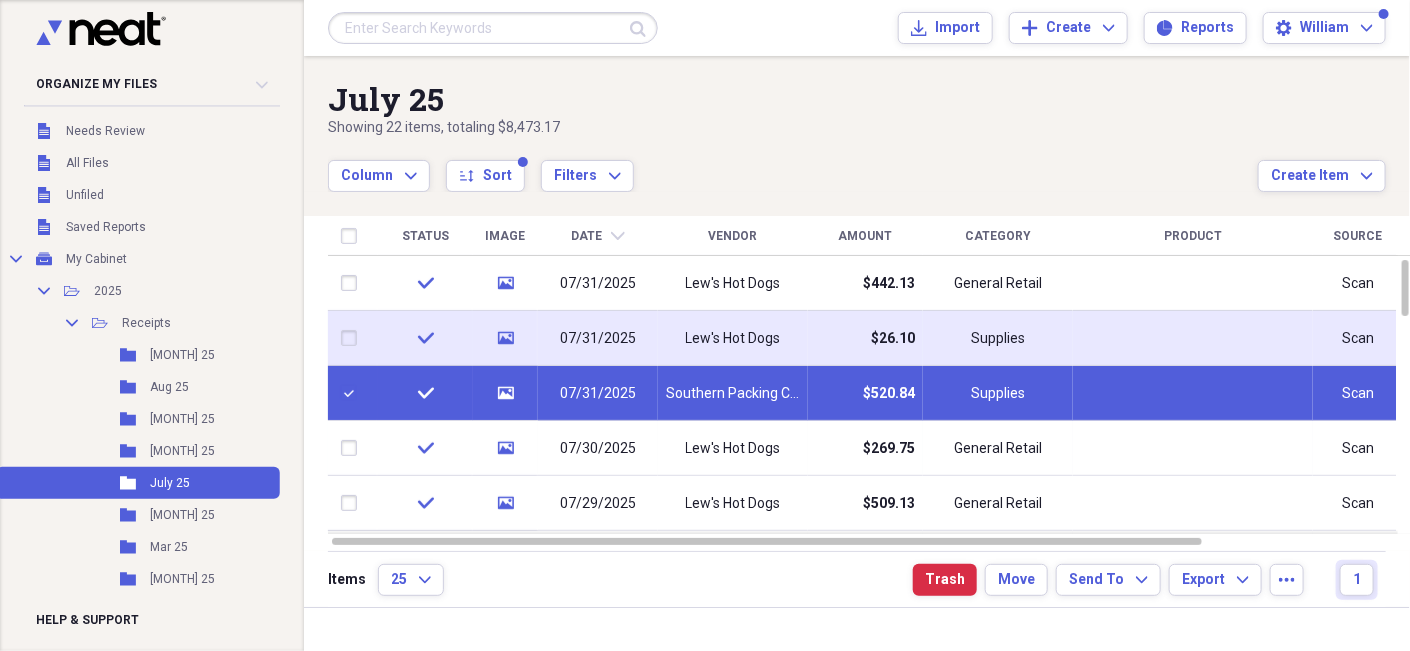 click on "07/31/2025" at bounding box center (598, 338) 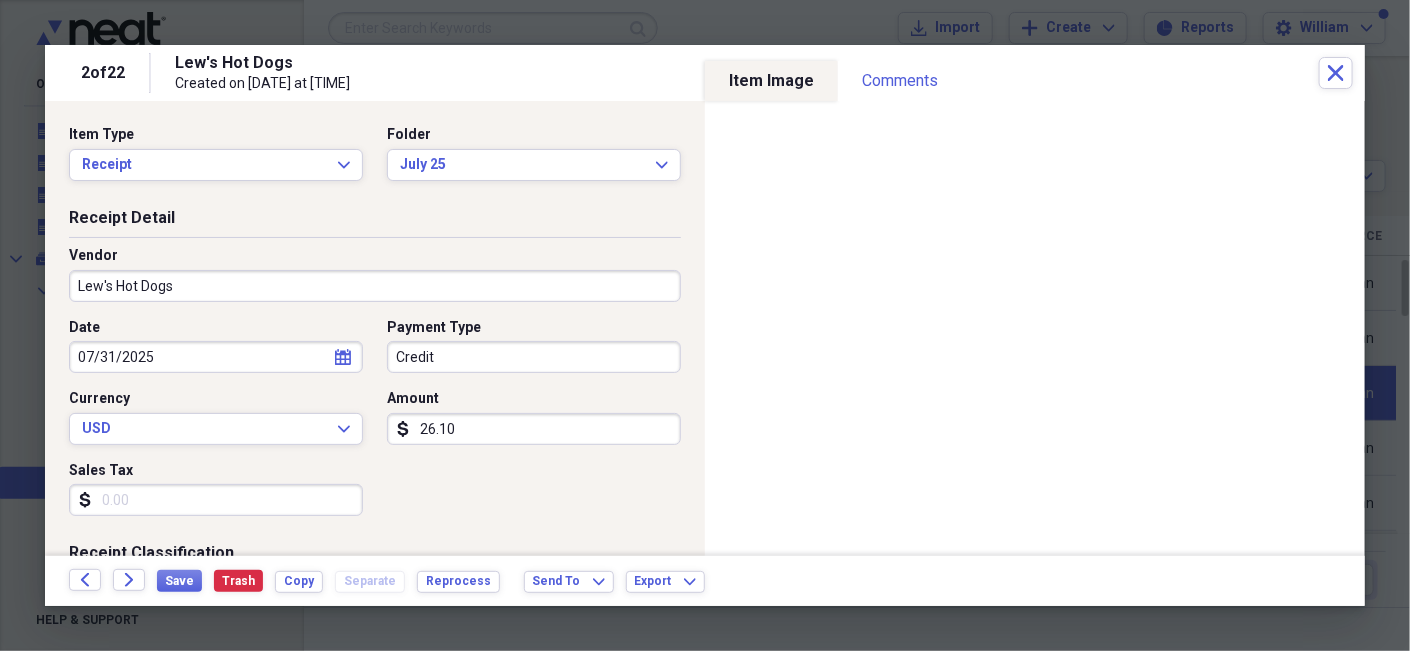 click on "Lew's Hot Dogs" at bounding box center [375, 286] 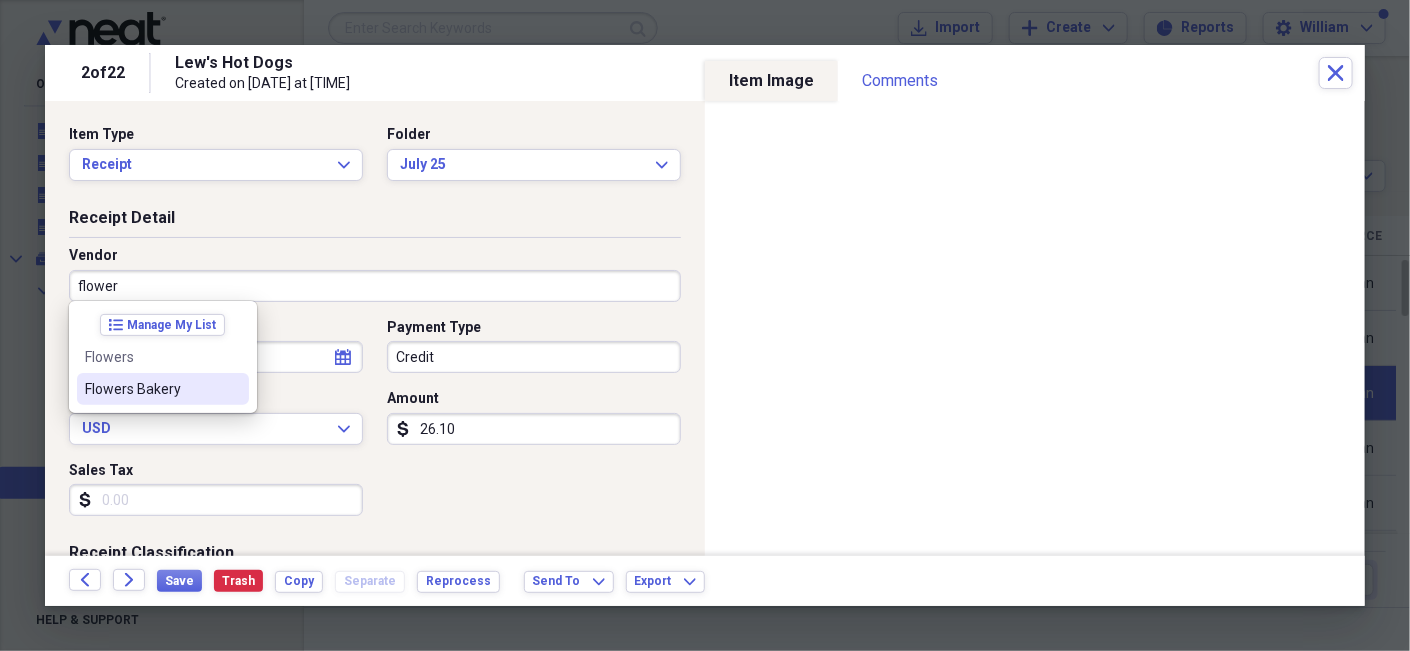 click on "Flowers Bakery" at bounding box center (151, 389) 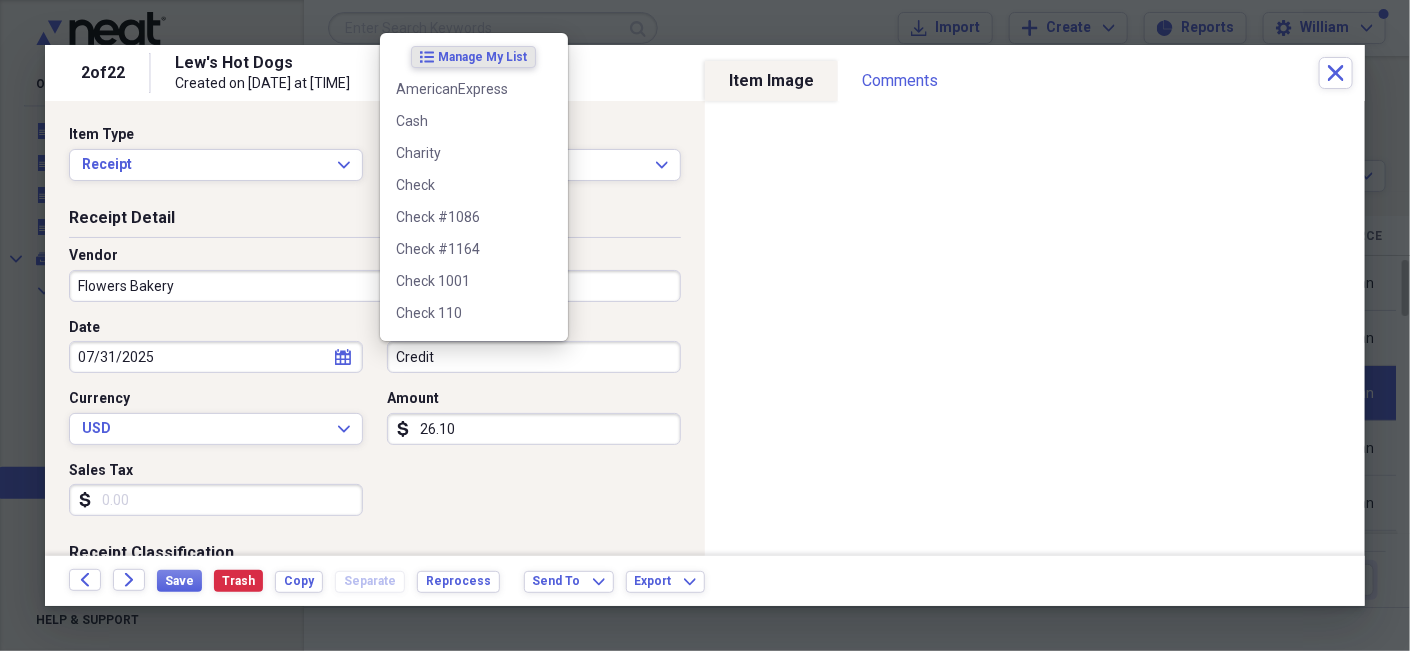 click on "Credit" at bounding box center [534, 357] 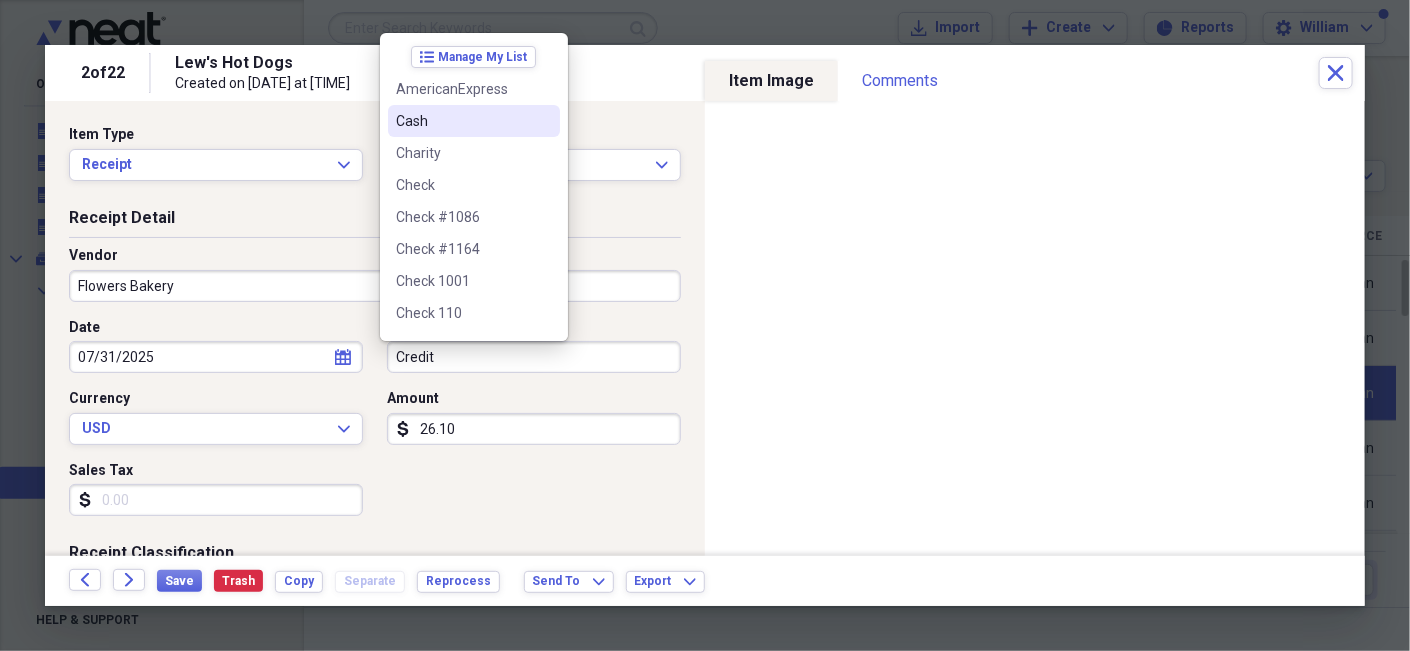 click on "Cash" at bounding box center (462, 121) 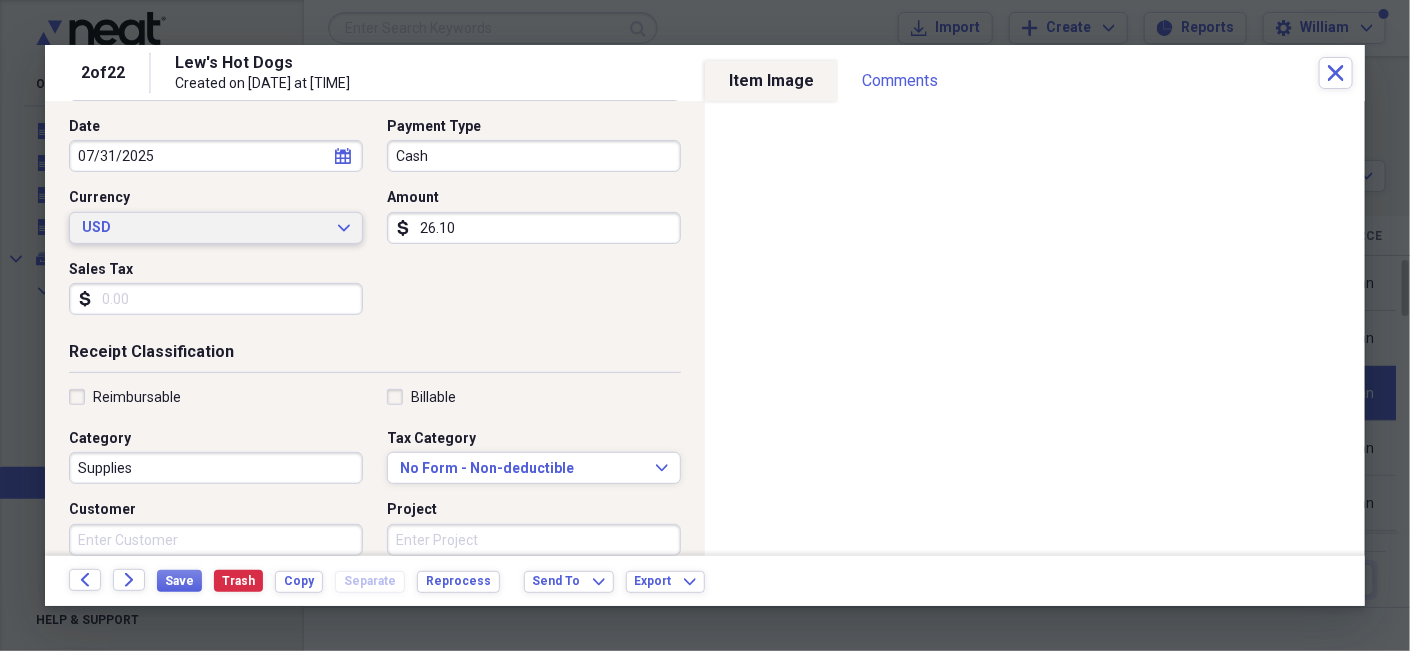 scroll, scrollTop: 299, scrollLeft: 0, axis: vertical 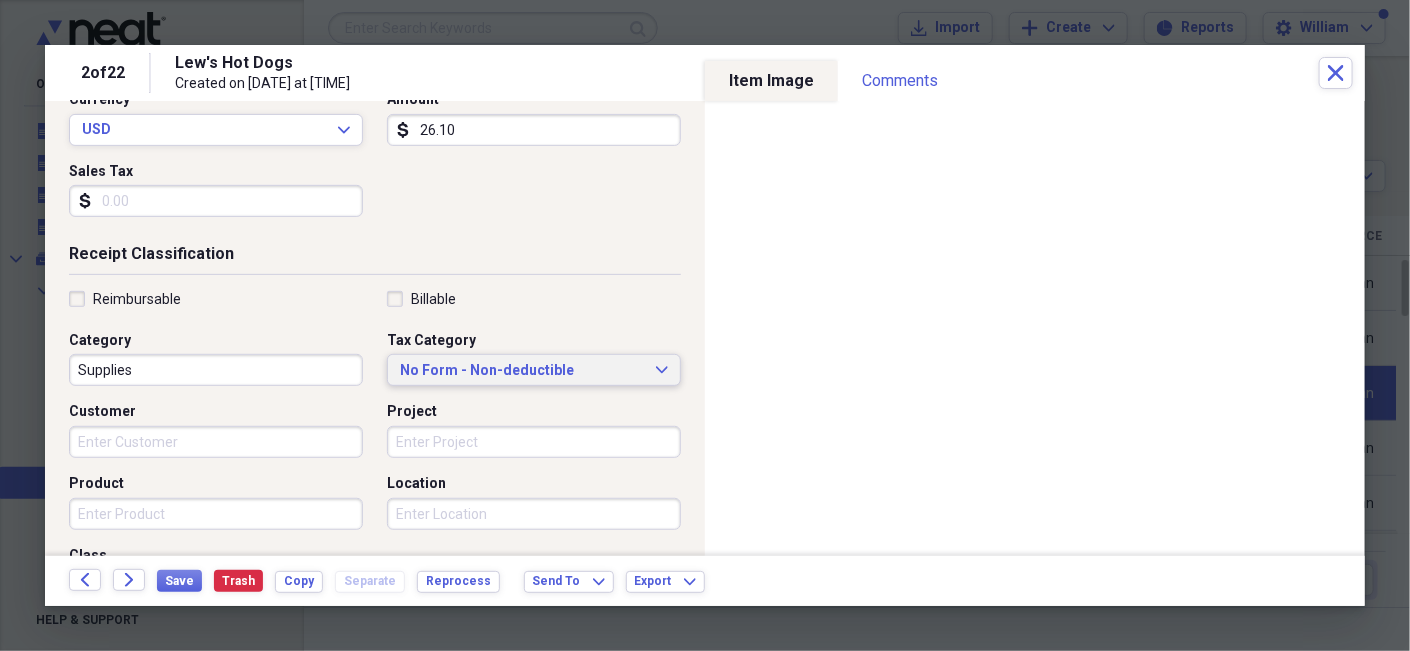click on "No Form - Non-deductible" at bounding box center (522, 371) 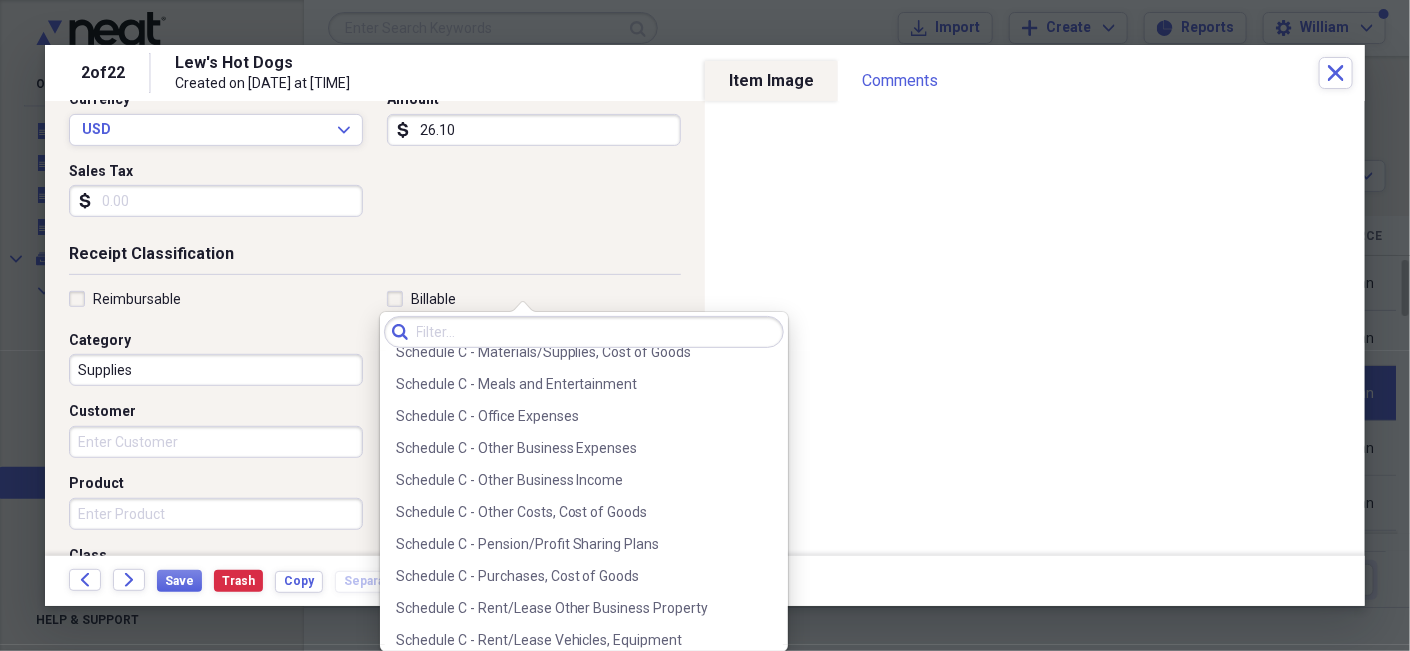 scroll, scrollTop: 4000, scrollLeft: 0, axis: vertical 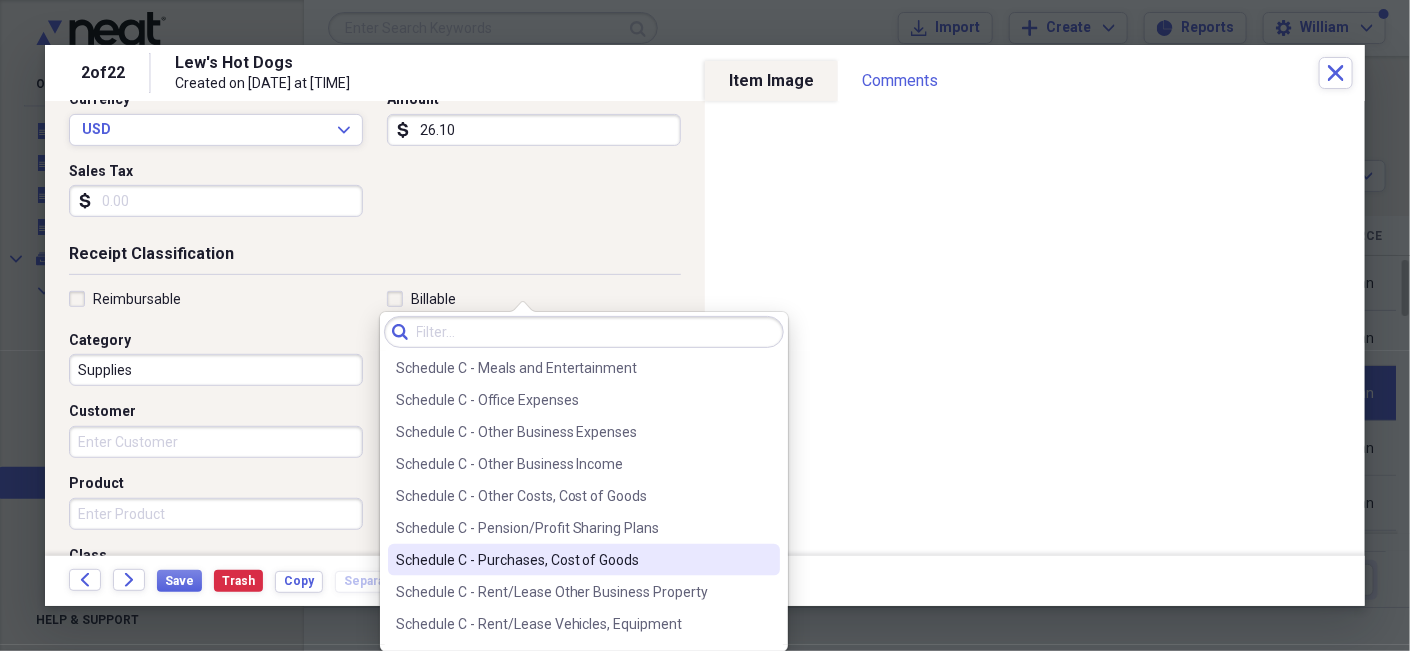 click on "Schedule C - Purchases, Cost of Goods" at bounding box center (572, 560) 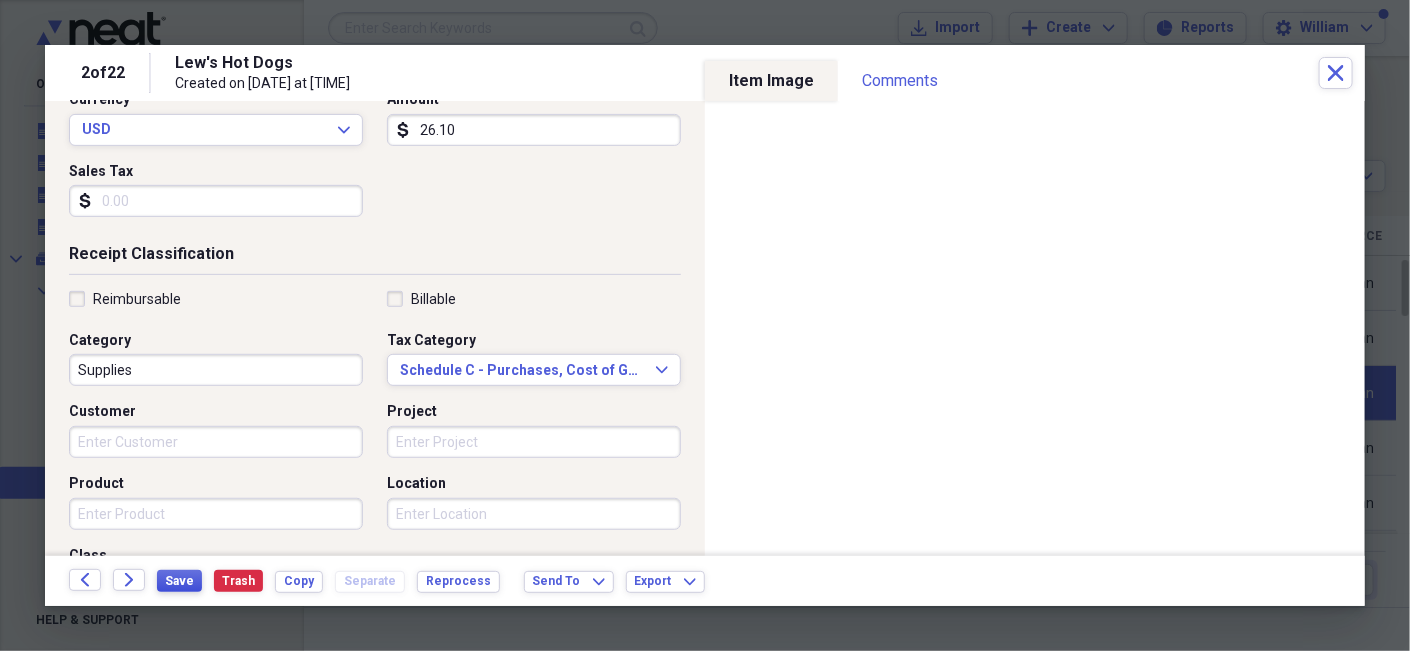 click on "Save" at bounding box center (179, 581) 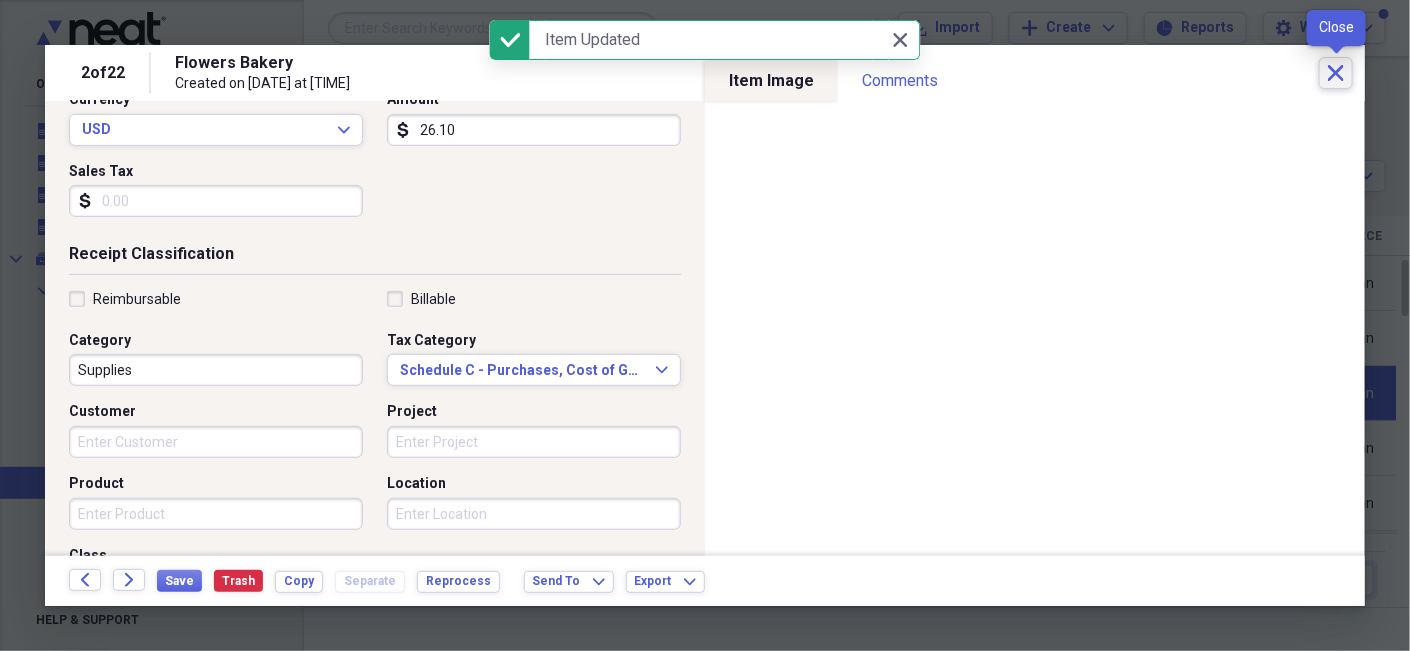 click 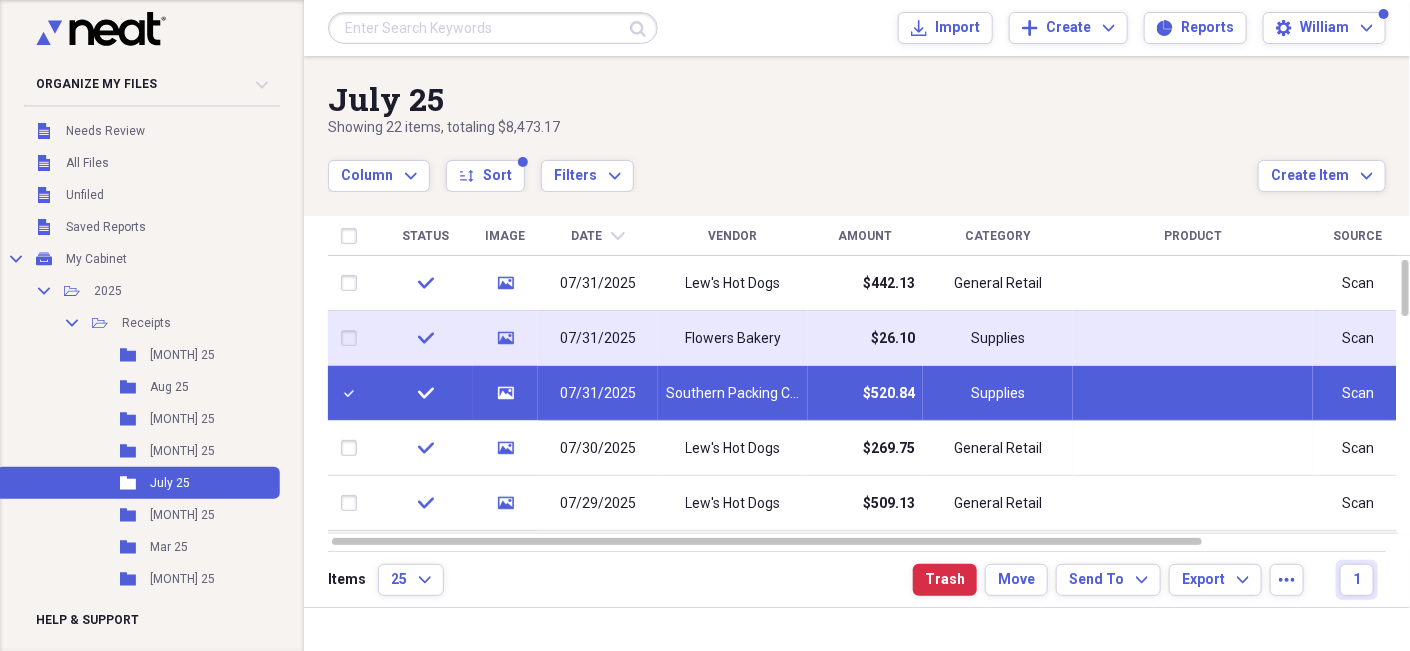 click at bounding box center (353, 338) 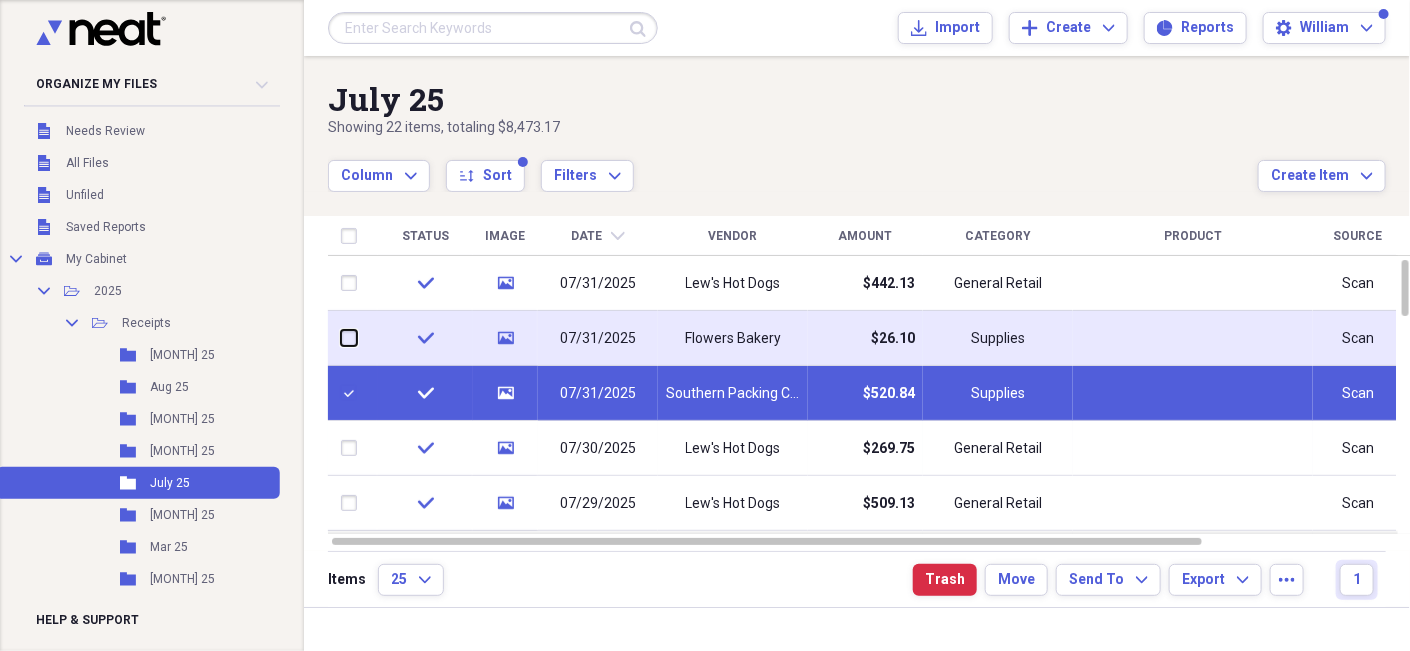click at bounding box center [341, 338] 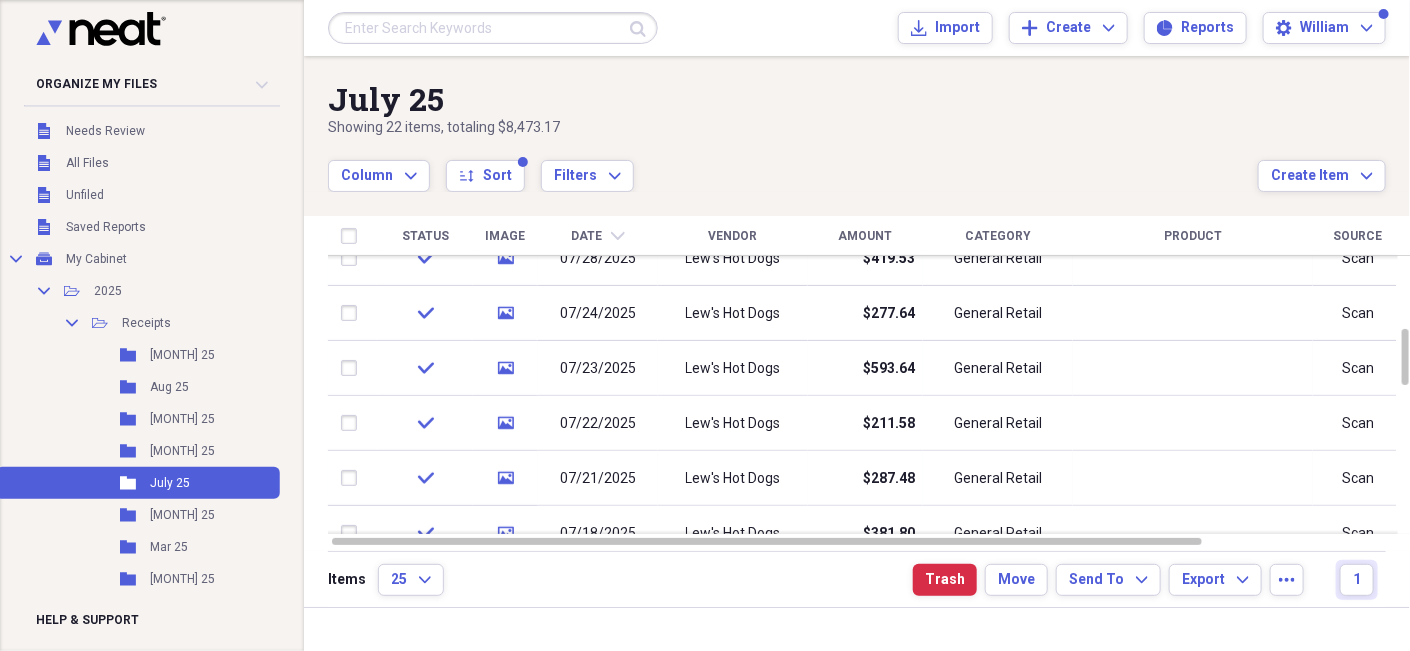 checkbox on "false" 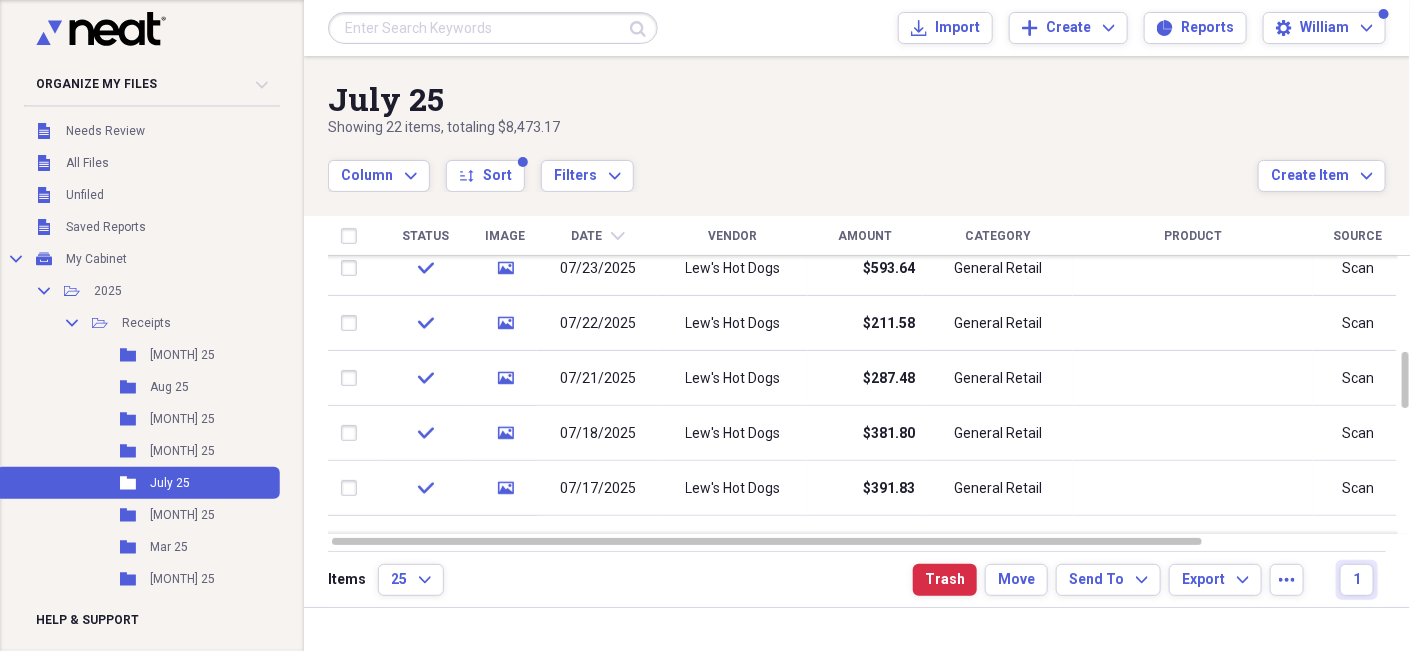 checkbox on "false" 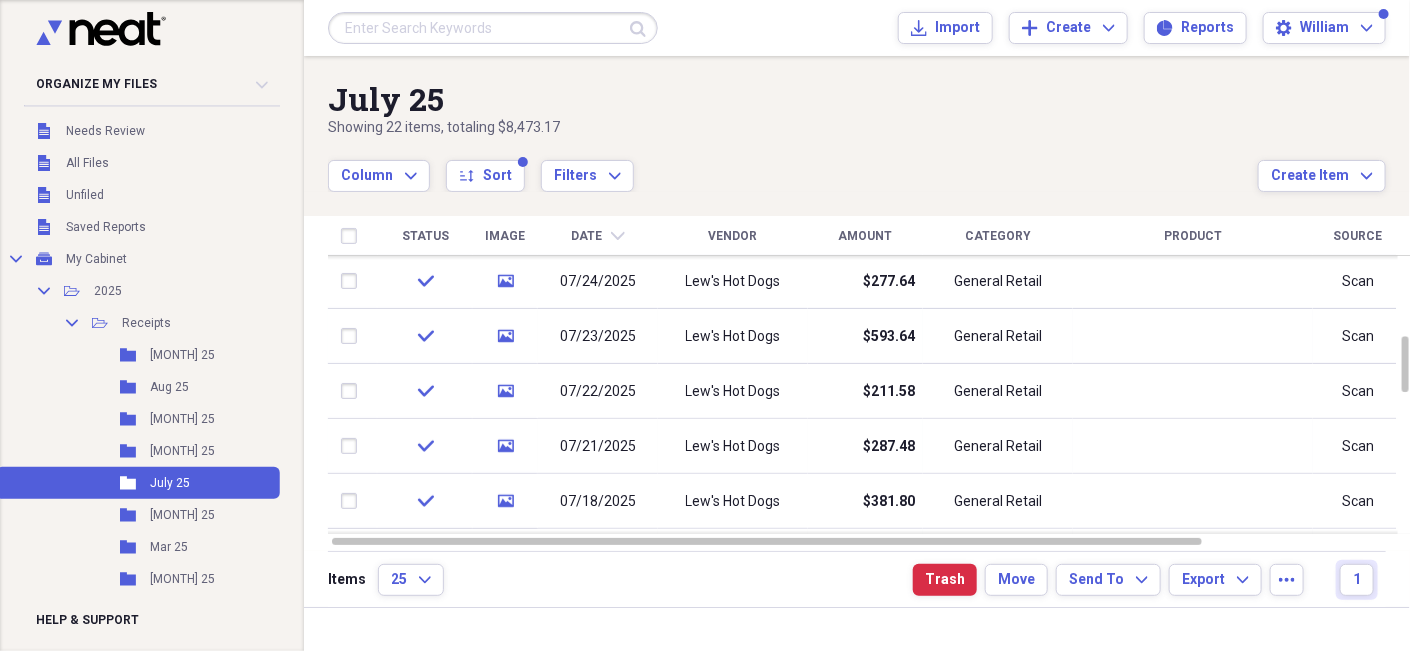 checkbox on "true" 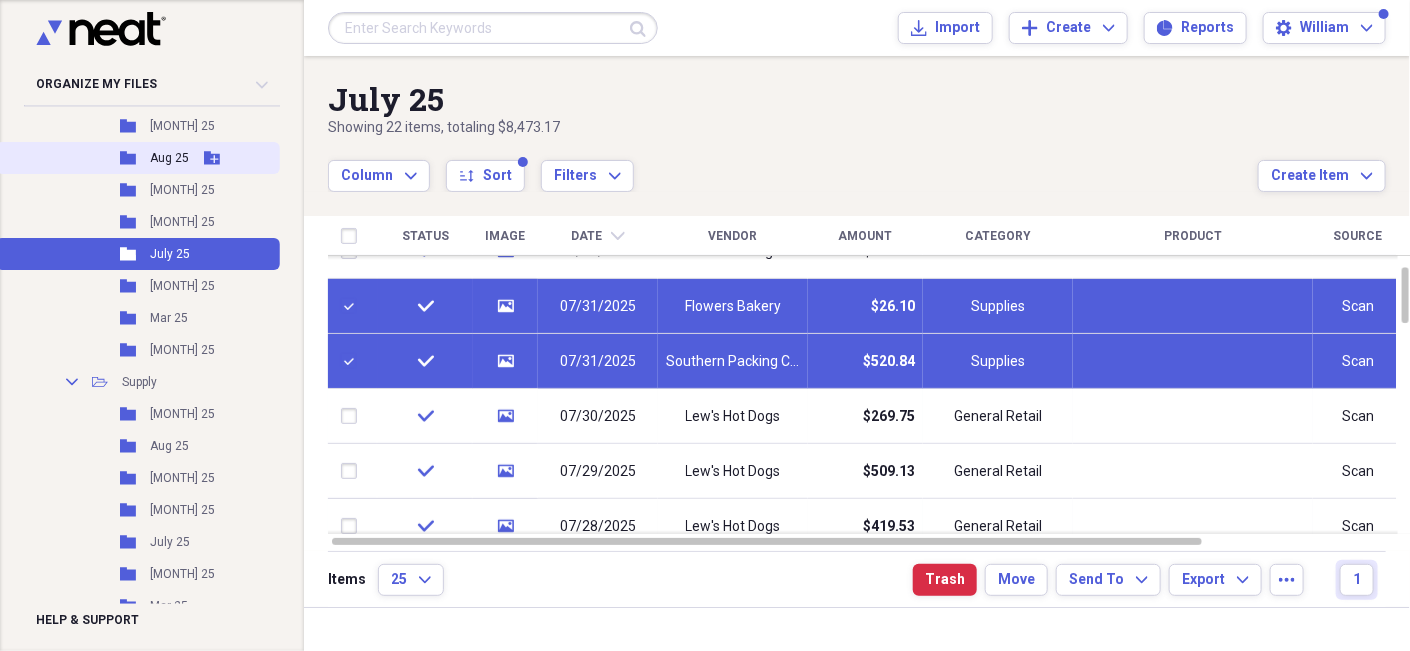 scroll, scrollTop: 299, scrollLeft: 0, axis: vertical 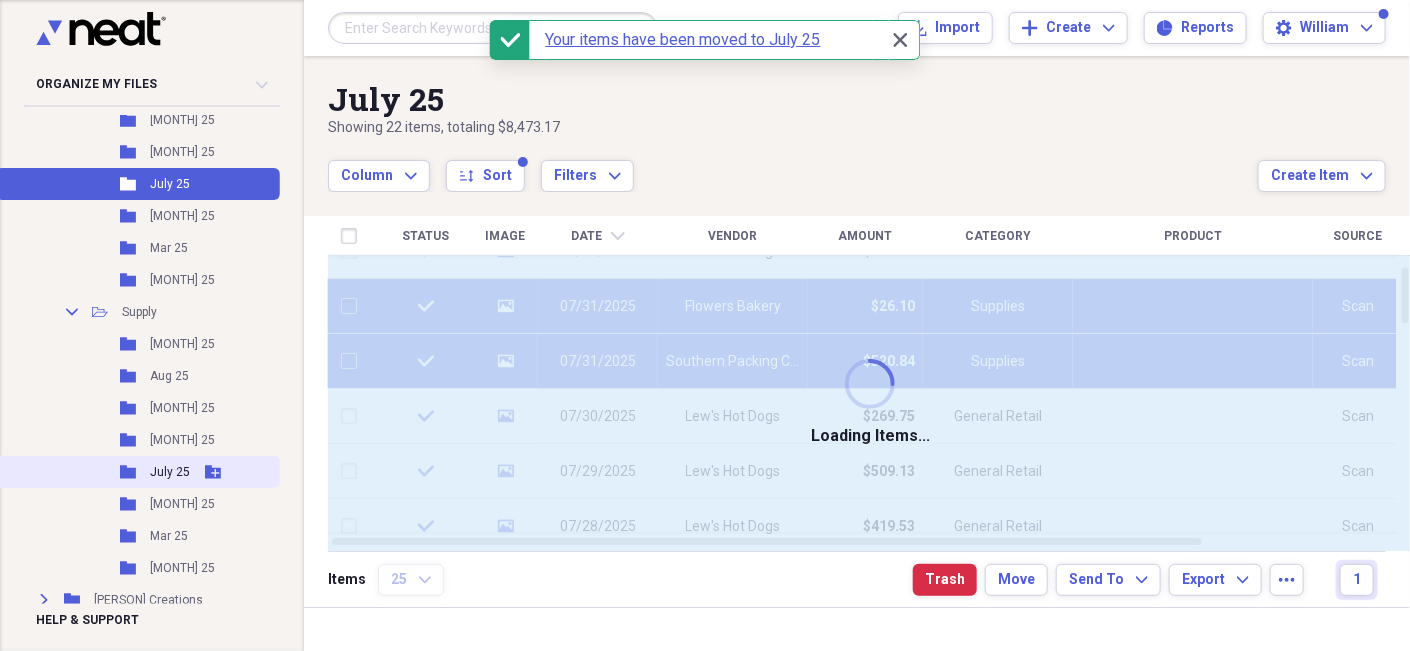 checkbox on "false" 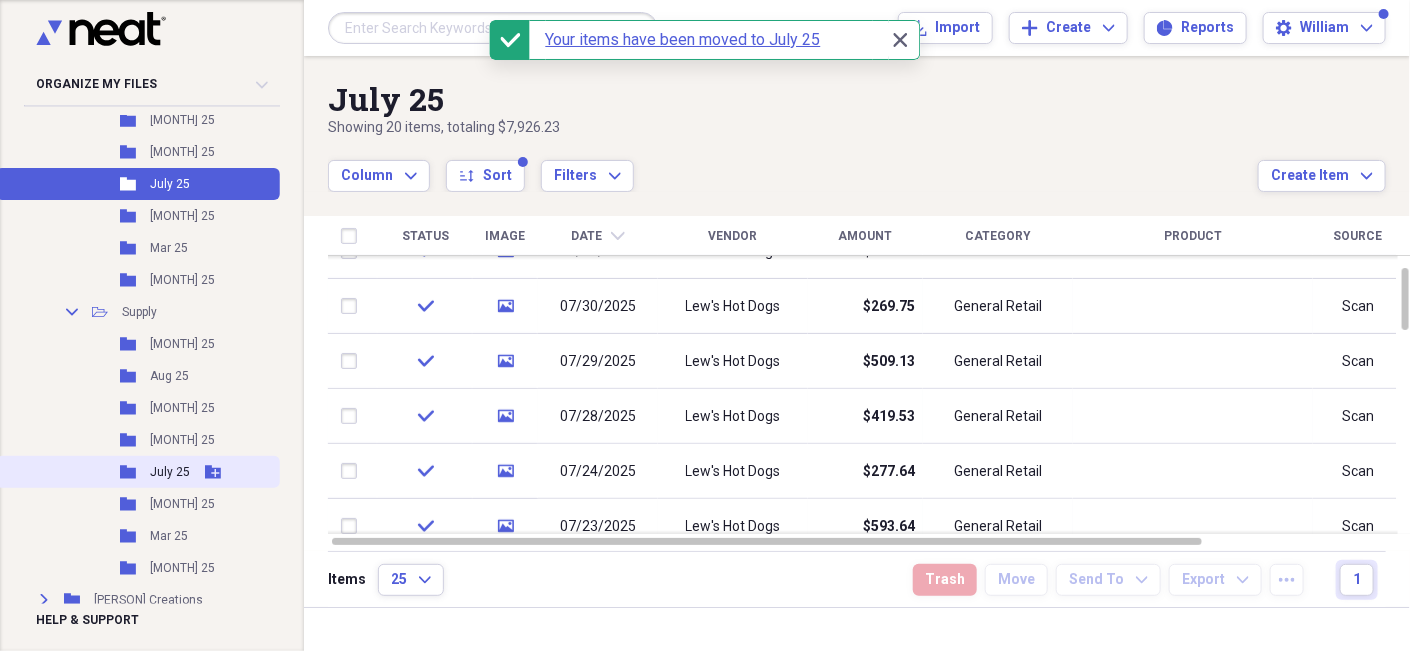 click on "July 25" at bounding box center (170, 472) 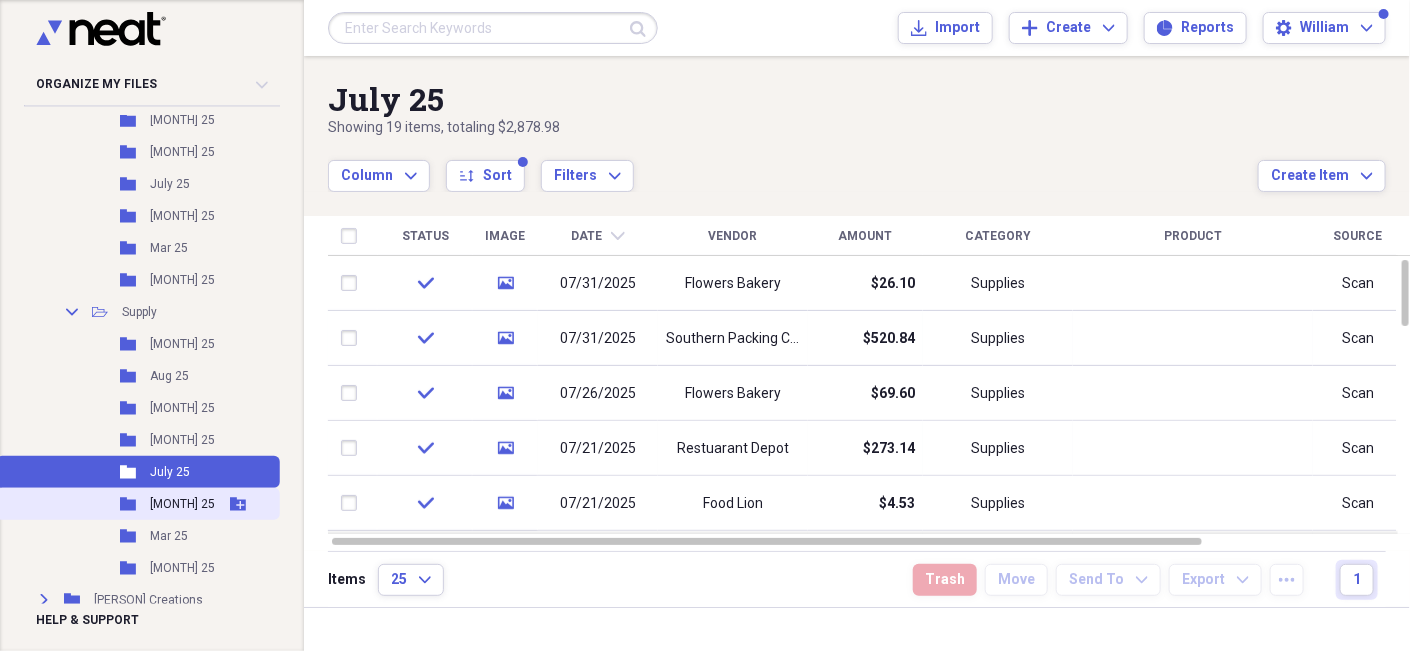 click on "[MONTH] 25" at bounding box center [182, 504] 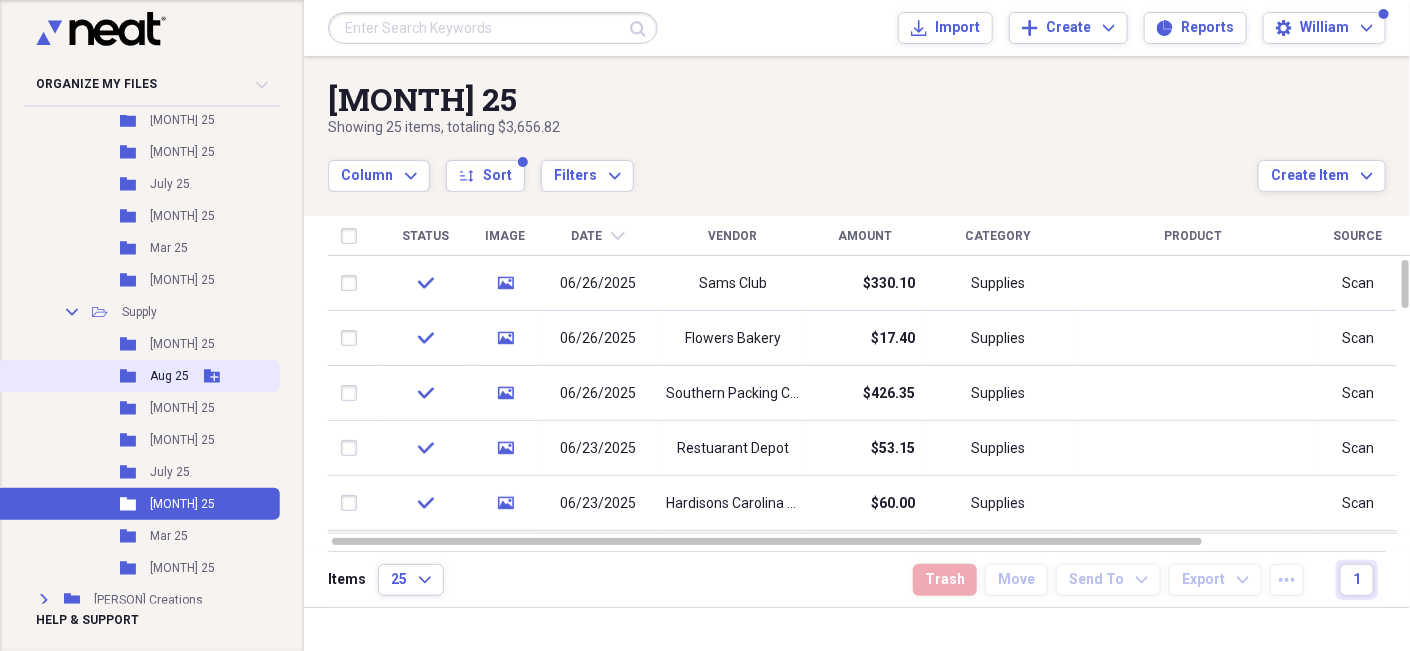 click on "Aug 25" at bounding box center (169, 376) 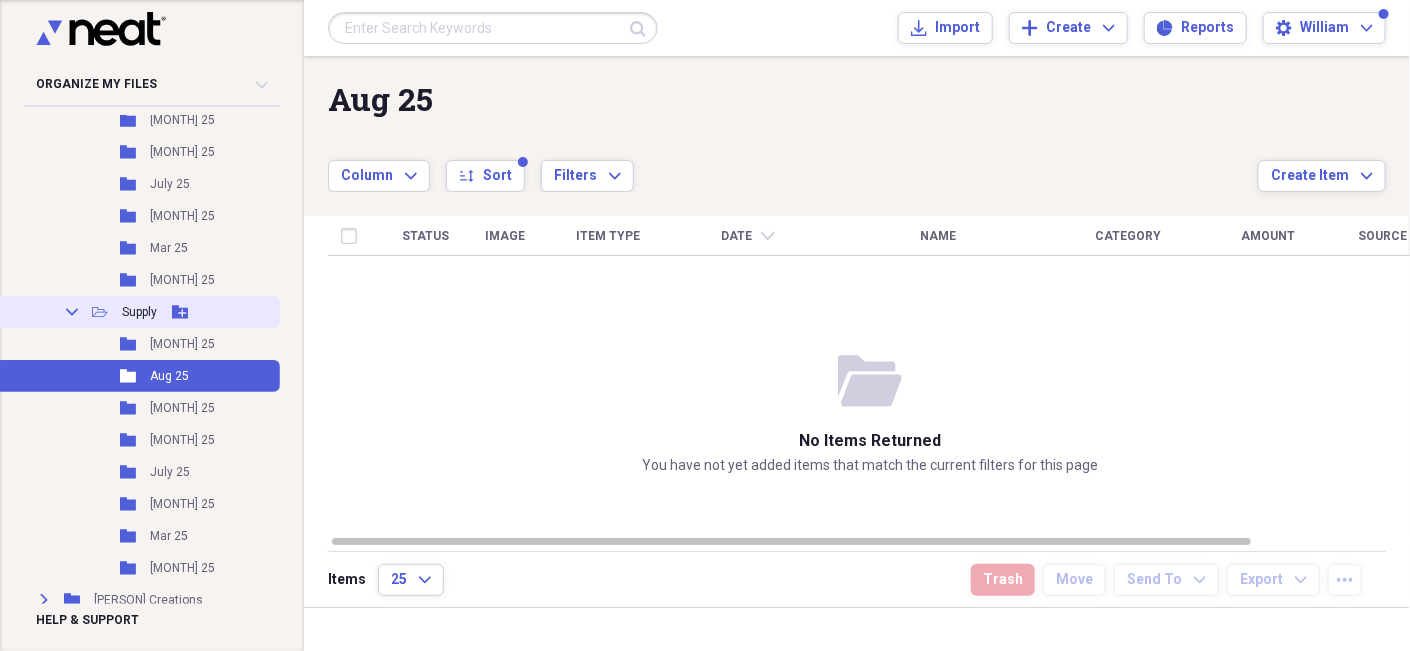 click on "Supply" at bounding box center [139, 312] 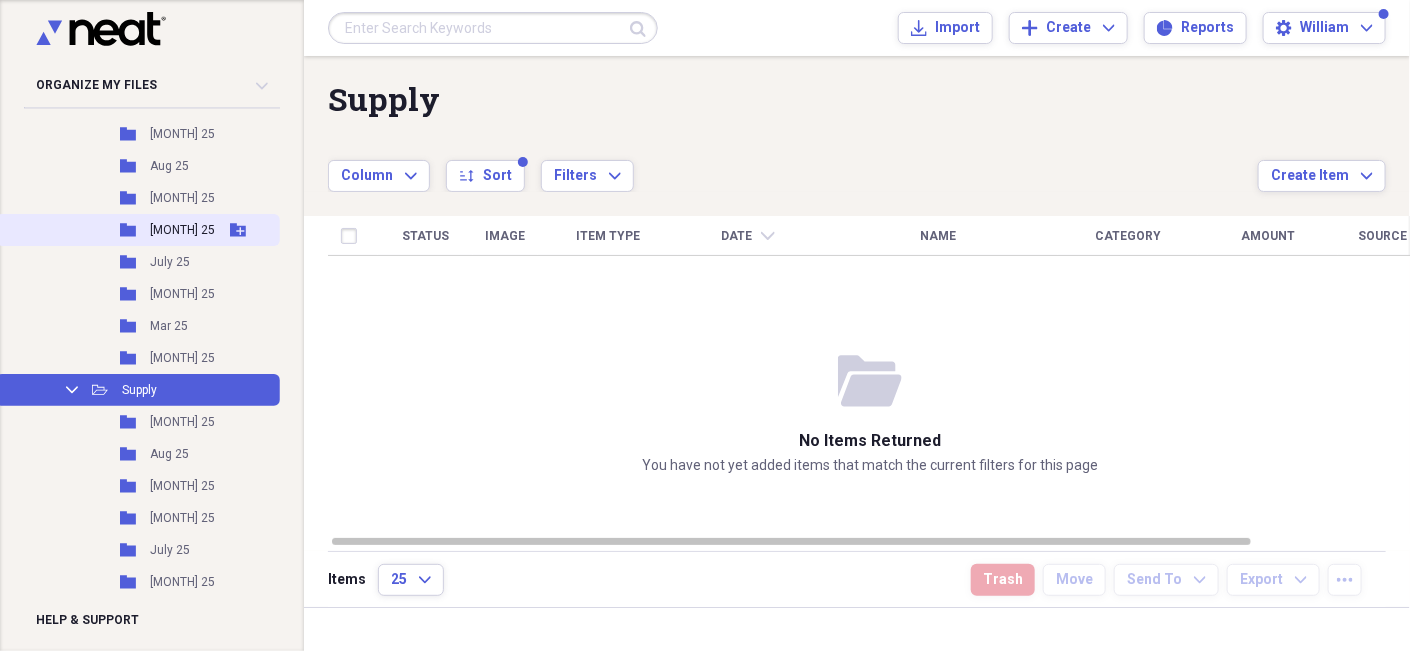 scroll, scrollTop: 200, scrollLeft: 0, axis: vertical 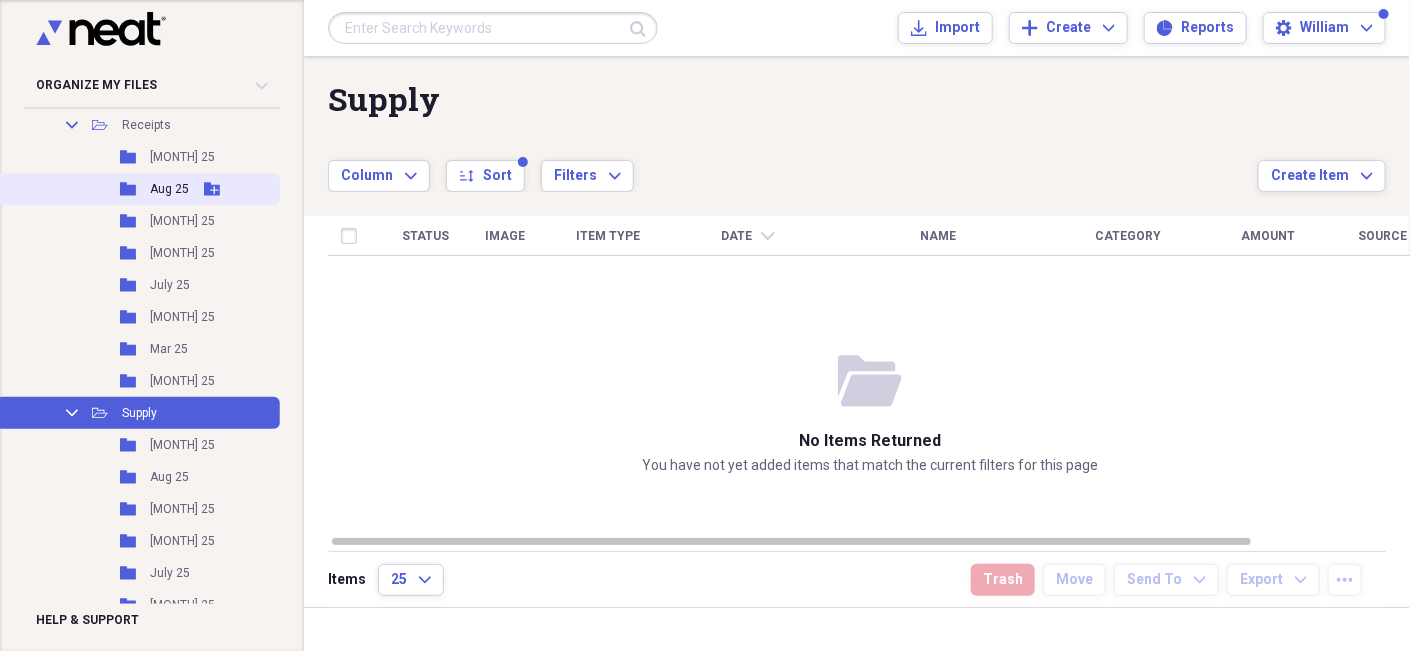 click on "Aug 25" at bounding box center [169, 189] 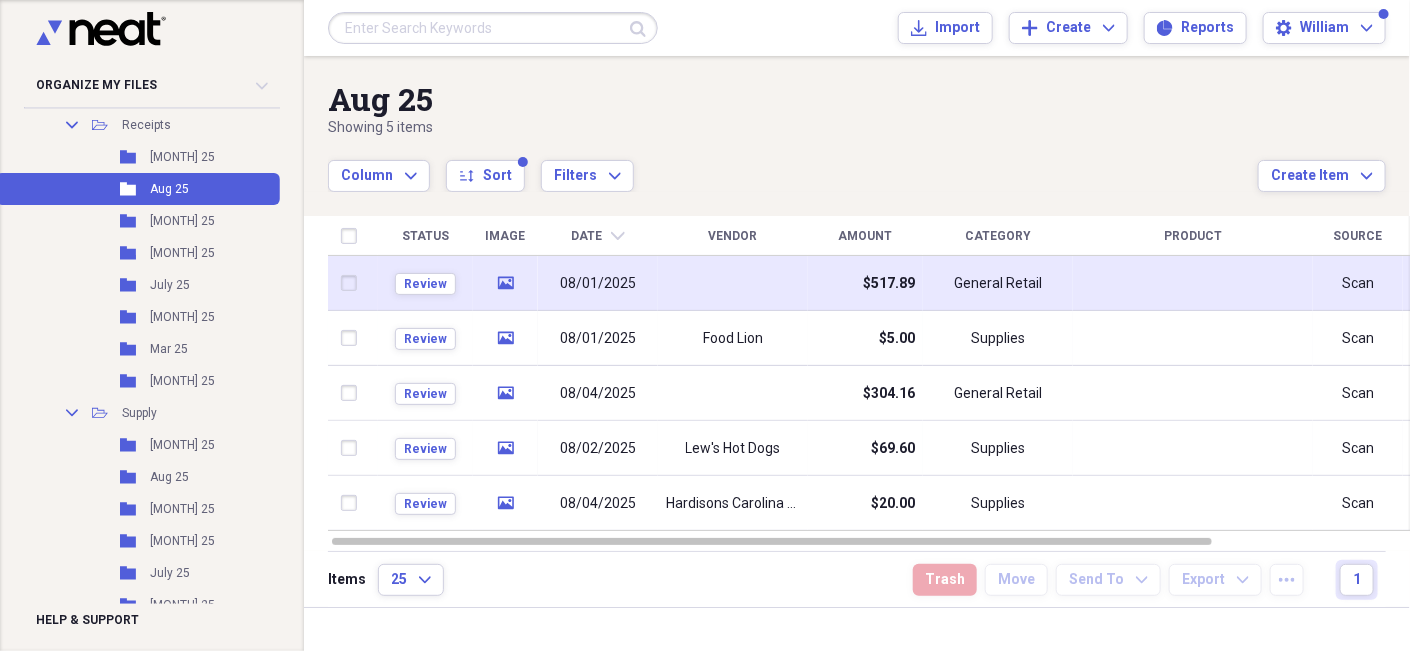 click on "08/01/2025" at bounding box center (598, 284) 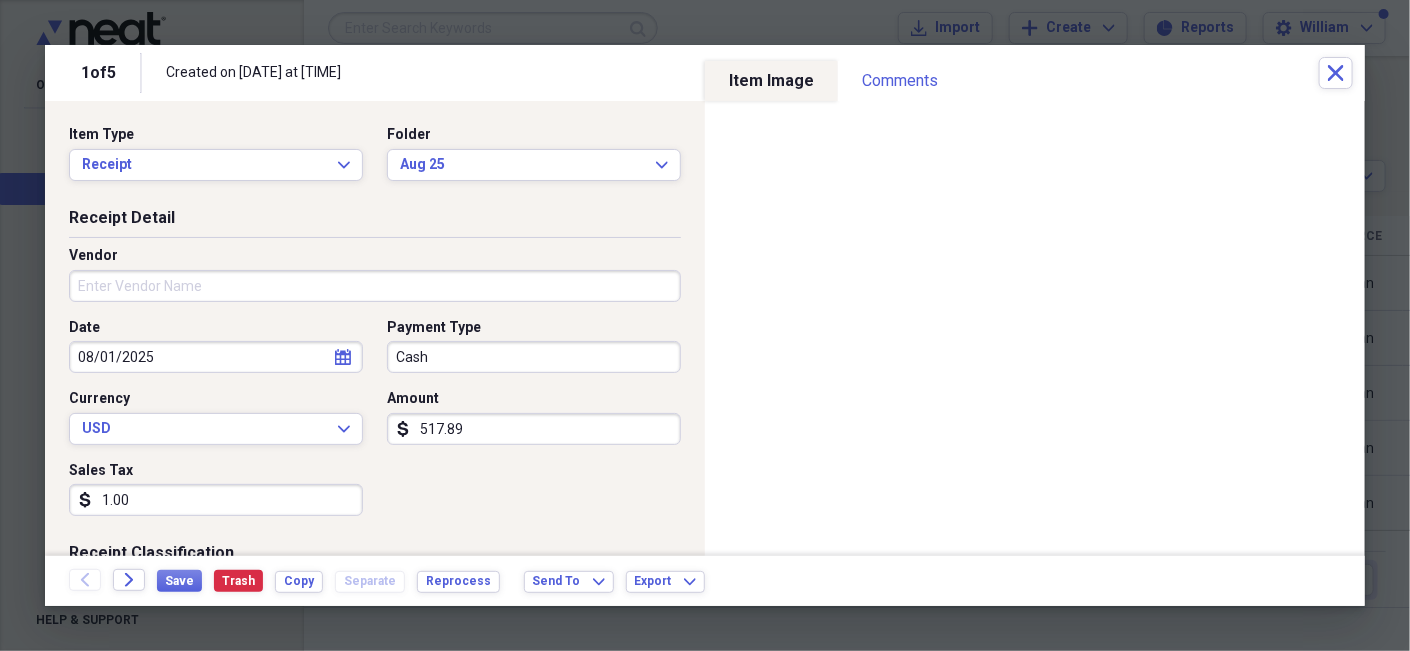 click on "Vendor" at bounding box center [375, 286] 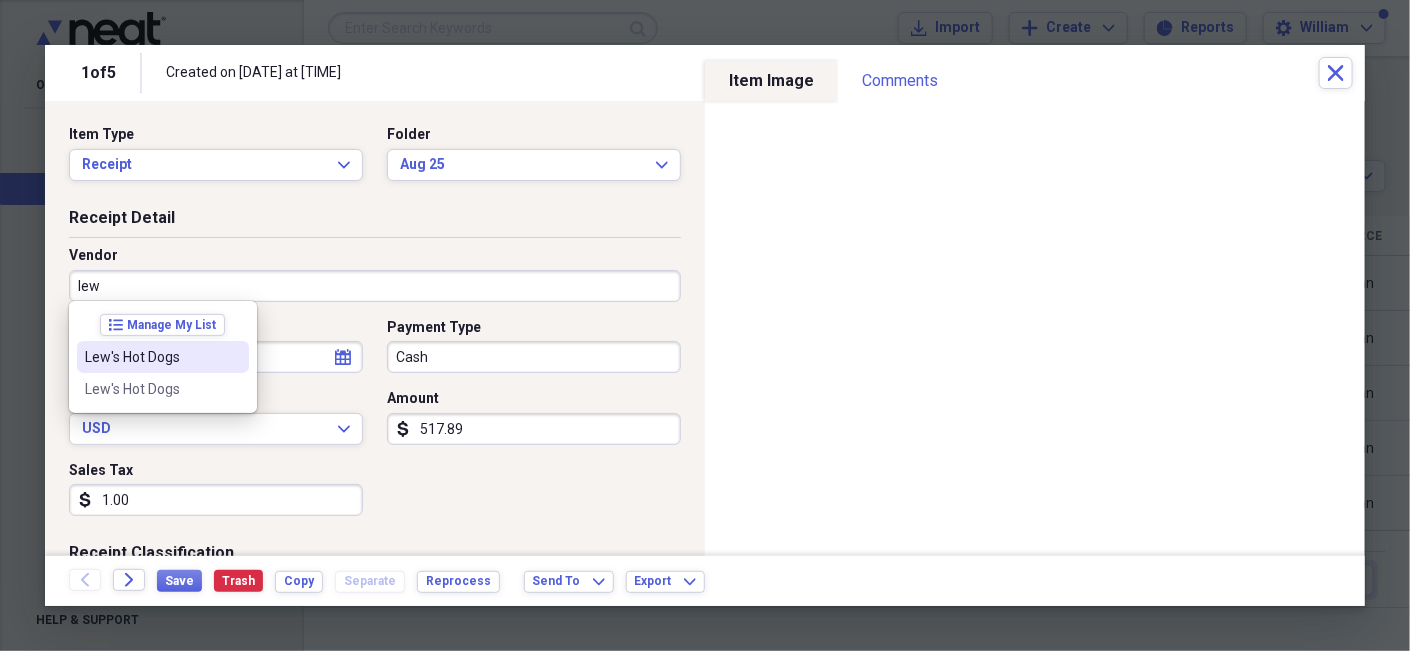 click on "Lew's Hot Dogs" at bounding box center (151, 357) 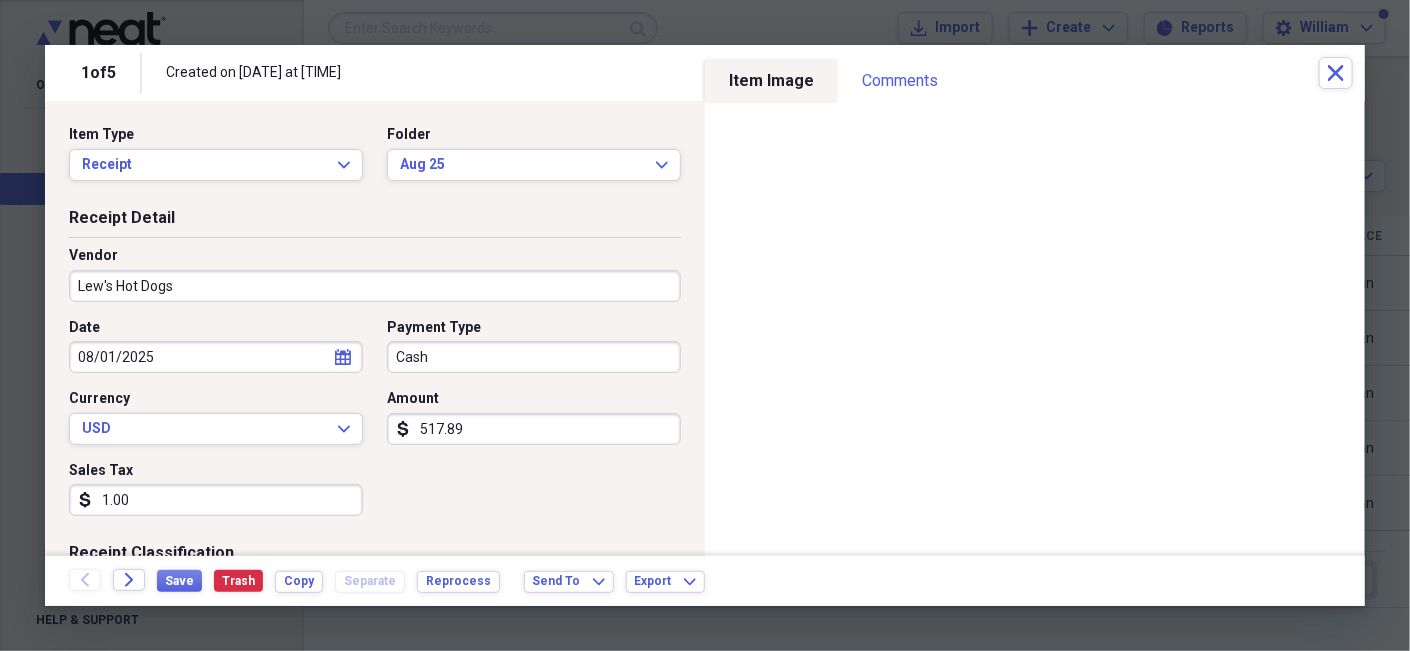 type on "Supplies" 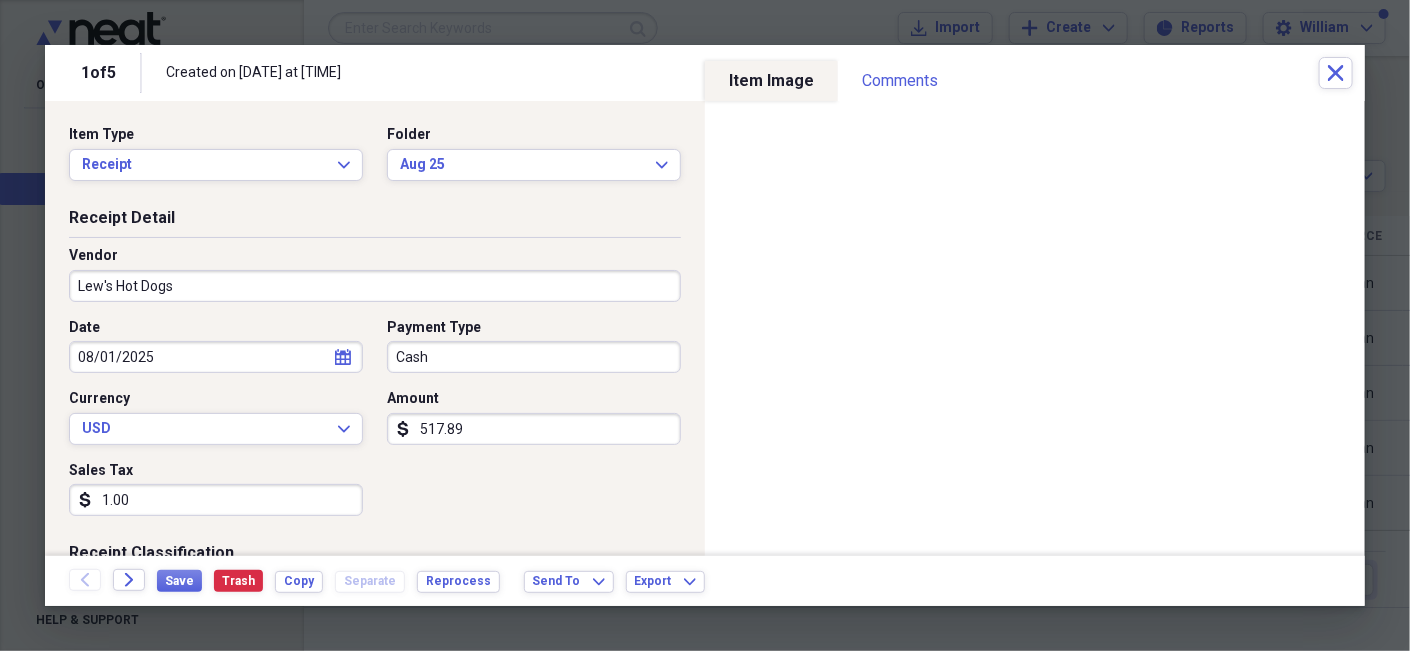 click on "1.00" at bounding box center (216, 500) 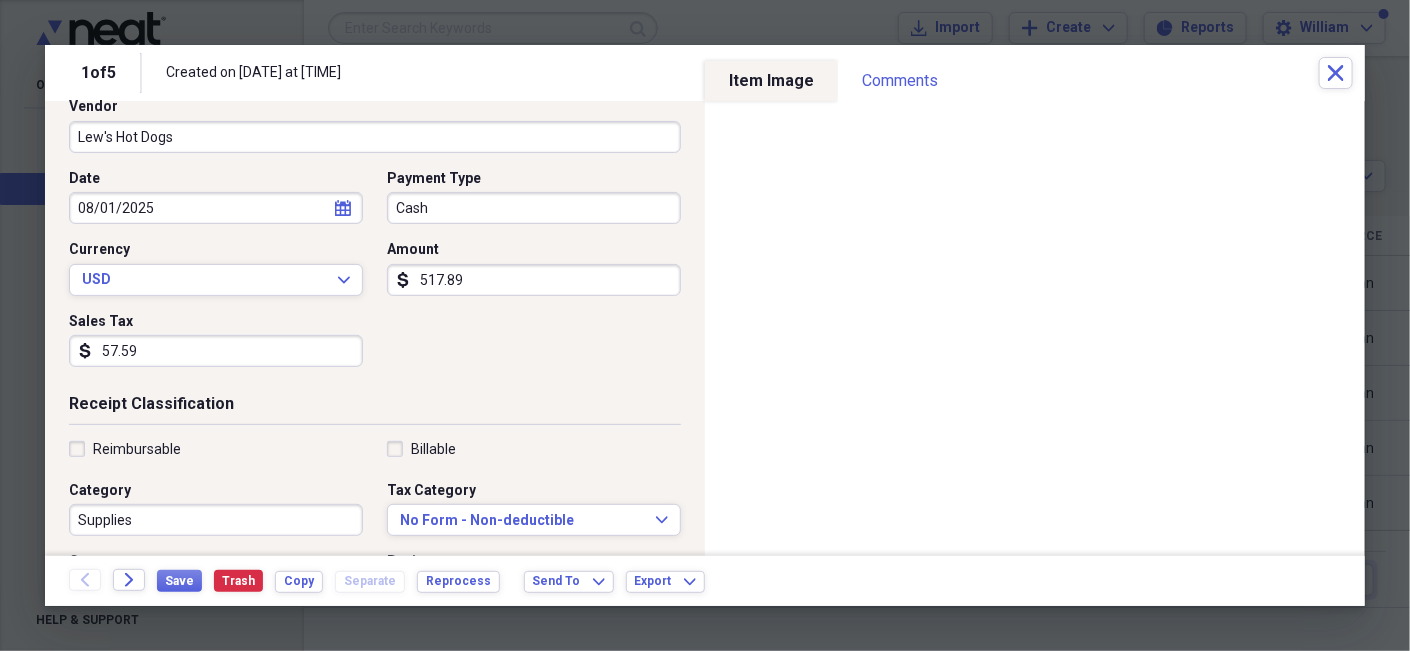 scroll, scrollTop: 200, scrollLeft: 0, axis: vertical 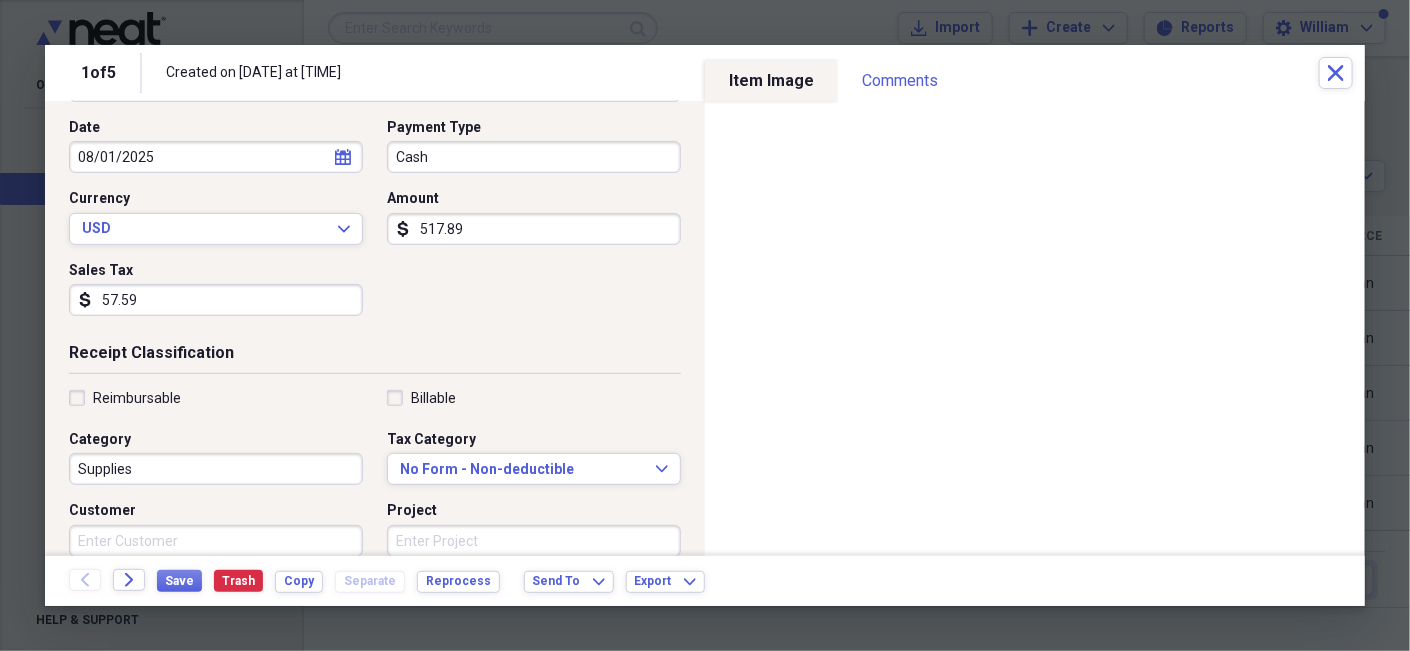 type on "57.59" 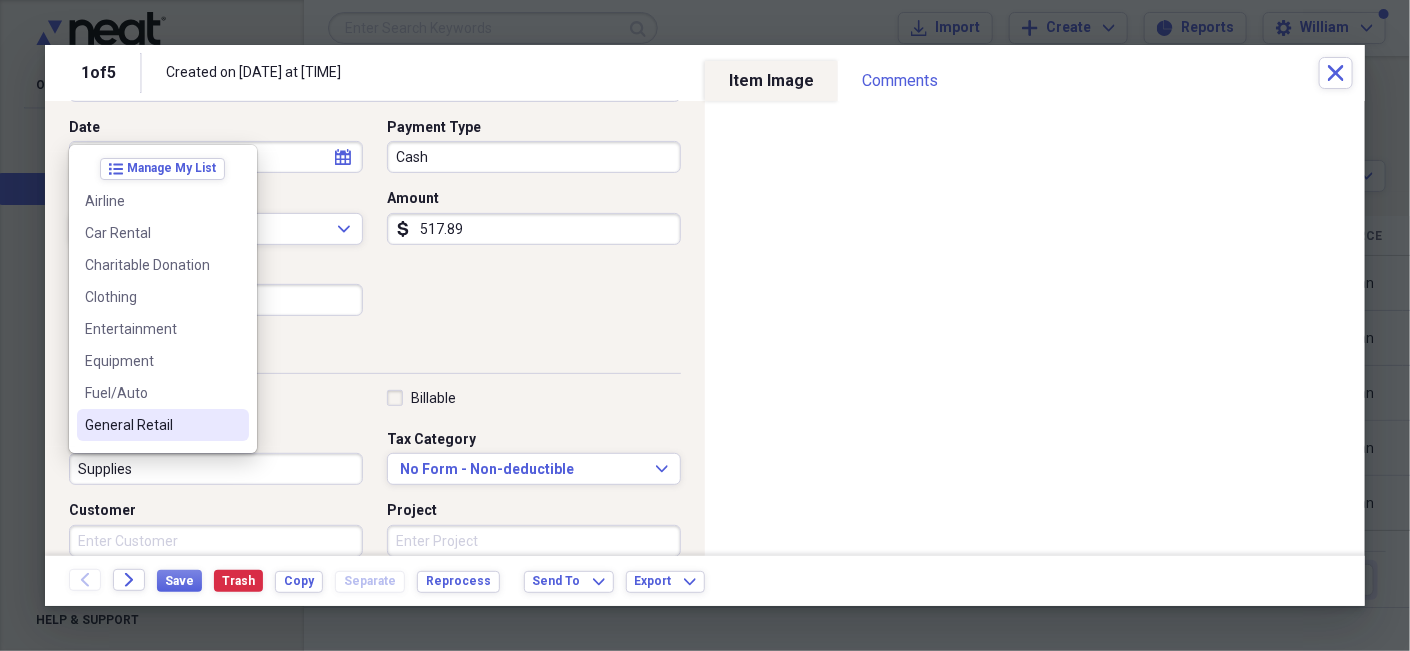 click on "General Retail" at bounding box center [151, 425] 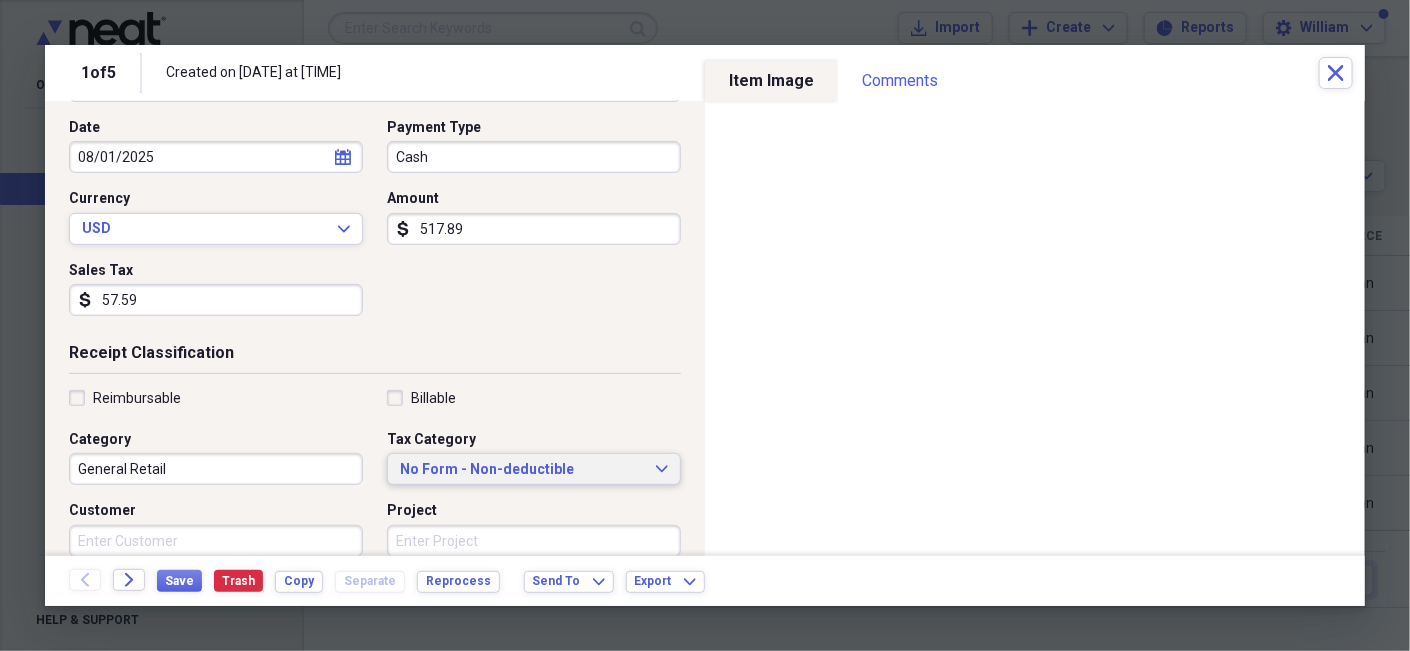 click on "No Form - Non-deductible" at bounding box center (522, 470) 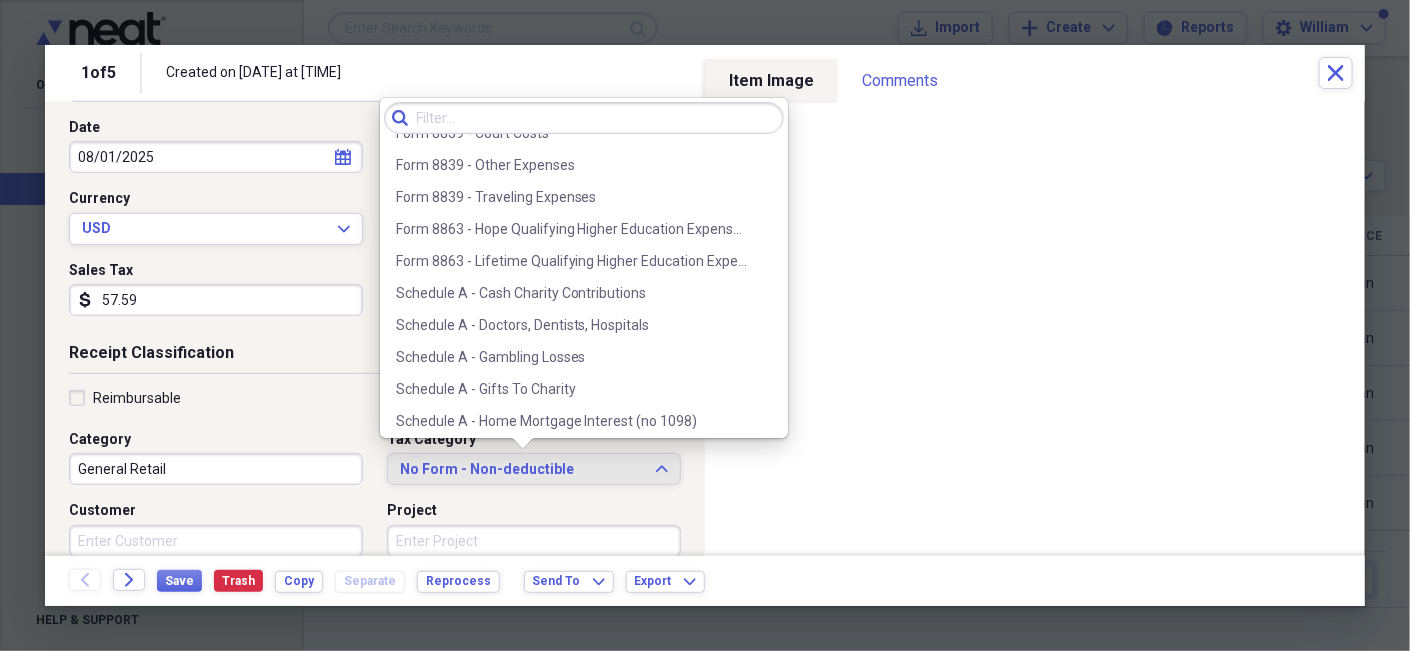 scroll, scrollTop: 3242, scrollLeft: 0, axis: vertical 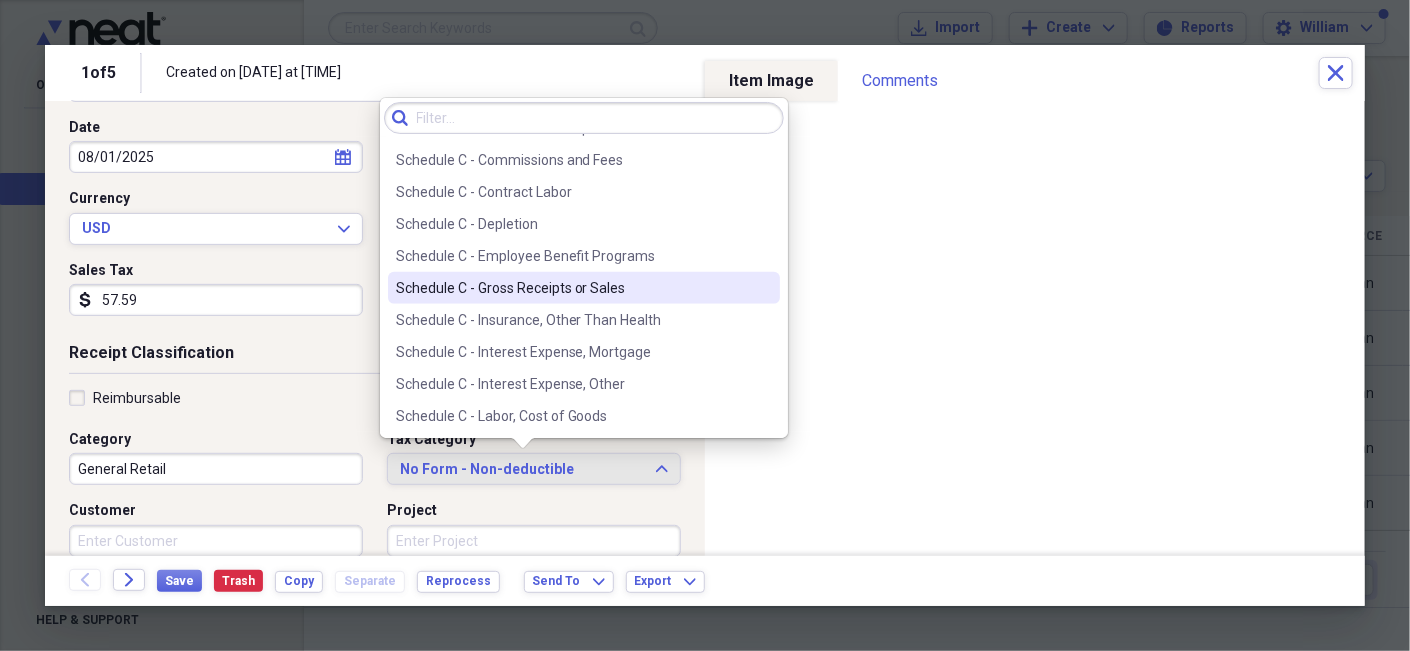 click on "Schedule C - Gross Receipts or Sales" at bounding box center (572, 288) 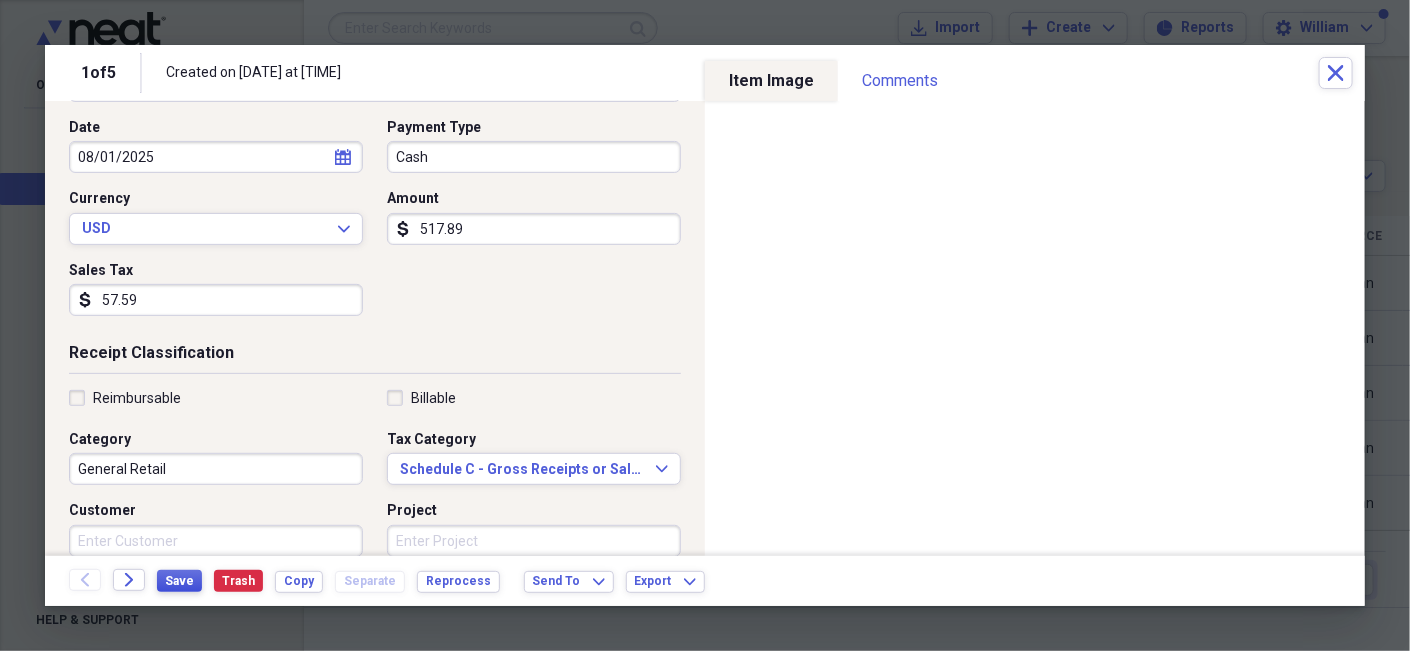 click on "Save" at bounding box center (179, 581) 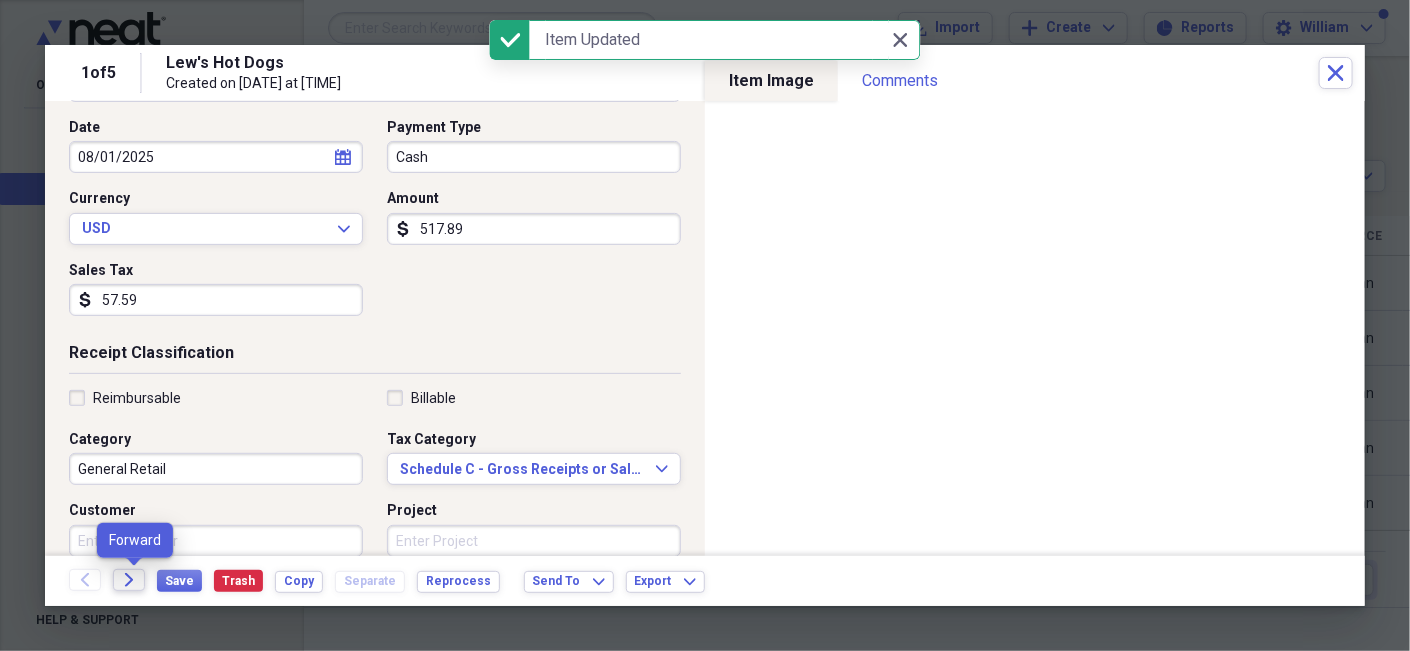 click 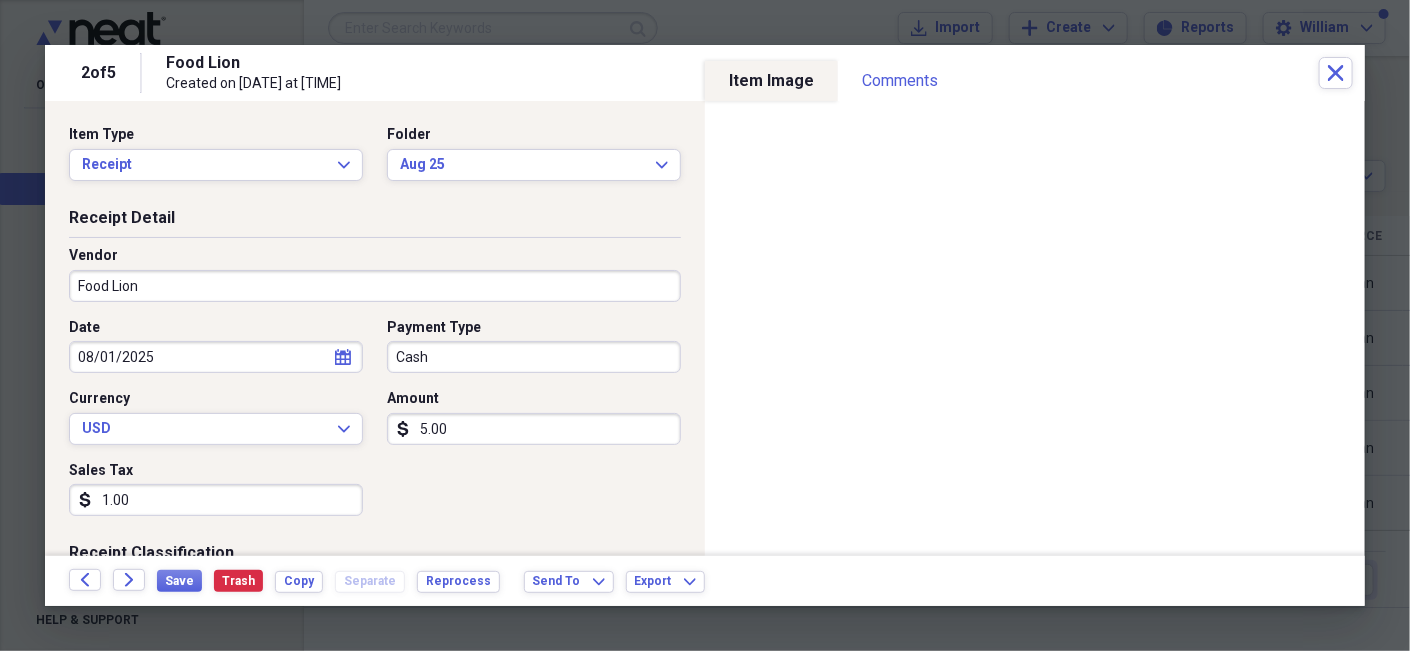 click on "5.00" at bounding box center [534, 429] 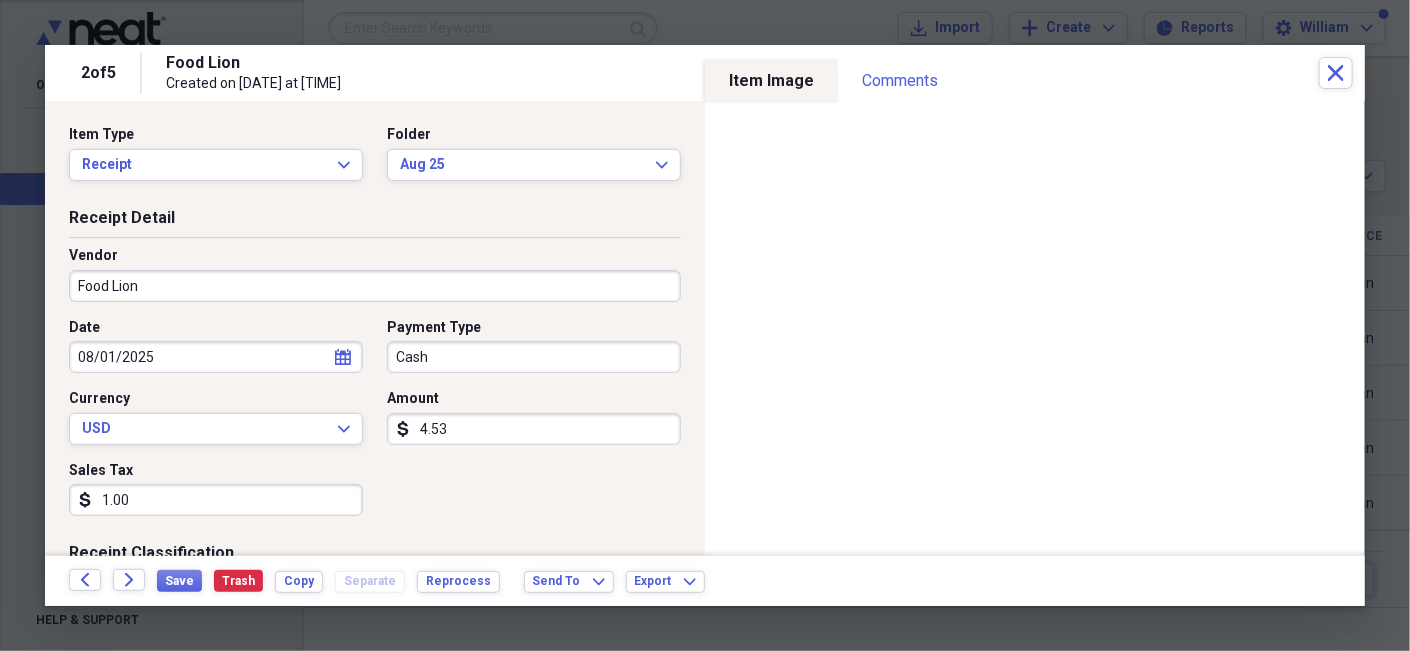 type on "4.53" 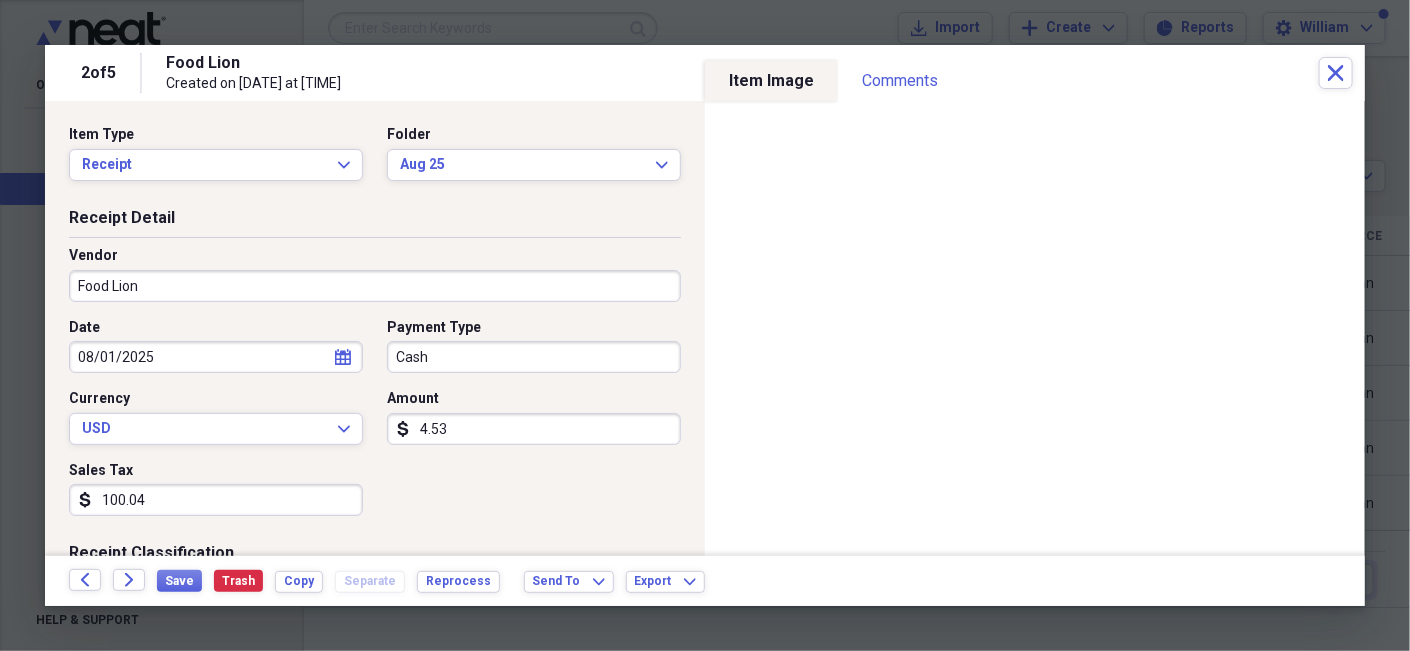 drag, startPoint x: 123, startPoint y: 498, endPoint x: 99, endPoint y: 492, distance: 24.738634 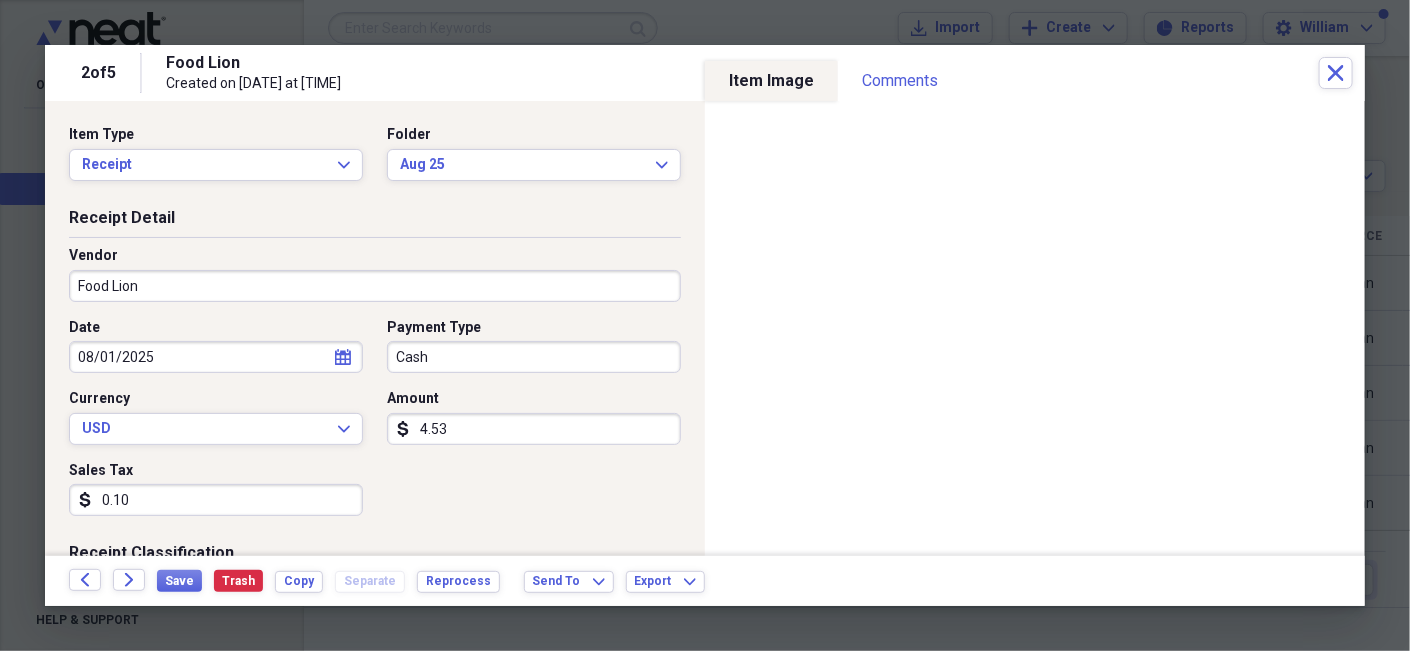 type on "0.01" 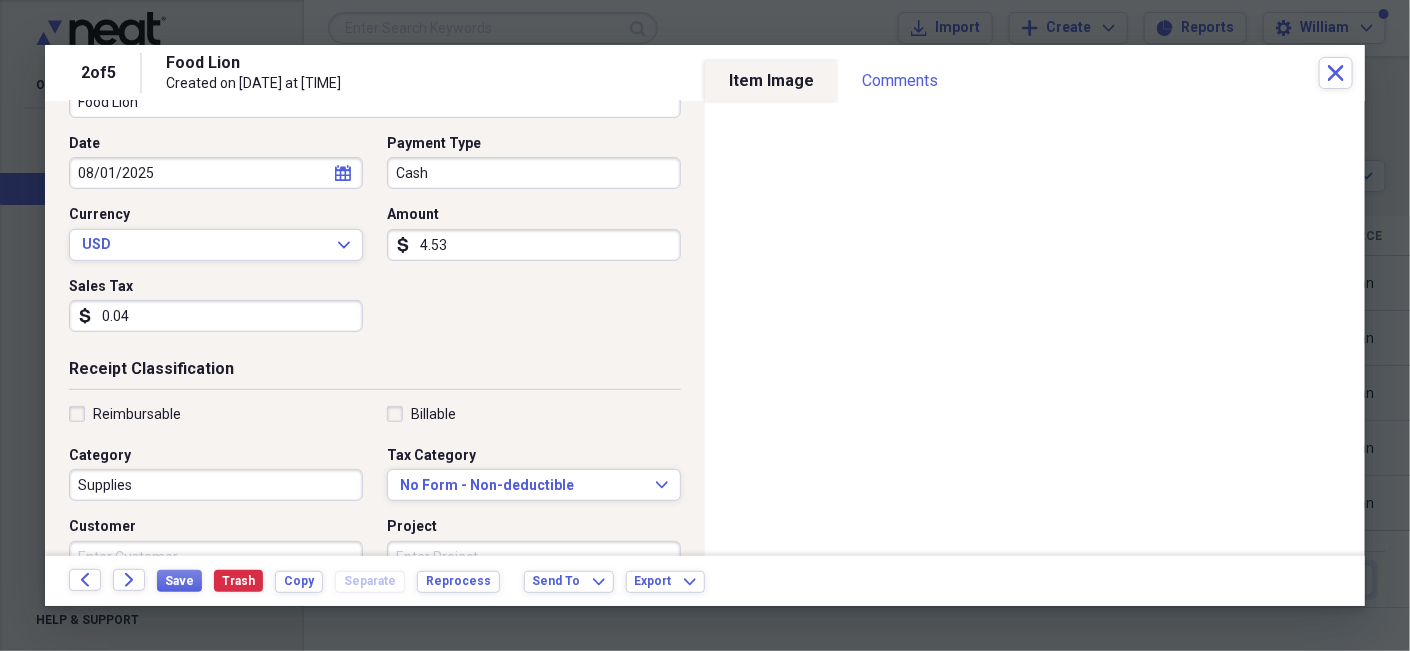 scroll, scrollTop: 200, scrollLeft: 0, axis: vertical 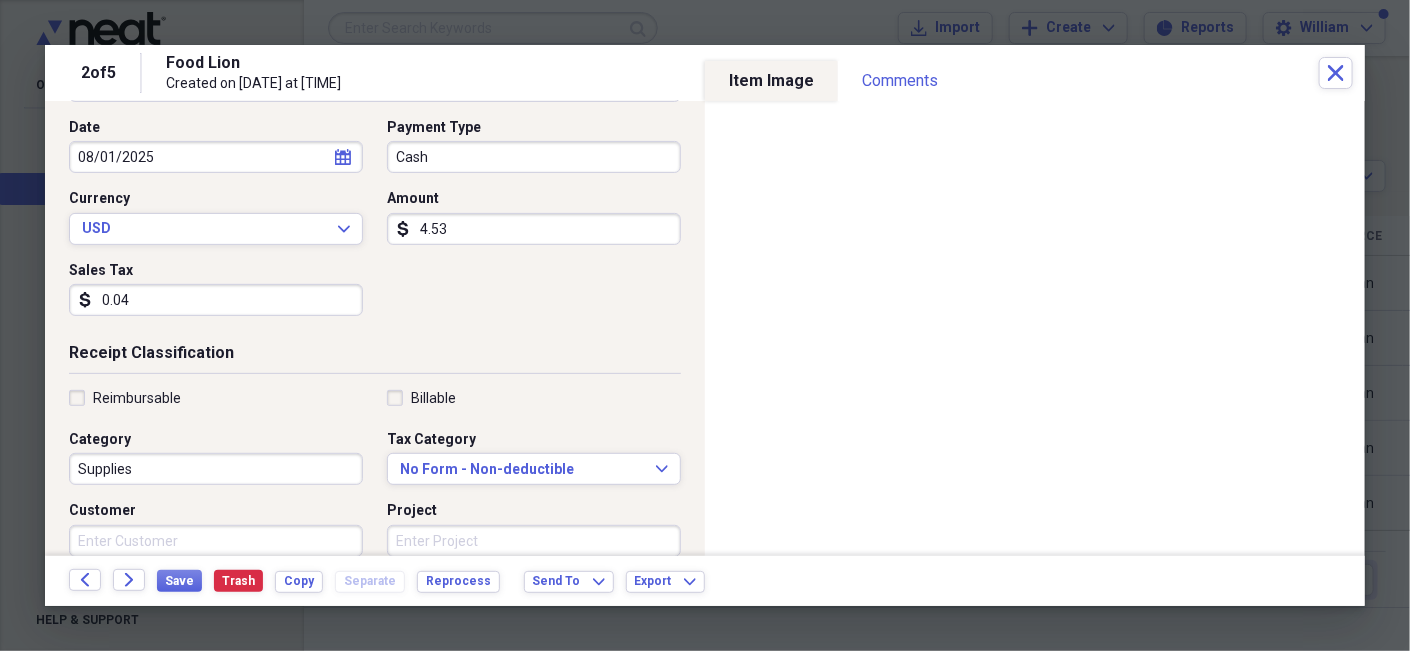 type on "0.04" 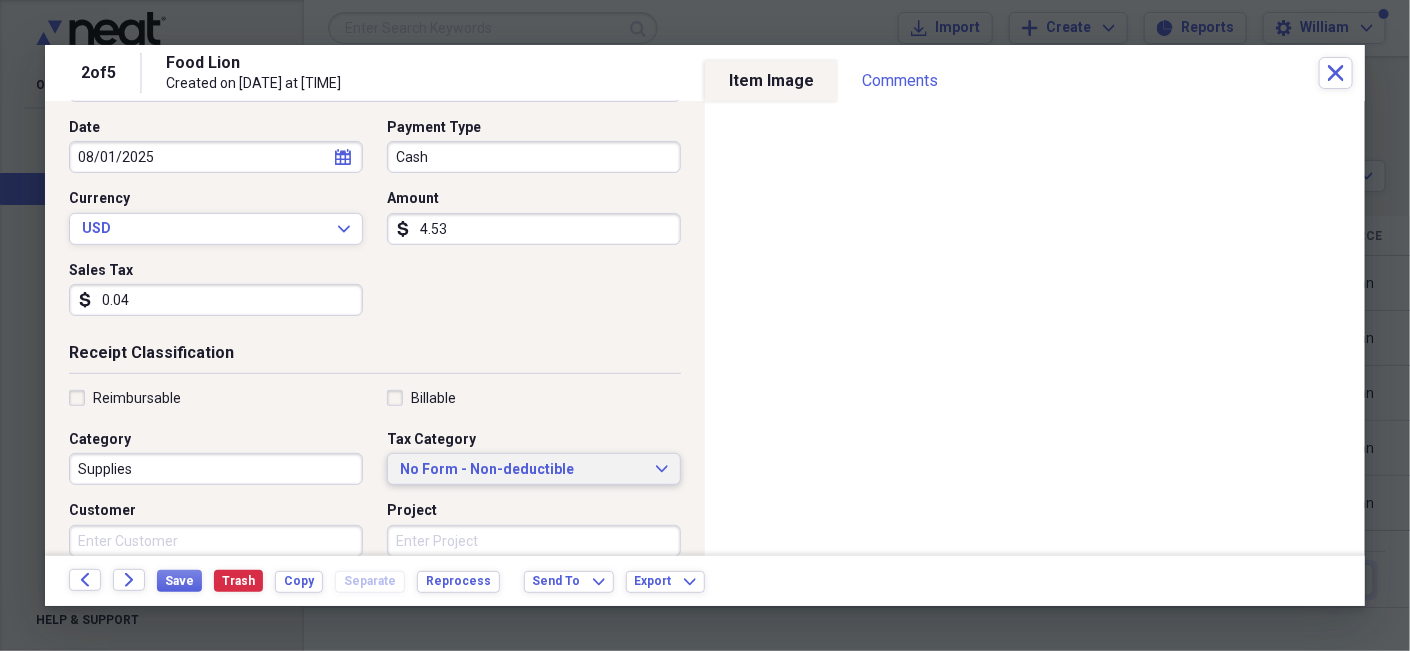 click on "No Form - Non-deductible" at bounding box center (522, 470) 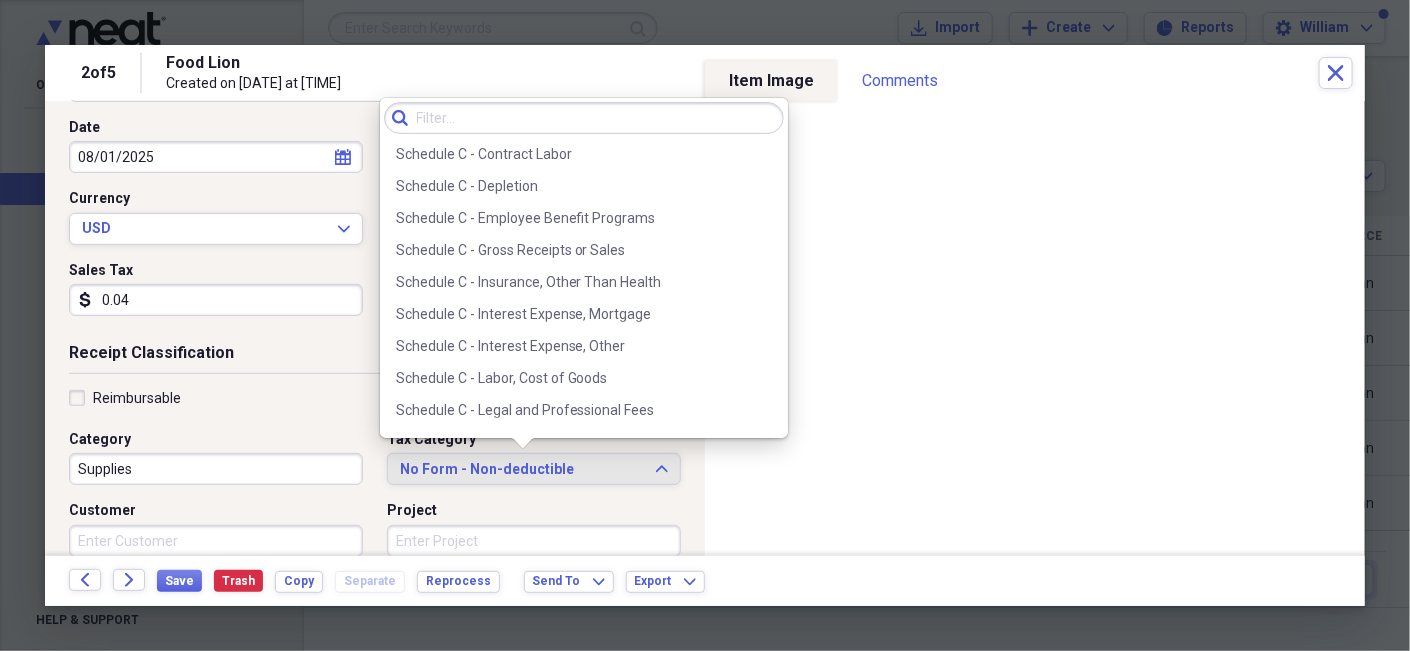 scroll, scrollTop: 3943, scrollLeft: 0, axis: vertical 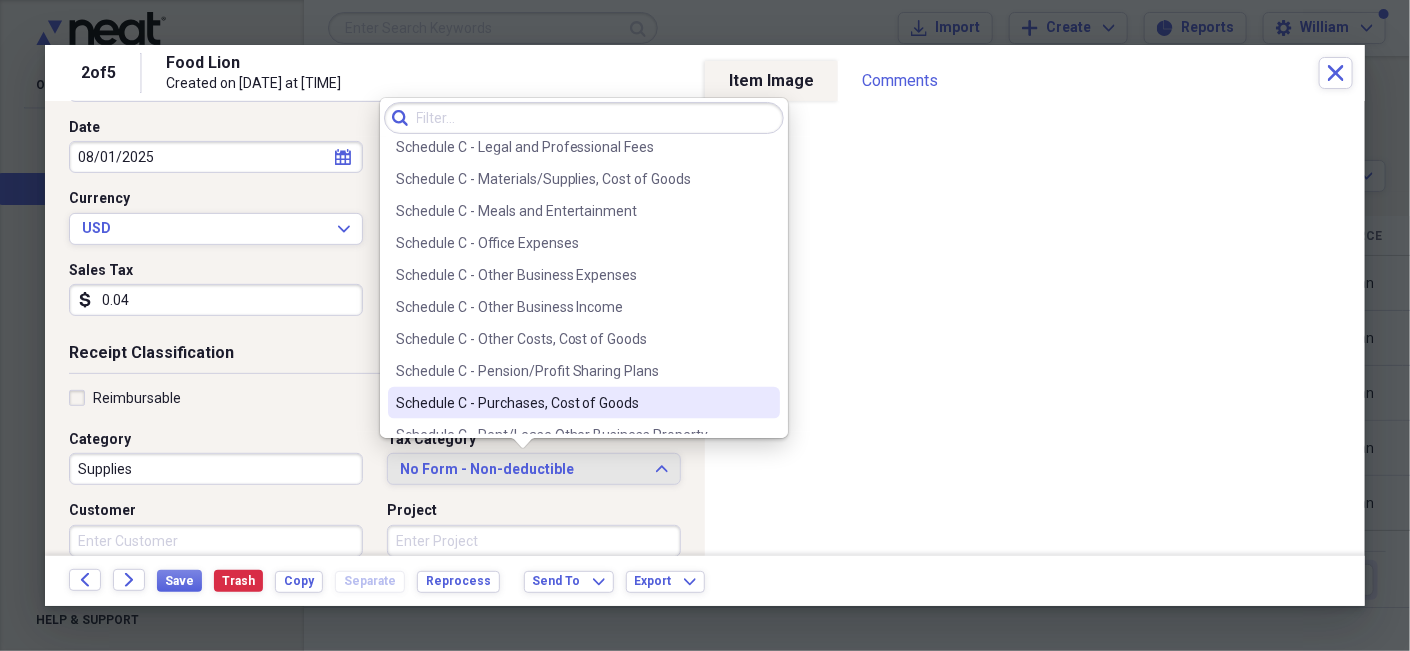 click on "Schedule C - Purchases, Cost of Goods" at bounding box center [572, 403] 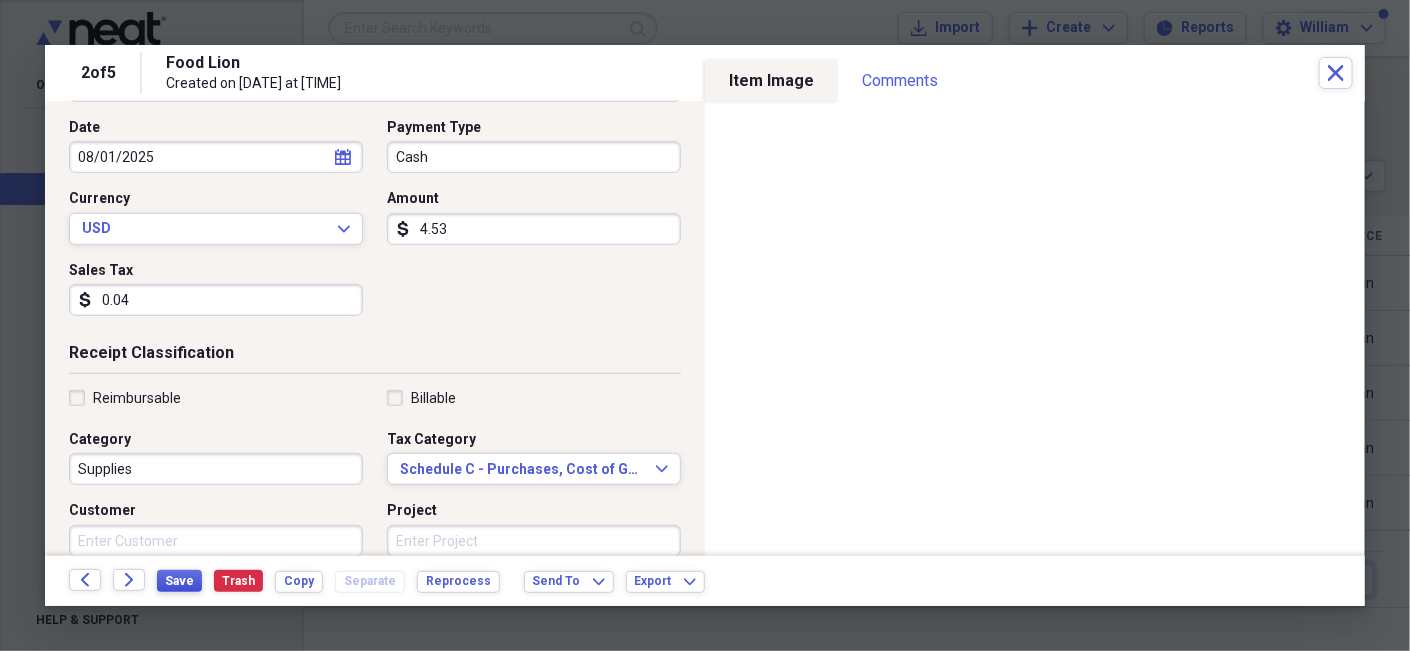 click on "Save" at bounding box center [179, 581] 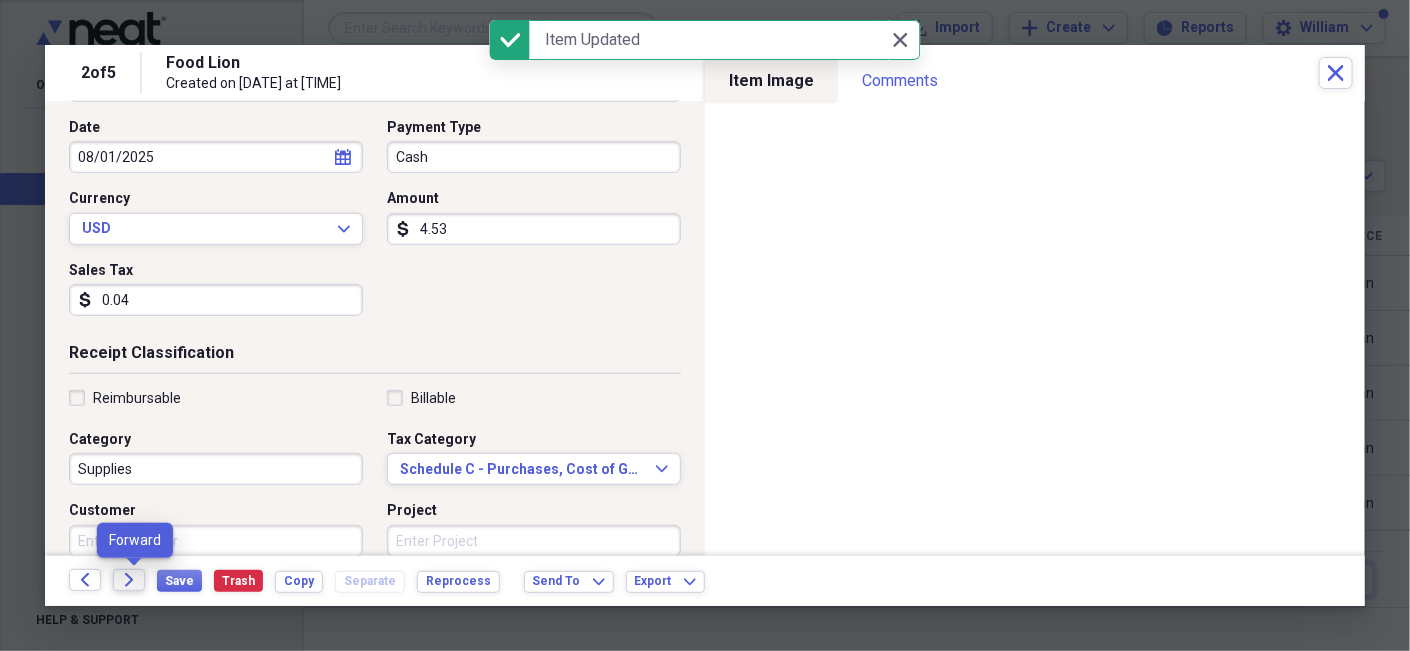 click on "Forward" 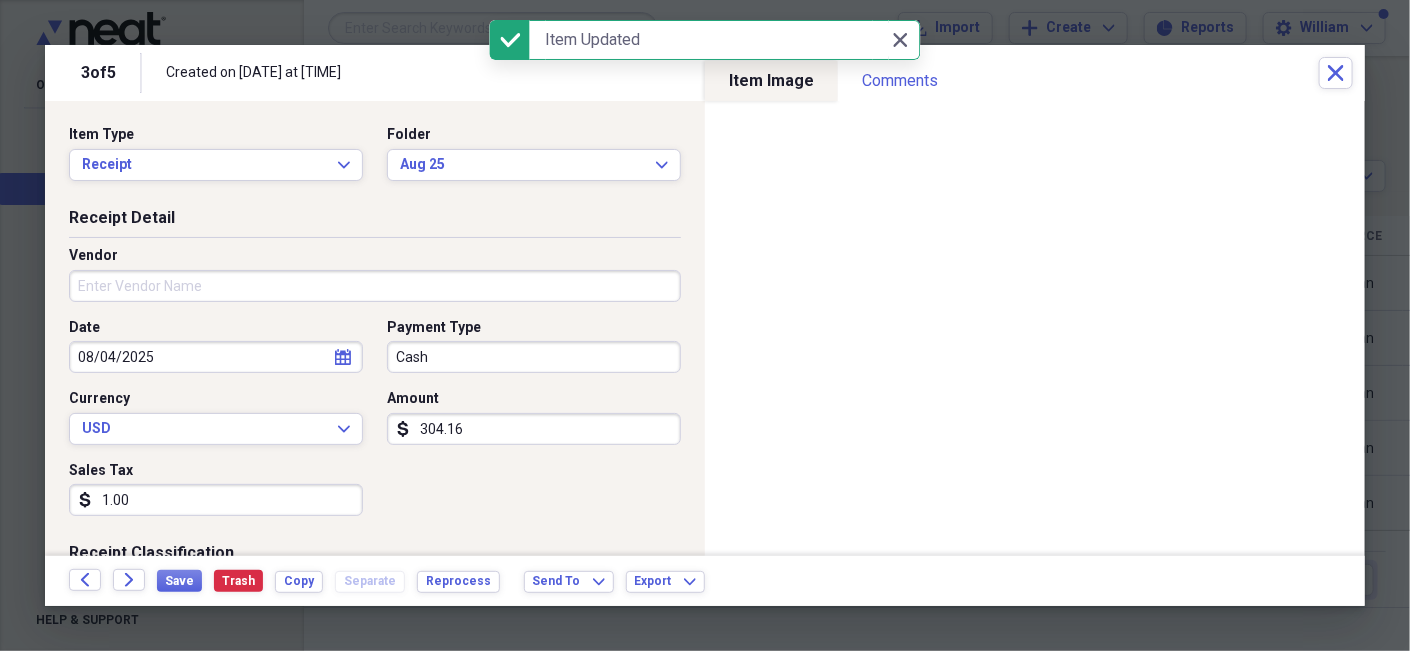click on "Vendor" at bounding box center (375, 286) 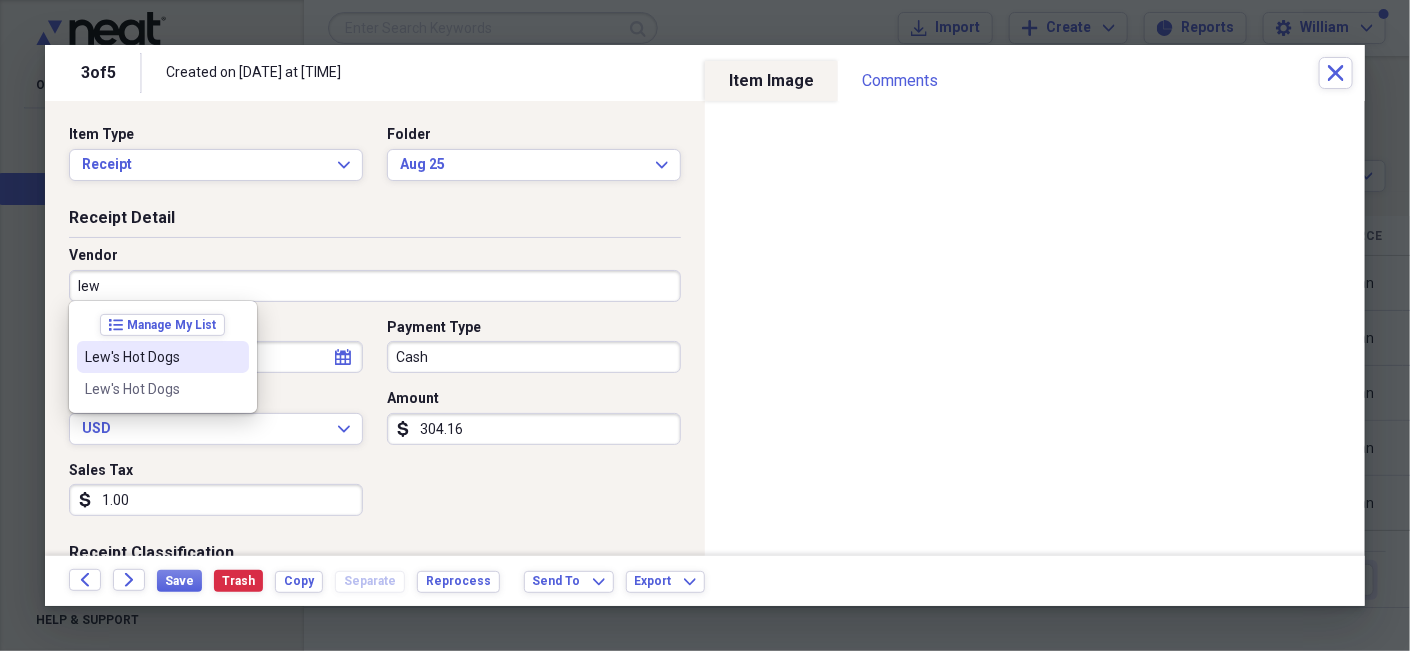 click on "Lew's Hot Dogs" at bounding box center [151, 357] 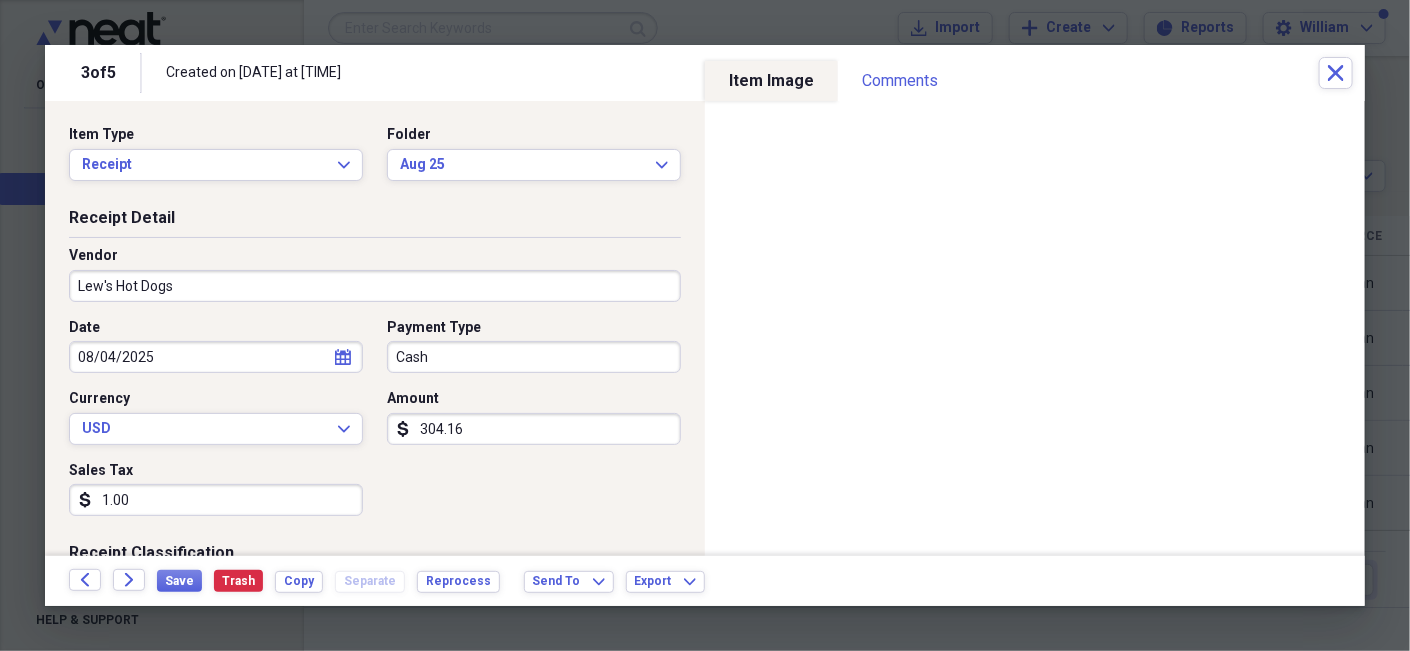 type on "Supplies" 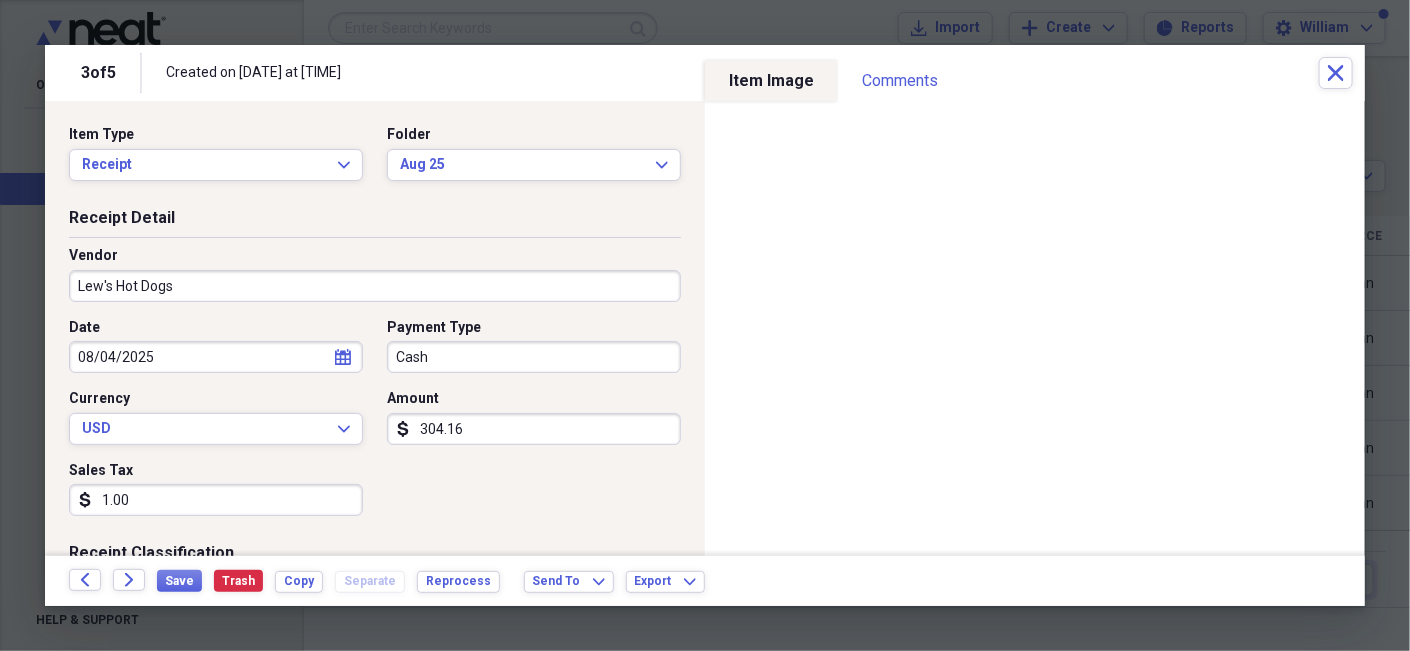 click on "304.16" at bounding box center (534, 429) 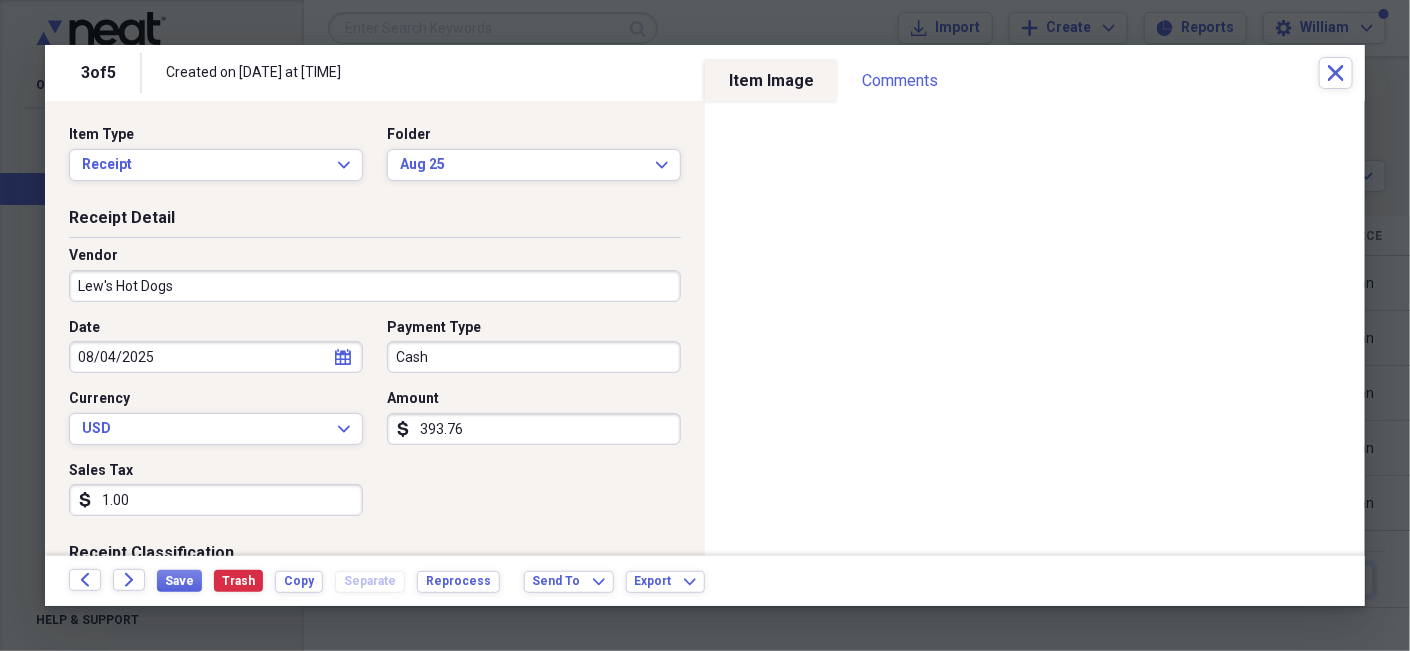 type on "393.76" 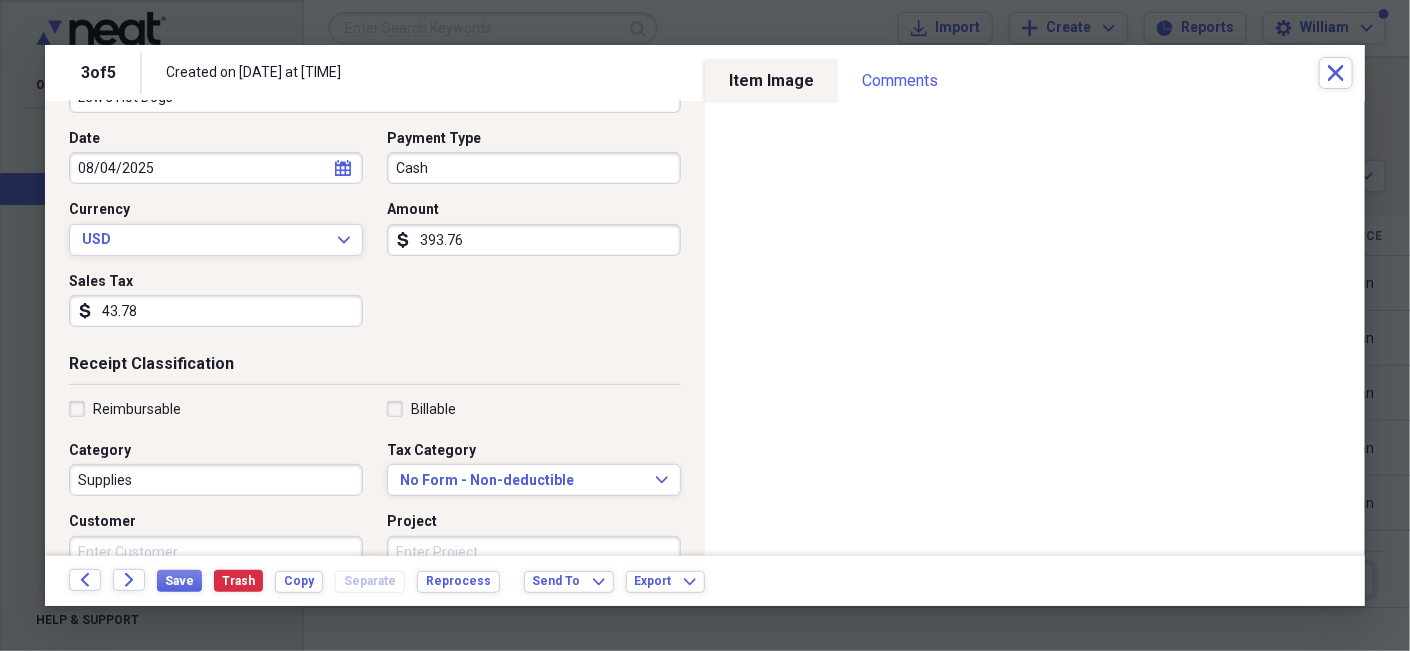 scroll, scrollTop: 200, scrollLeft: 0, axis: vertical 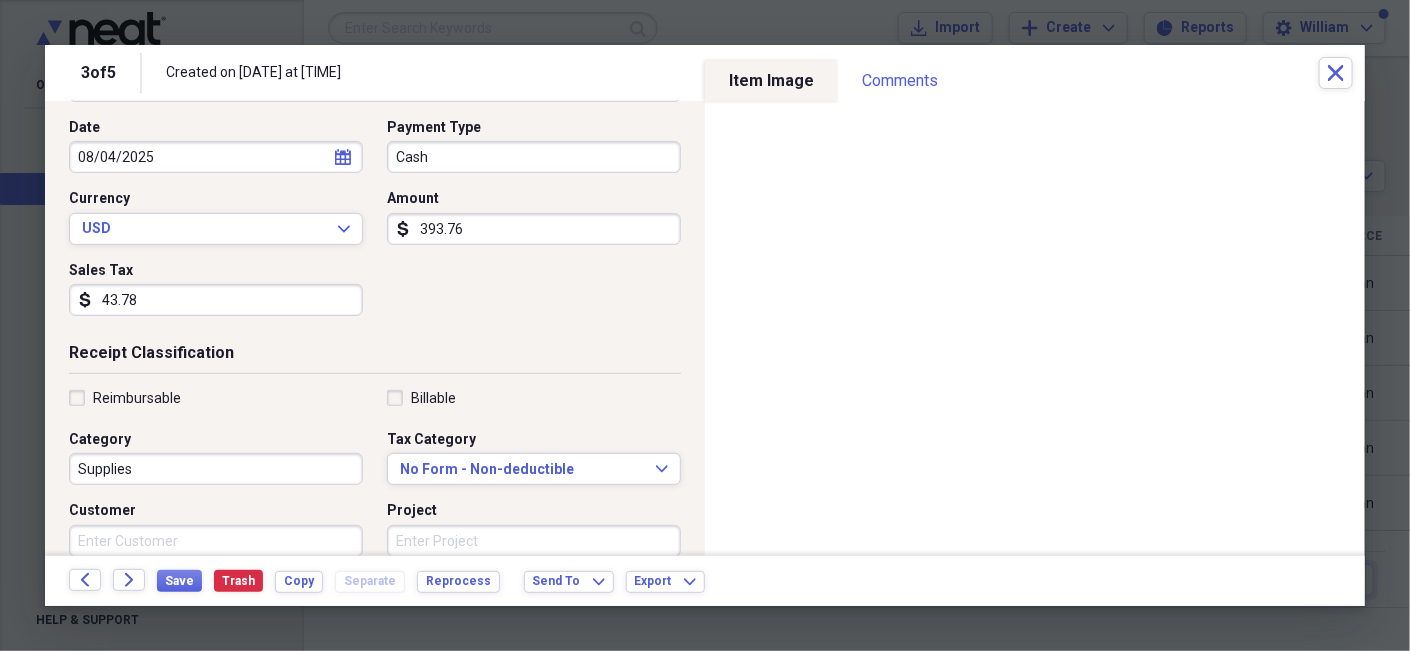 type on "43.78" 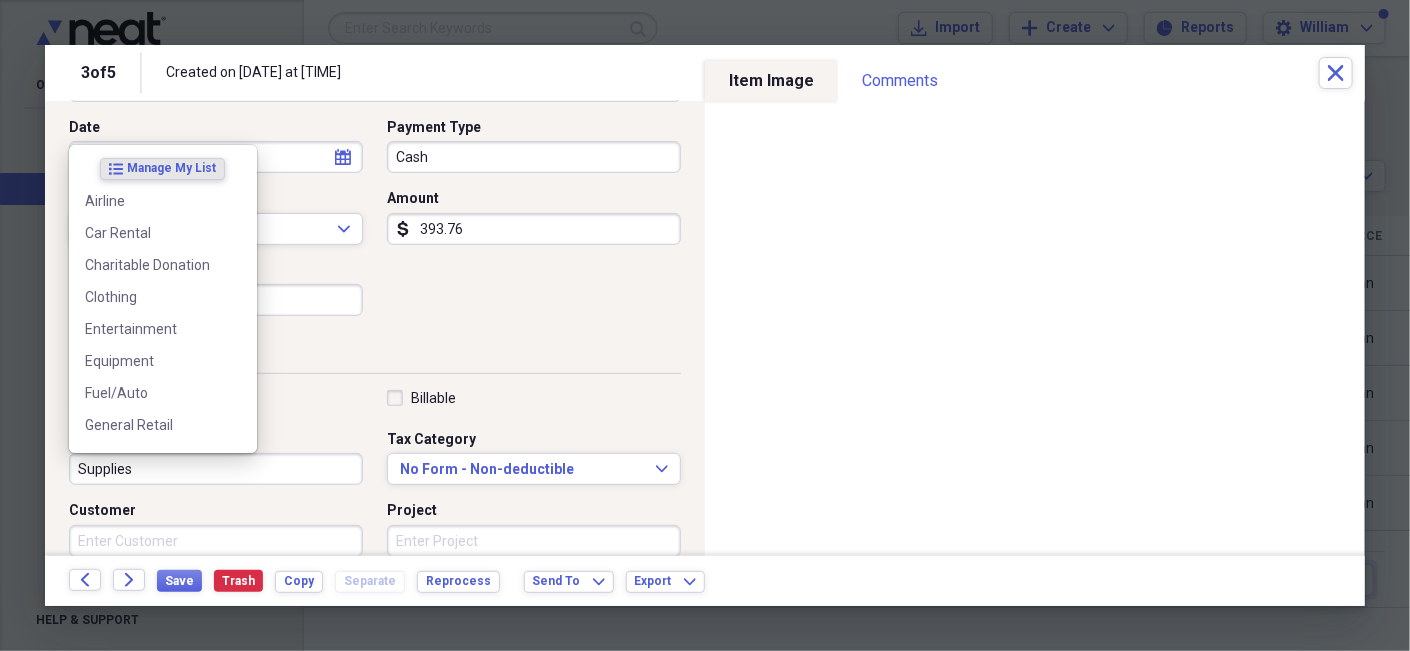 click on "Supplies" at bounding box center (216, 469) 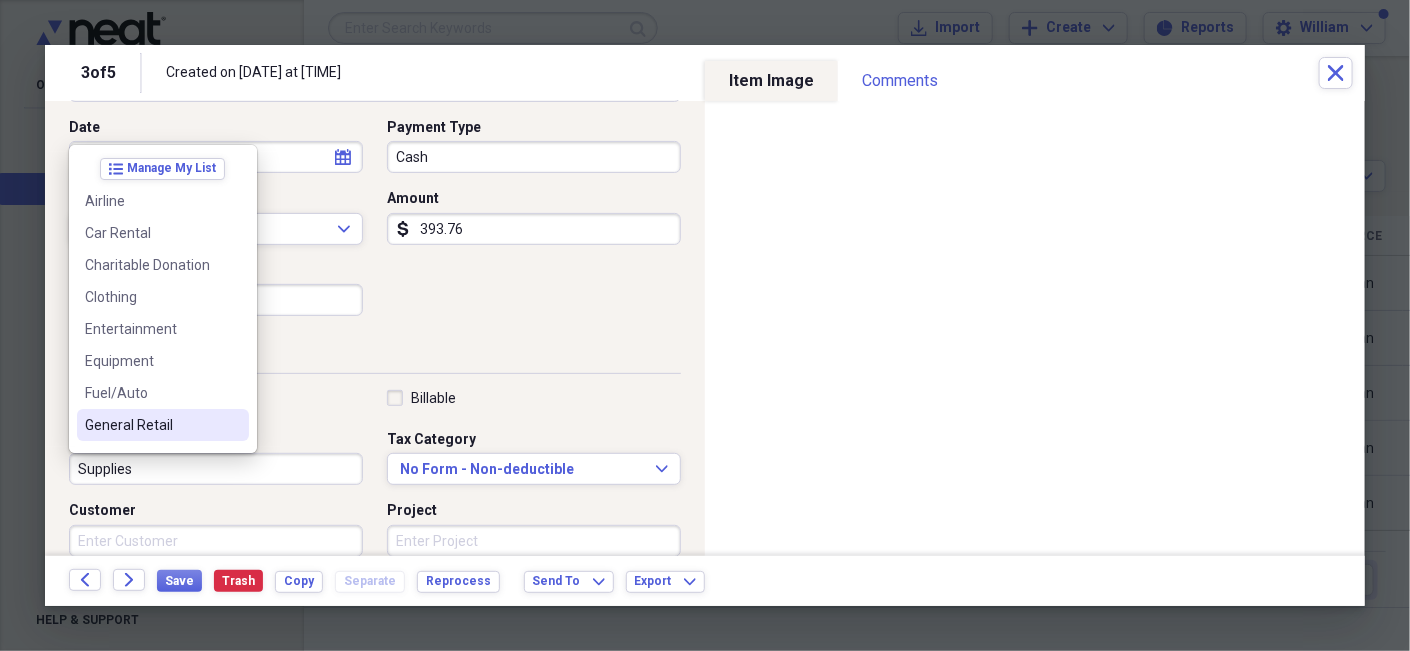 click on "General Retail" at bounding box center [151, 425] 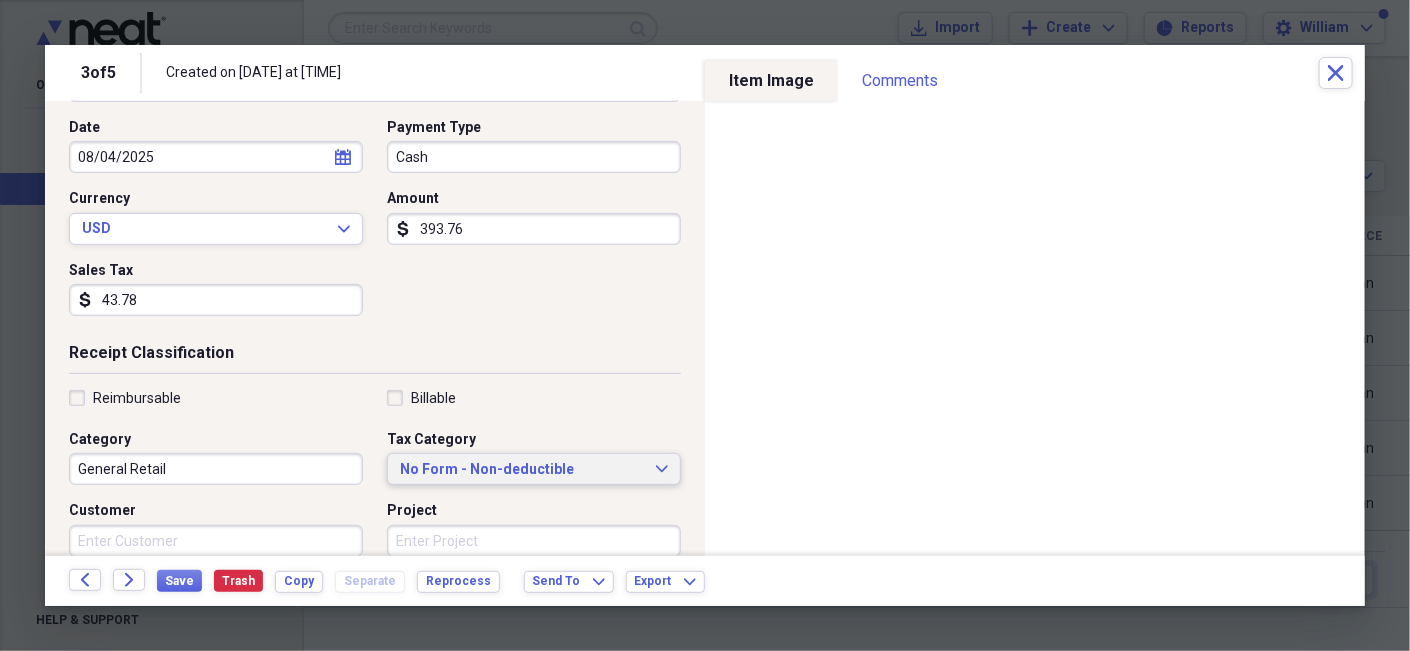 click on "No Form - Non-deductible" at bounding box center [522, 470] 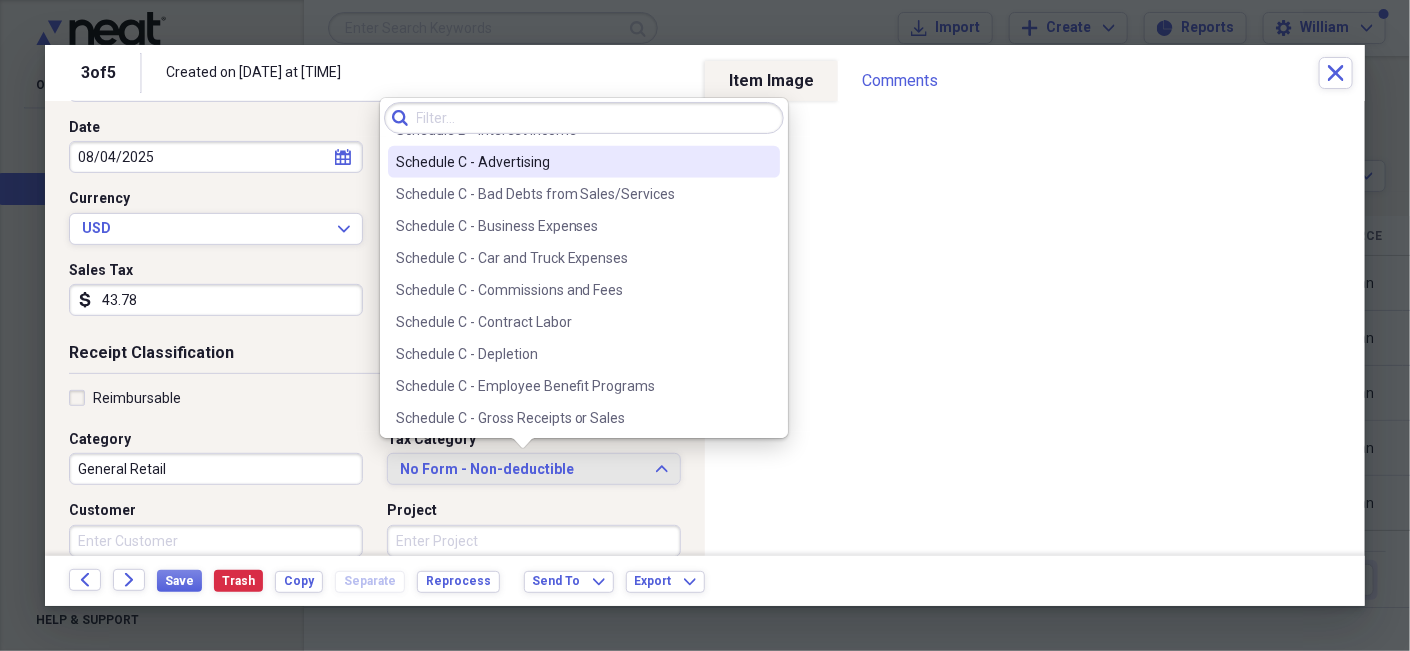 scroll, scrollTop: 3529, scrollLeft: 0, axis: vertical 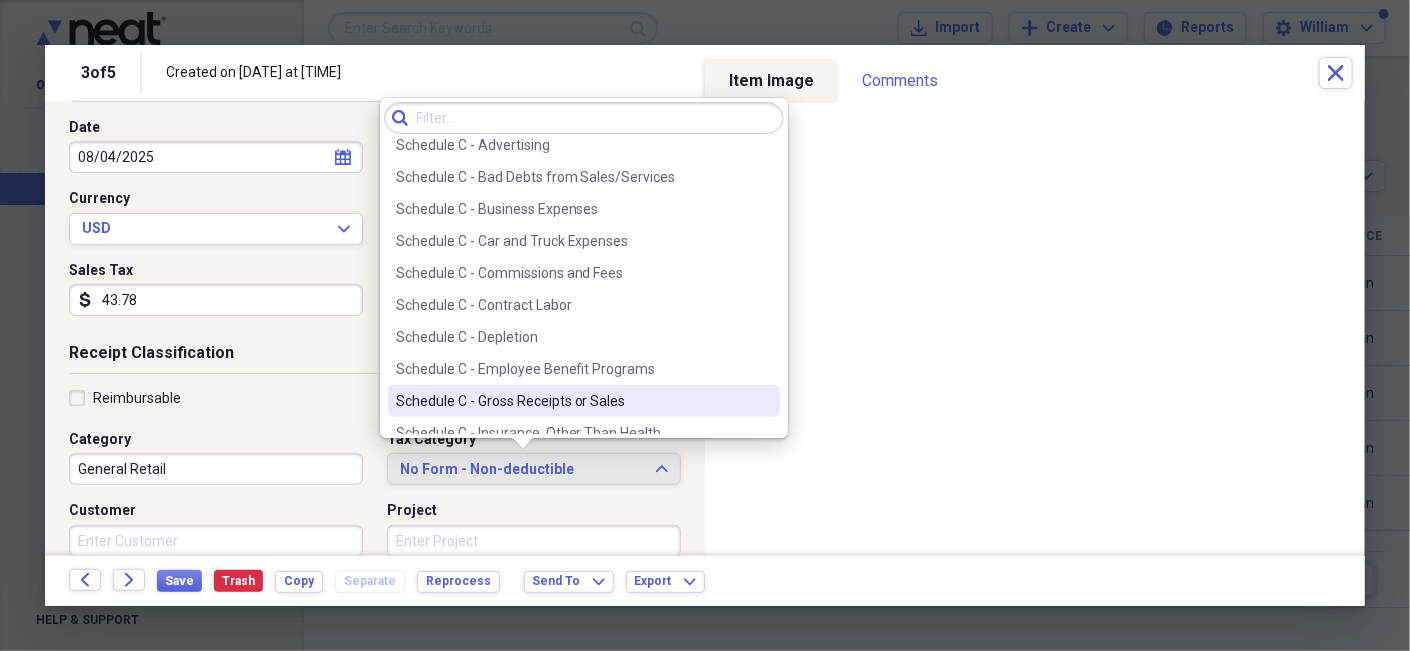 click on "Schedule C - Gross Receipts or Sales" at bounding box center (572, 401) 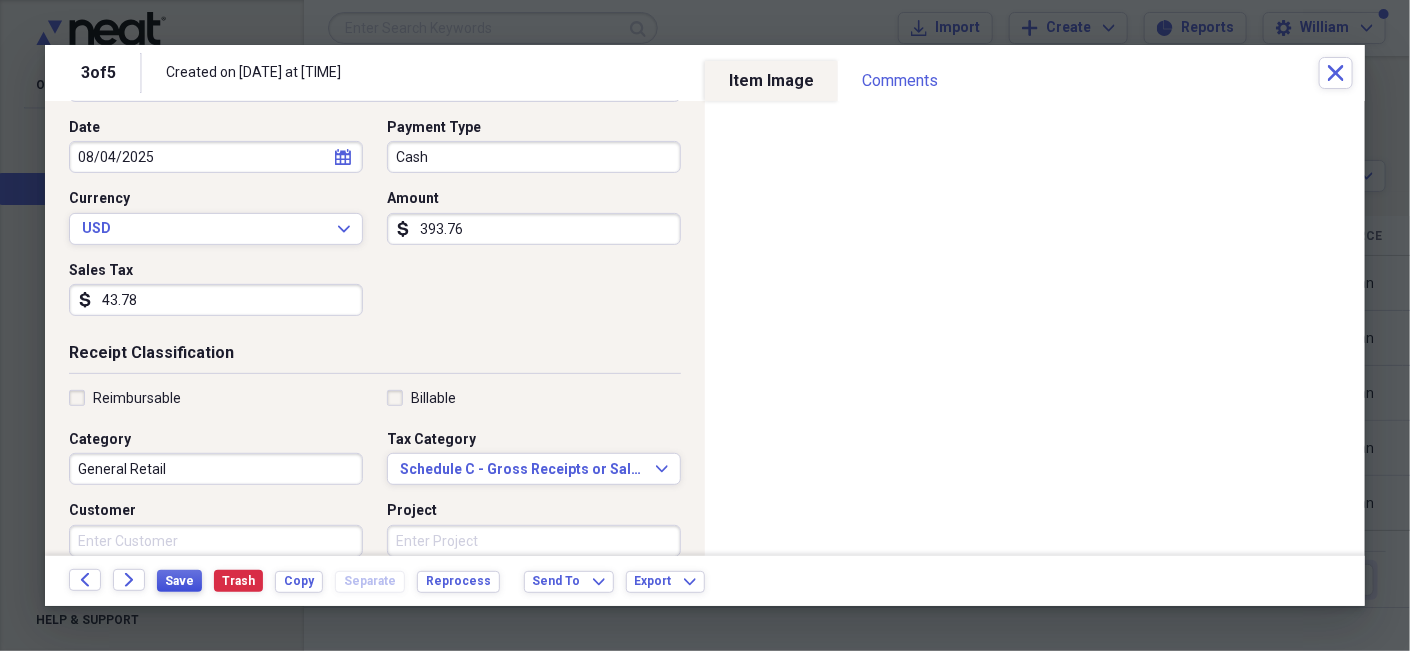 click on "Save" at bounding box center [179, 581] 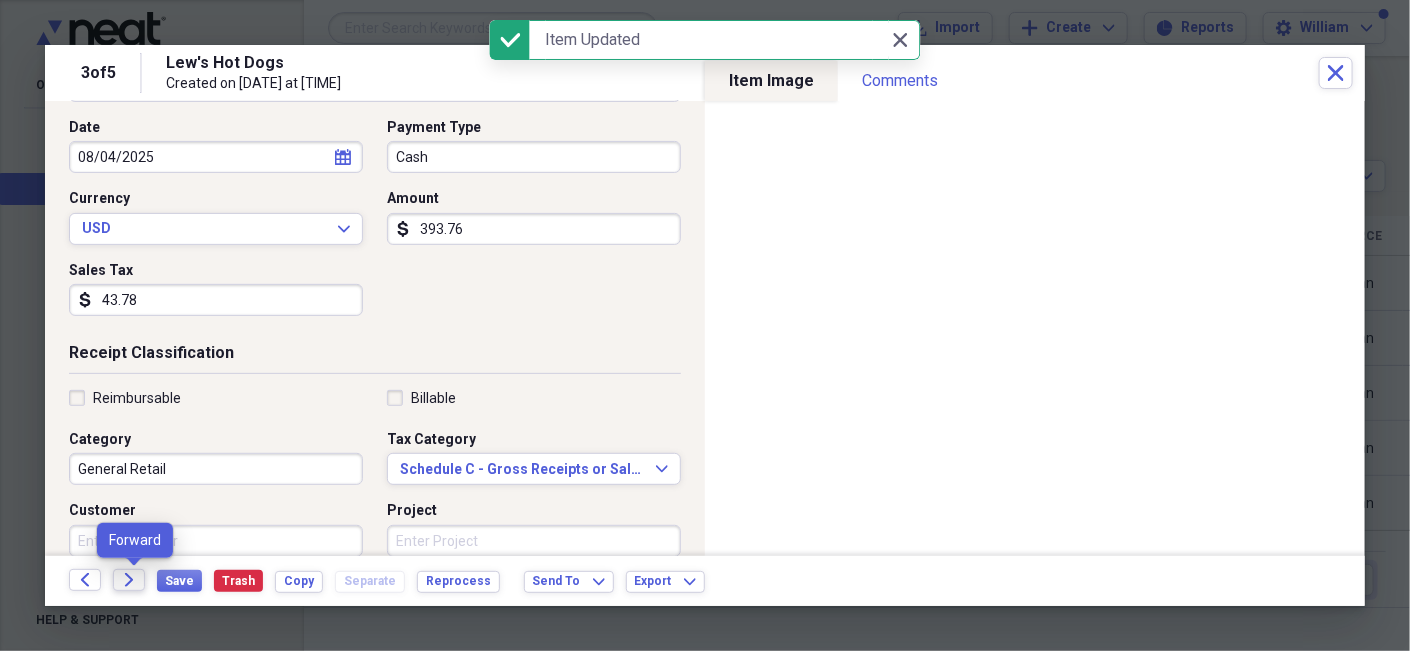click on "Forward" 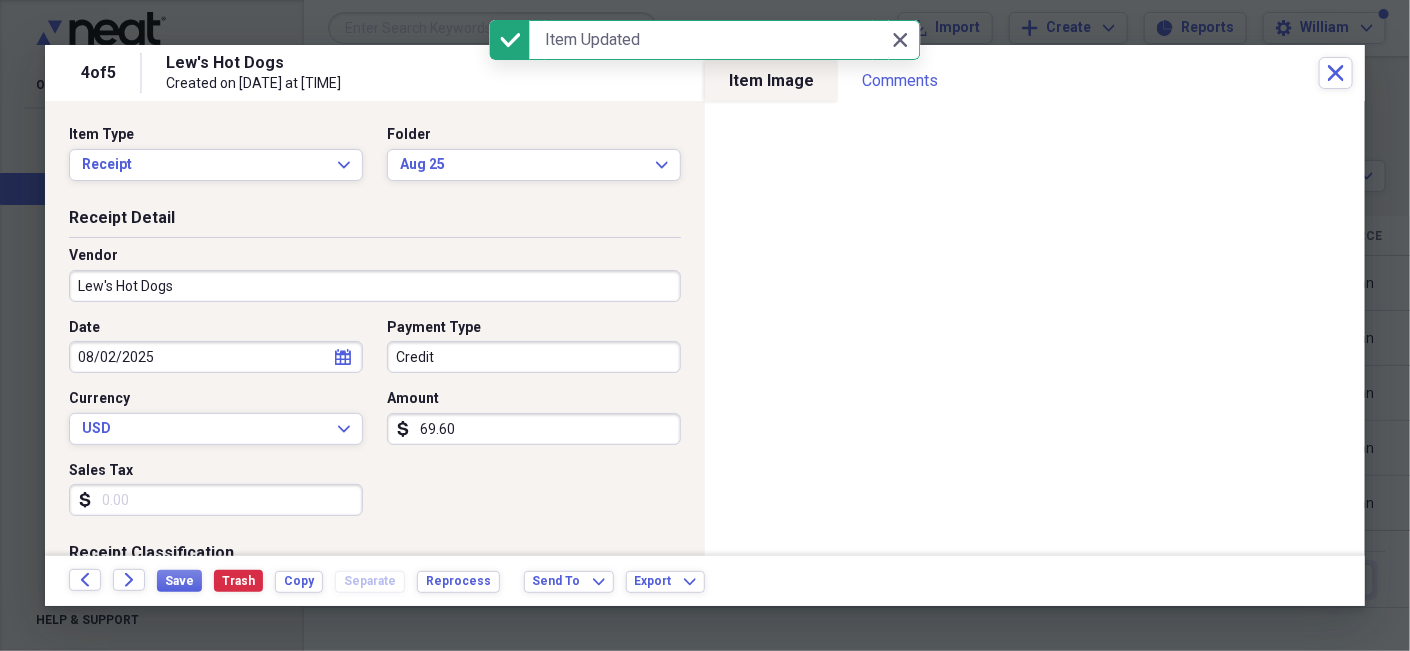 click on "Lew's Hot Dogs" at bounding box center (375, 286) 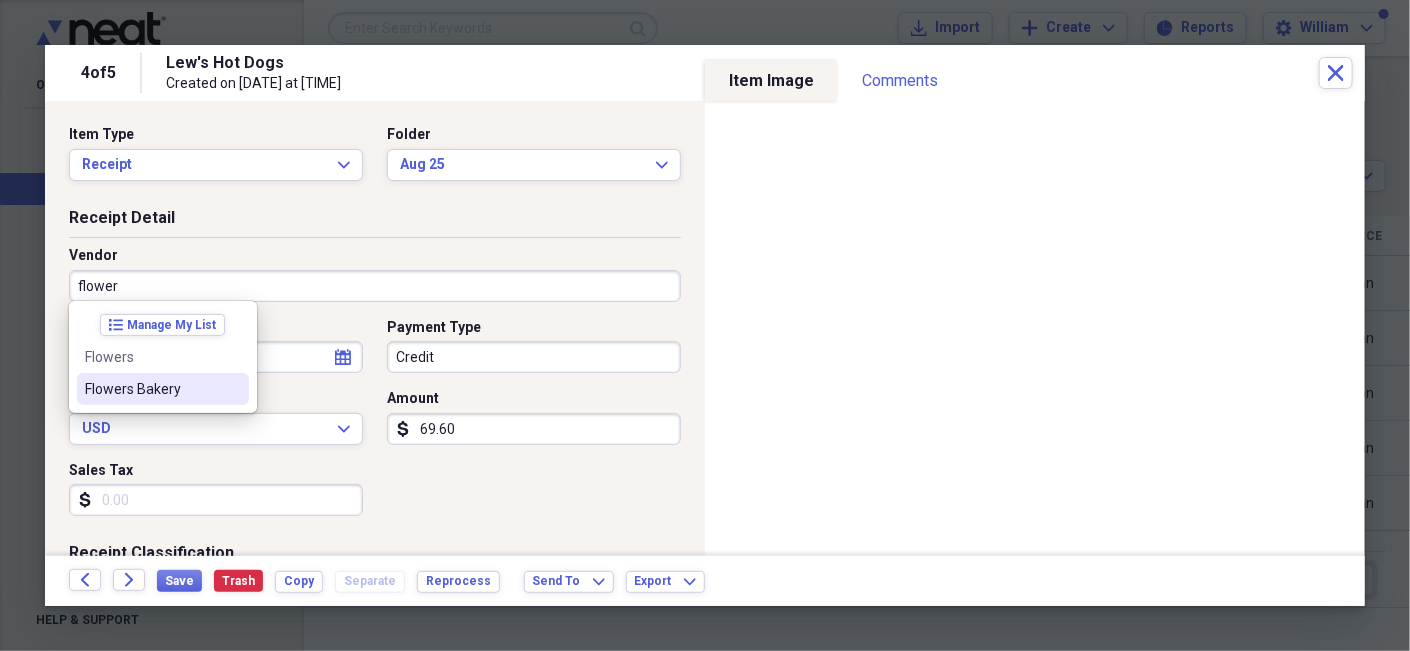 click on "Flowers Bakery" at bounding box center [151, 389] 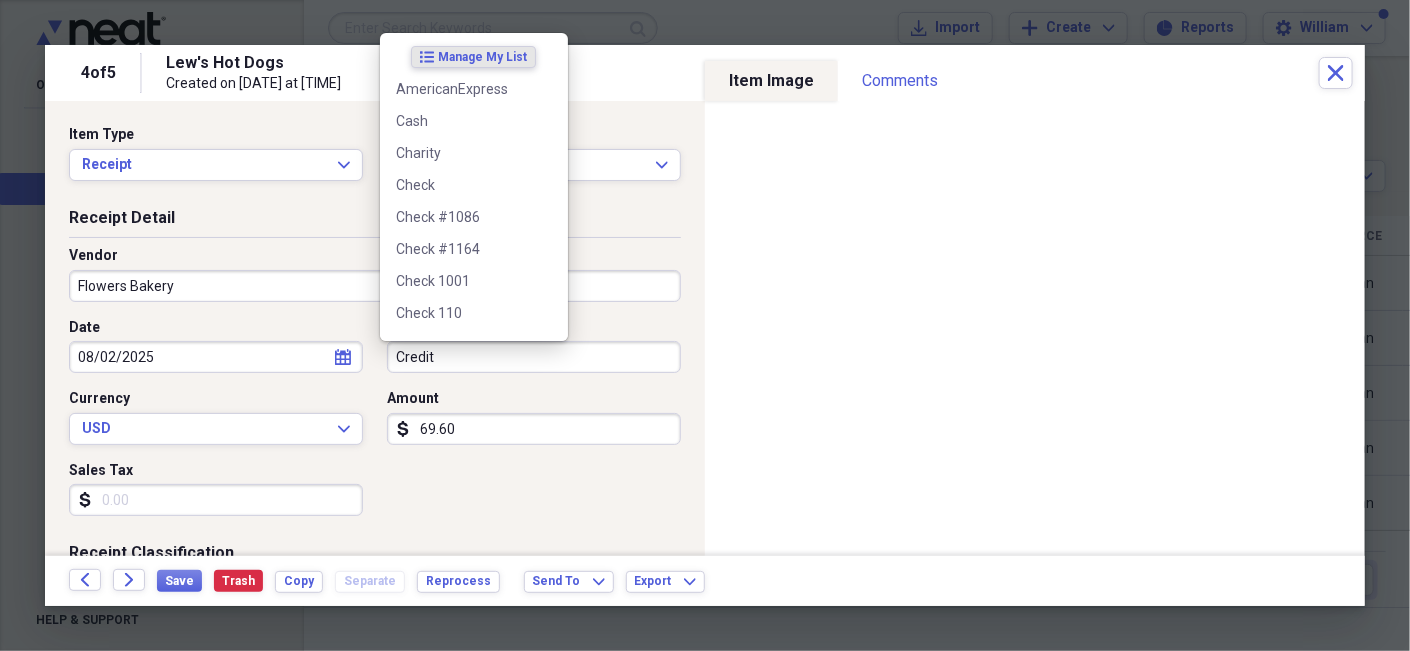 click on "Credit" at bounding box center [534, 357] 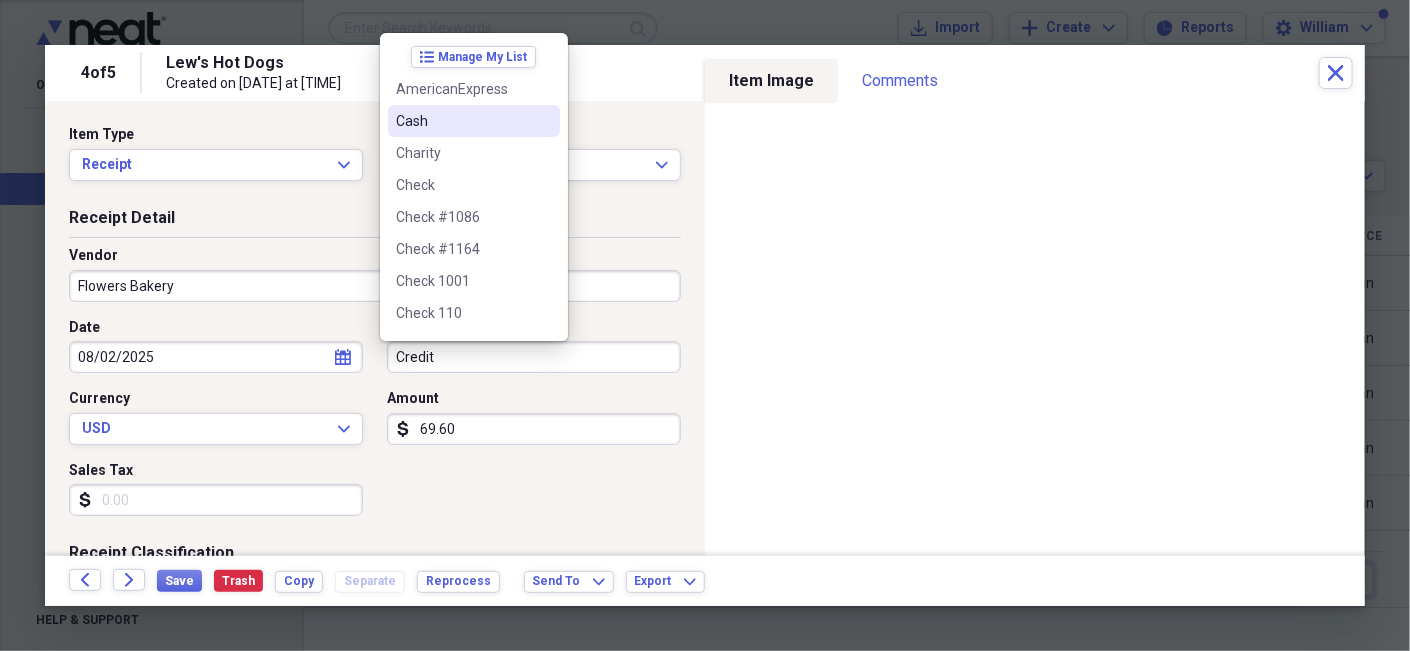 click on "Cash" at bounding box center [462, 121] 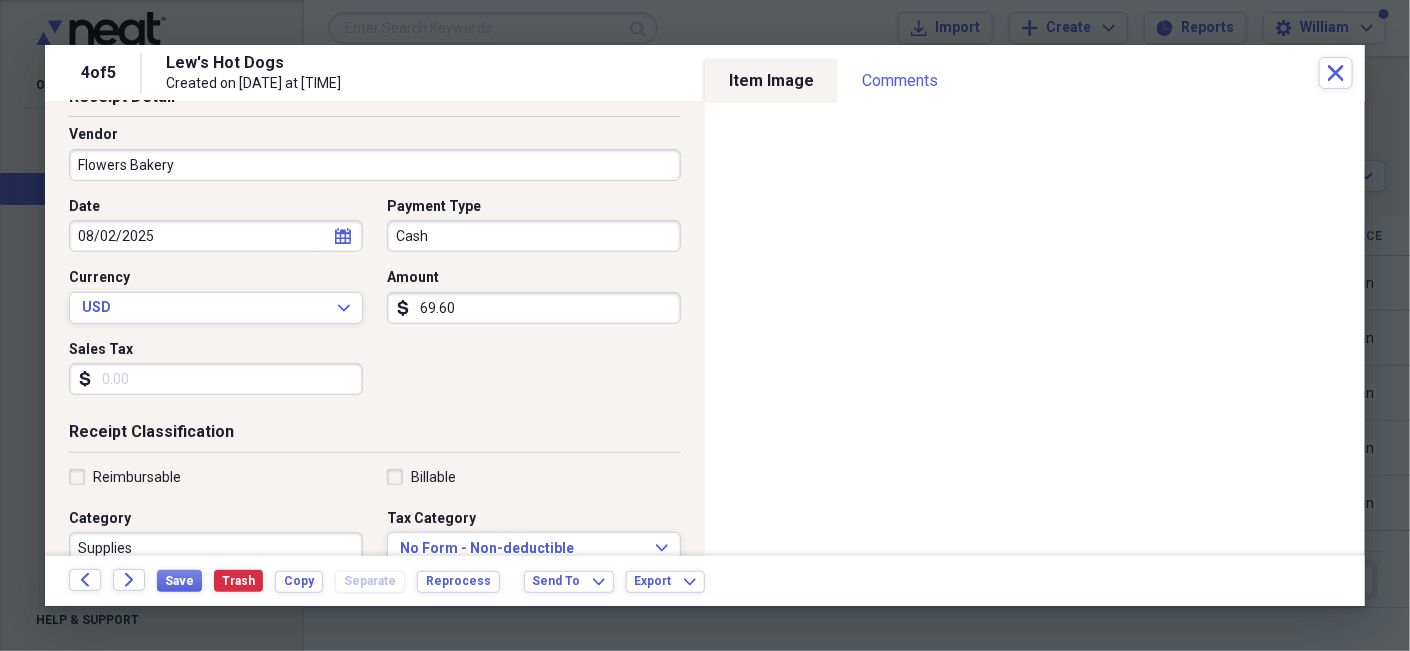 scroll, scrollTop: 200, scrollLeft: 0, axis: vertical 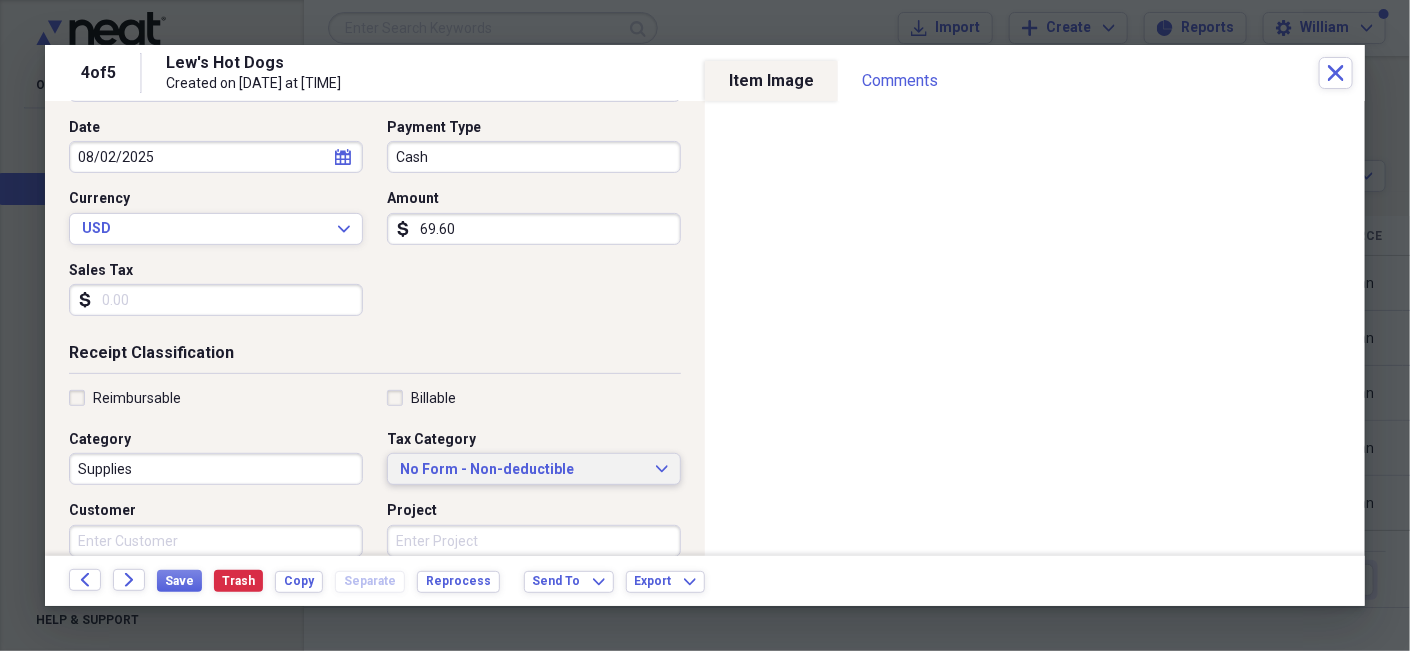 click on "No Form - Non-deductible" at bounding box center (522, 470) 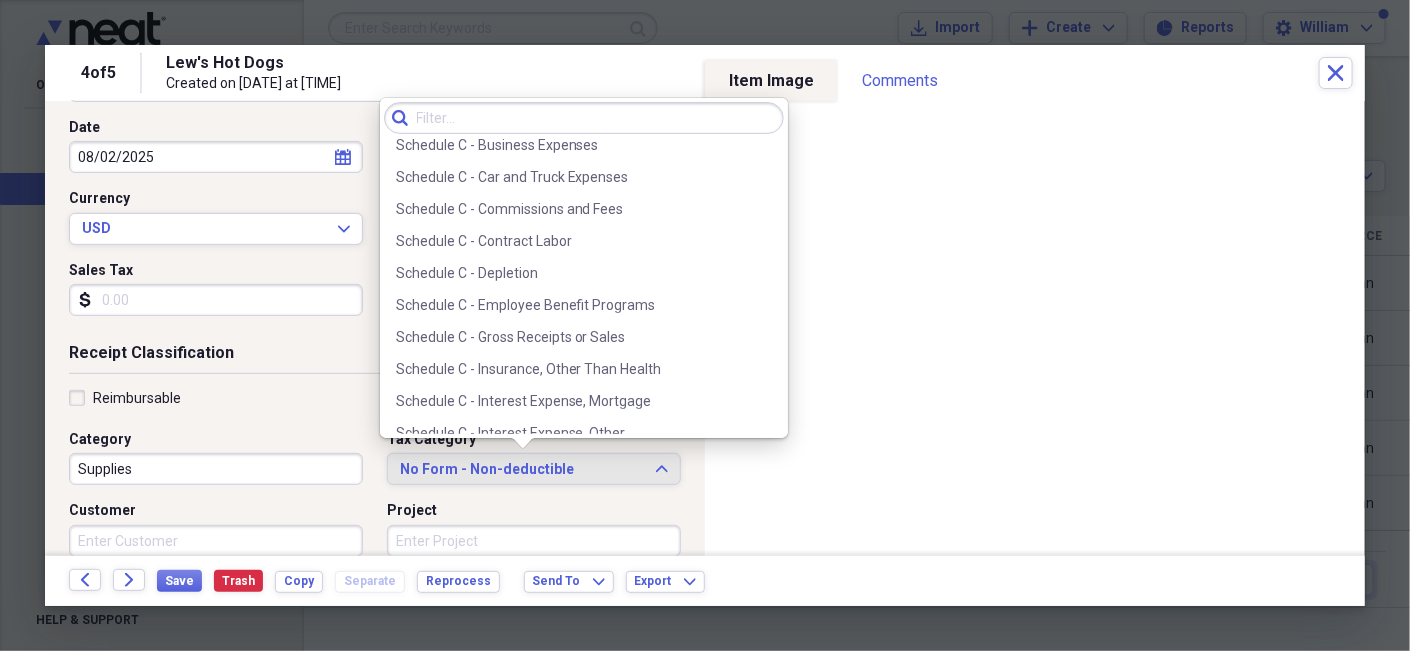 scroll, scrollTop: 3943, scrollLeft: 0, axis: vertical 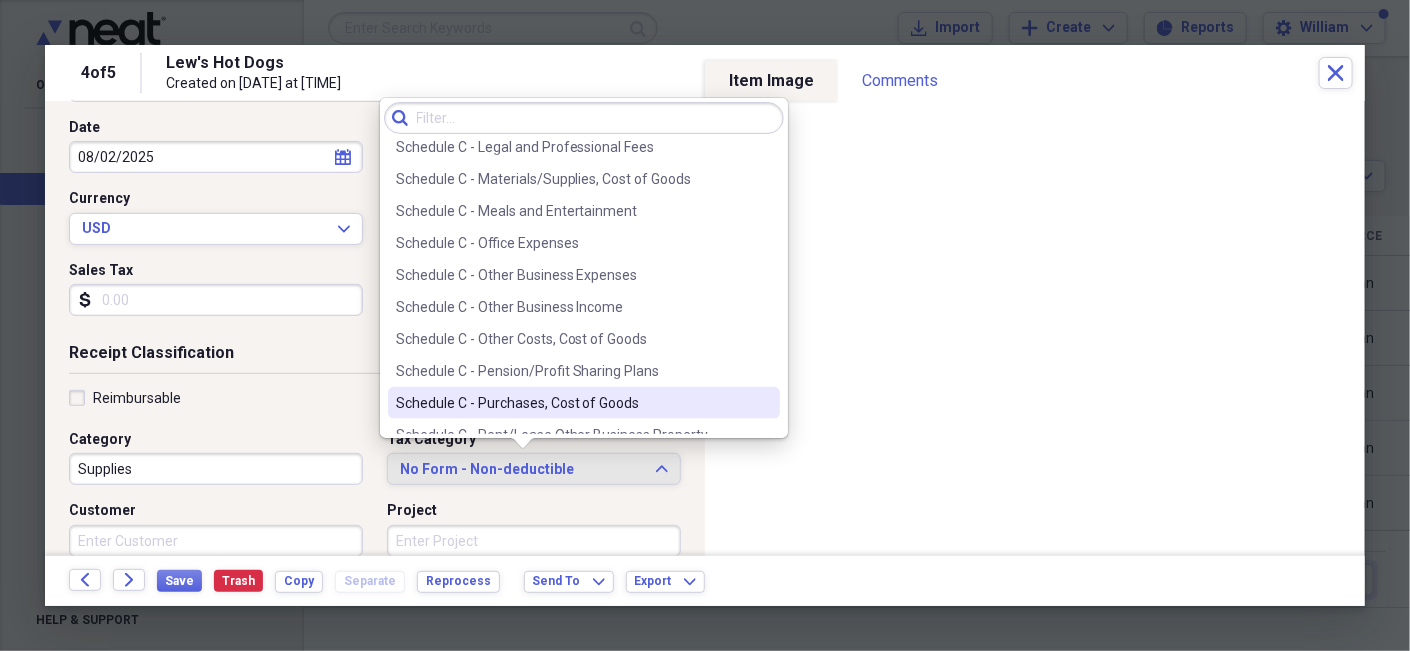click on "Schedule C - Purchases, Cost of Goods" at bounding box center [572, 403] 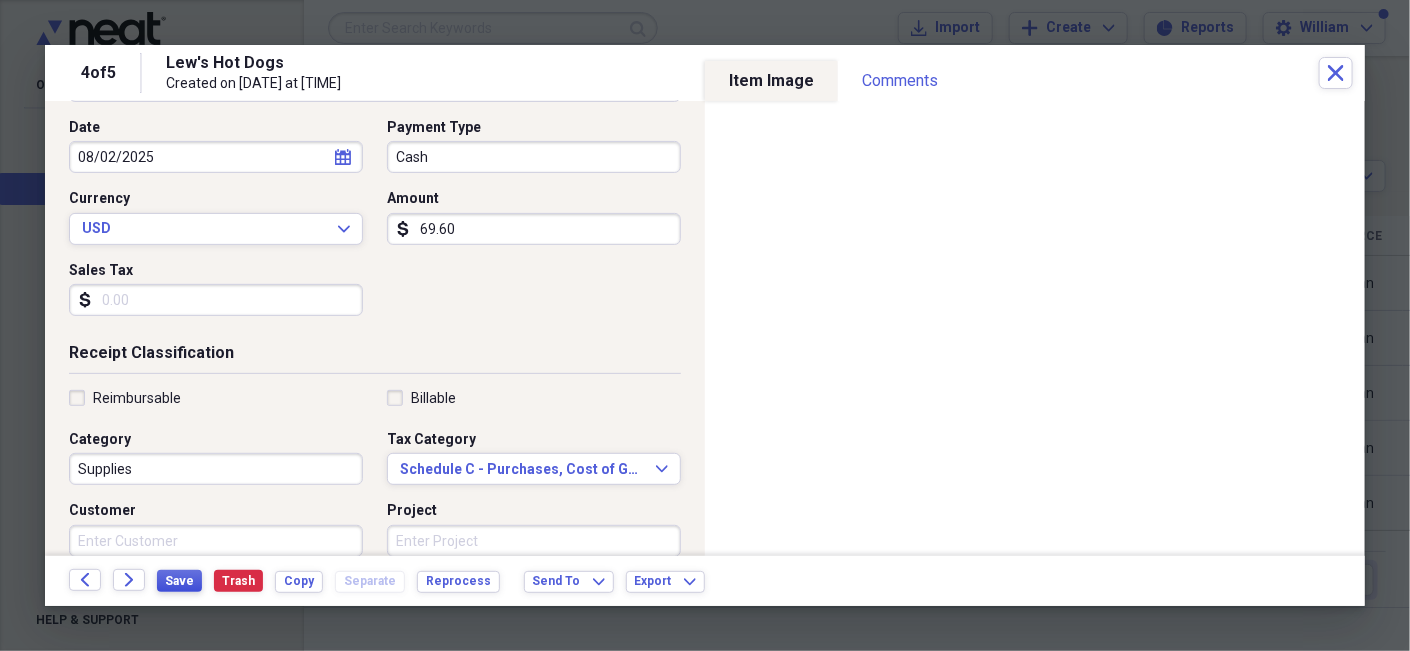 click on "Save" at bounding box center (179, 581) 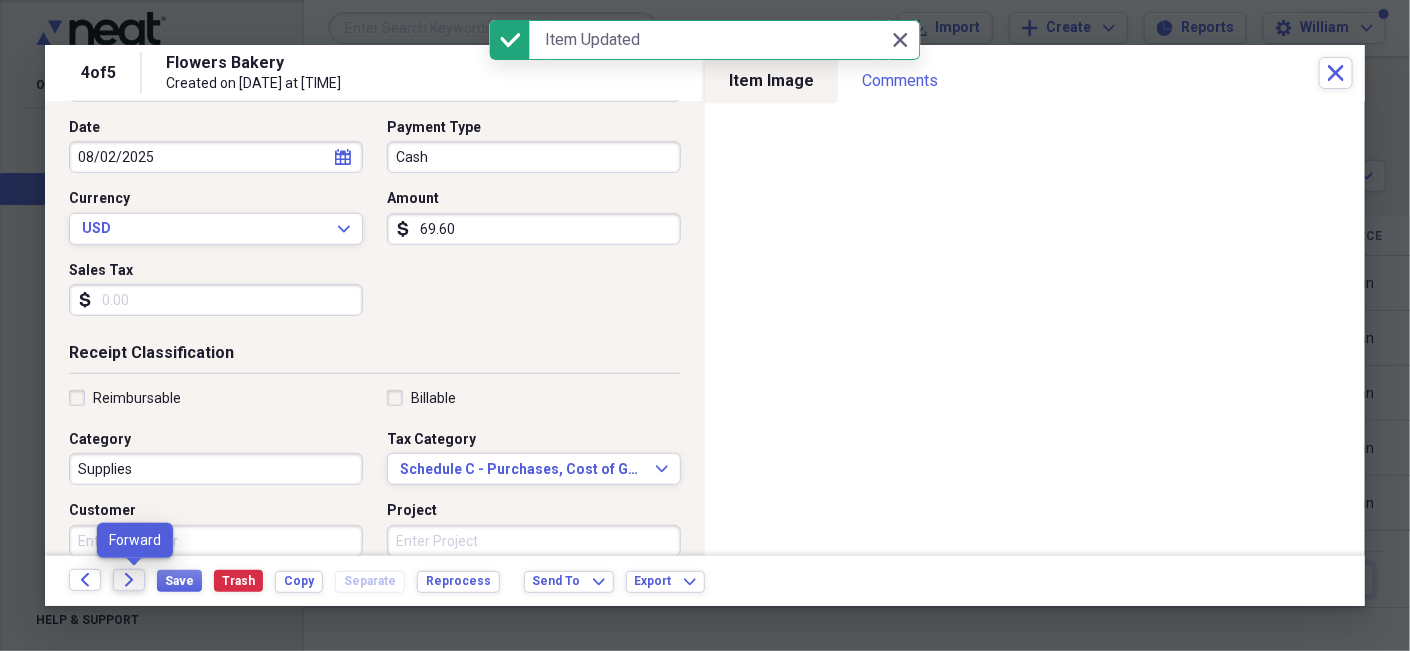 click on "Forward" 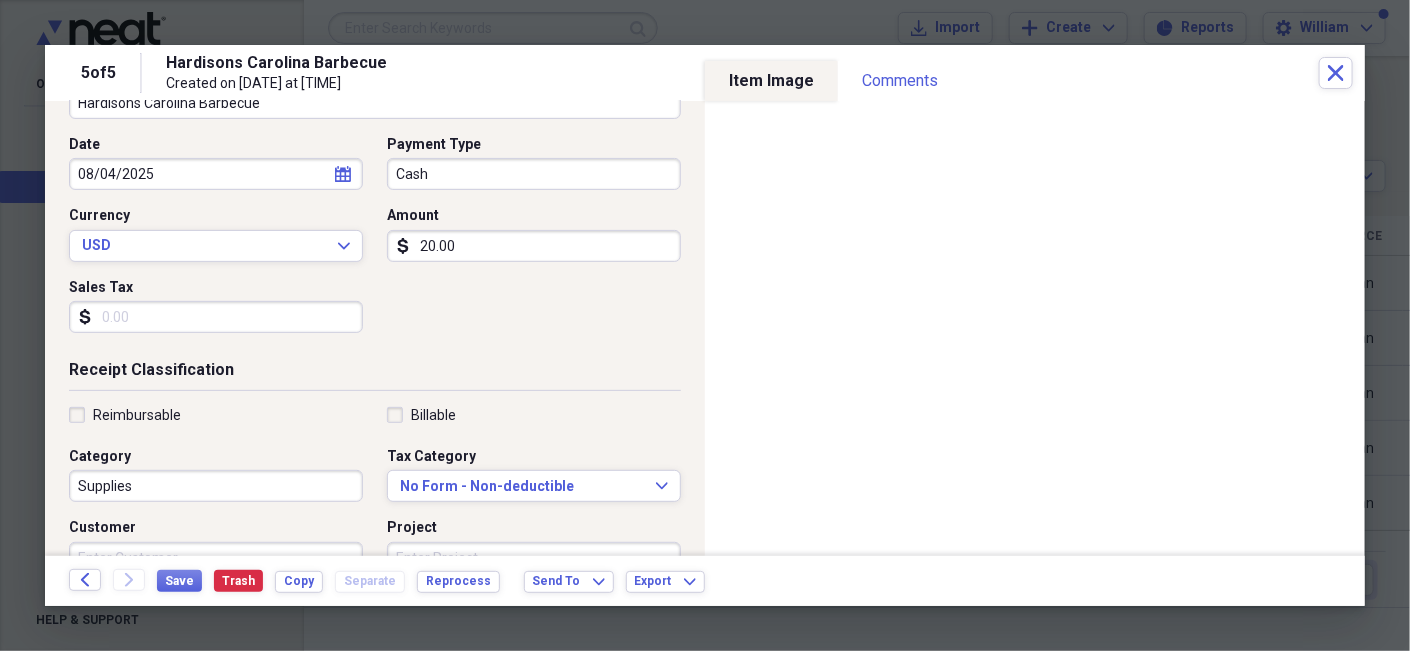 scroll, scrollTop: 200, scrollLeft: 0, axis: vertical 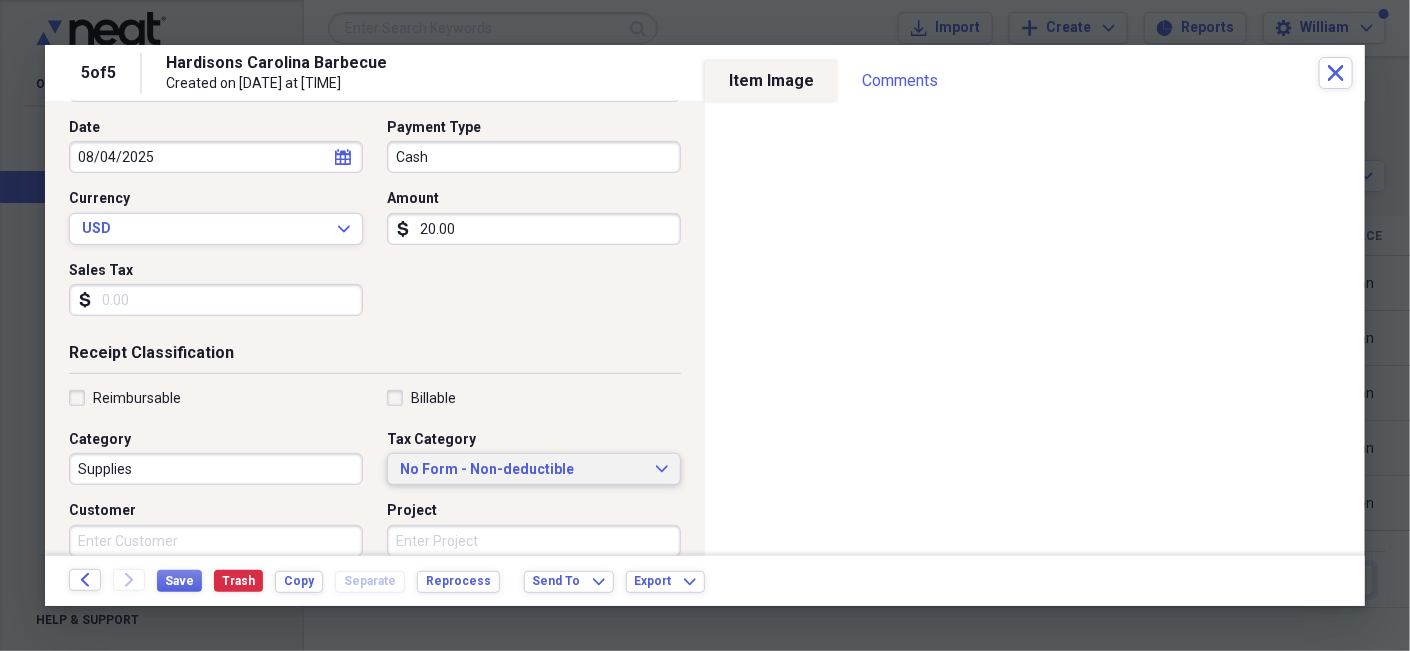 click on "No Form - Non-deductible" at bounding box center (522, 470) 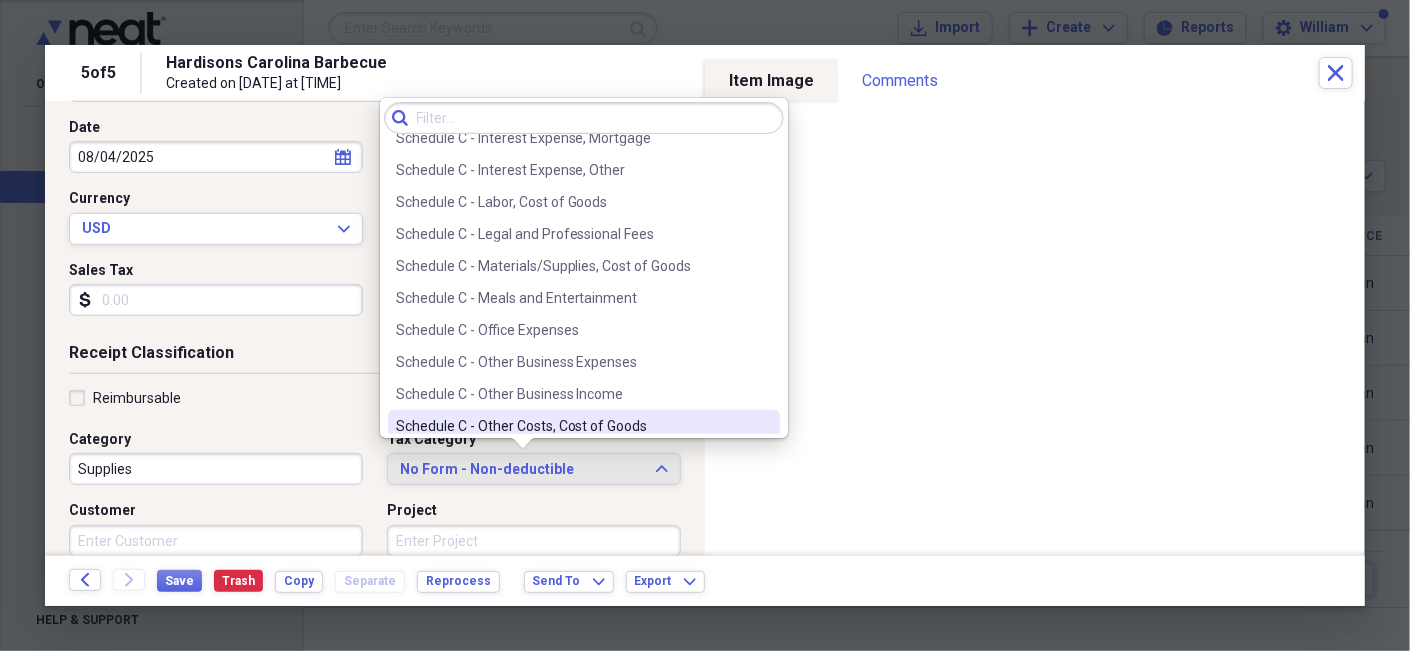 scroll, scrollTop: 3955, scrollLeft: 0, axis: vertical 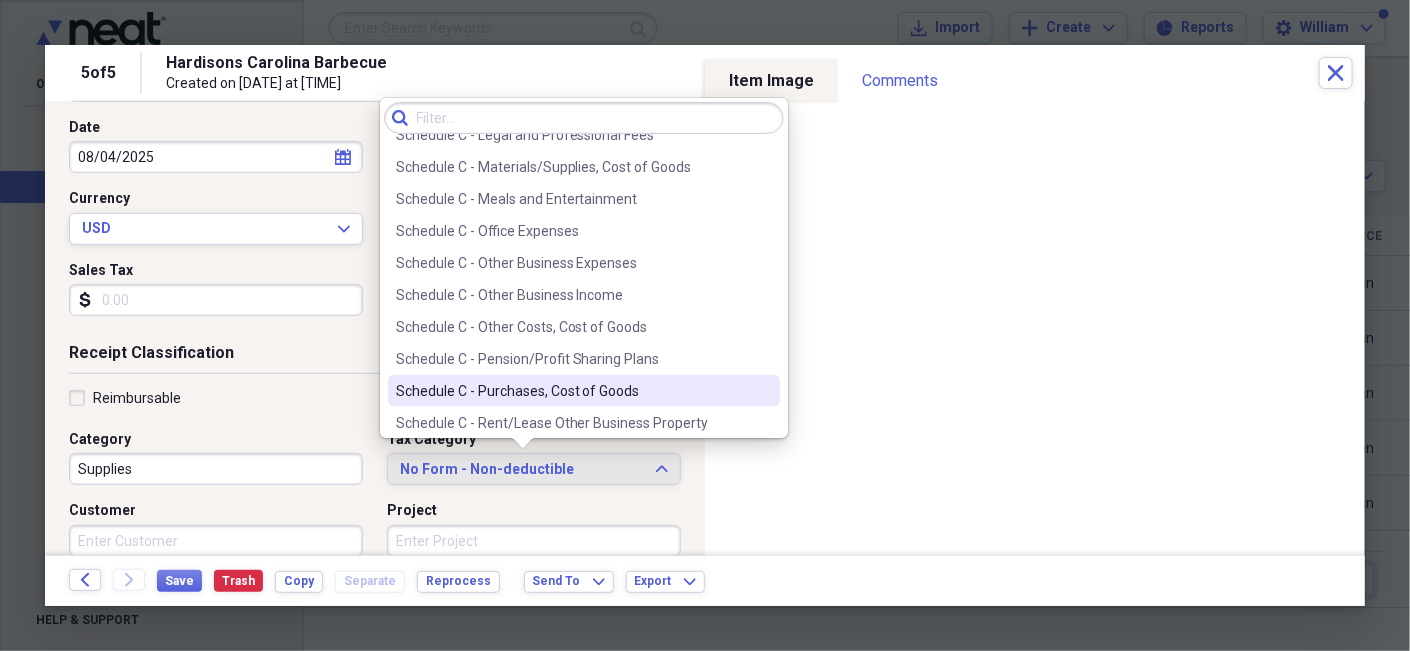 click on "Schedule C - Purchases, Cost of Goods" at bounding box center [584, 391] 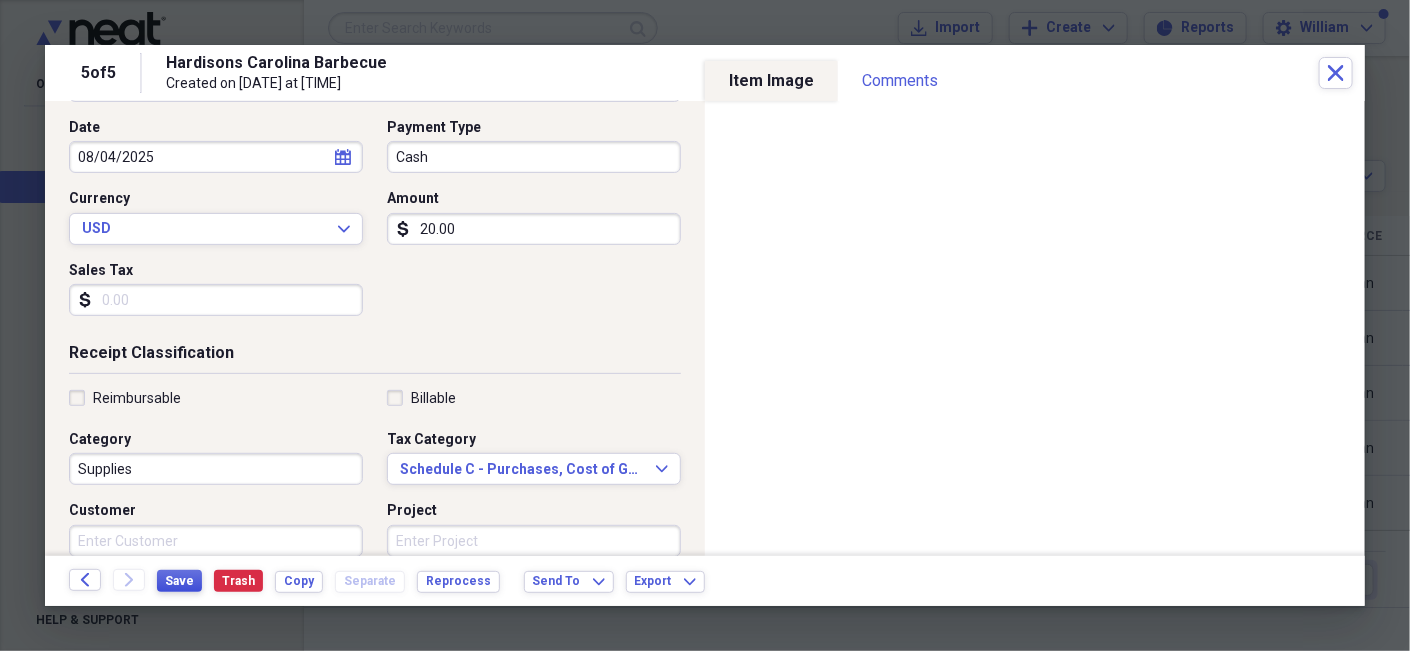 click on "Save" at bounding box center (179, 581) 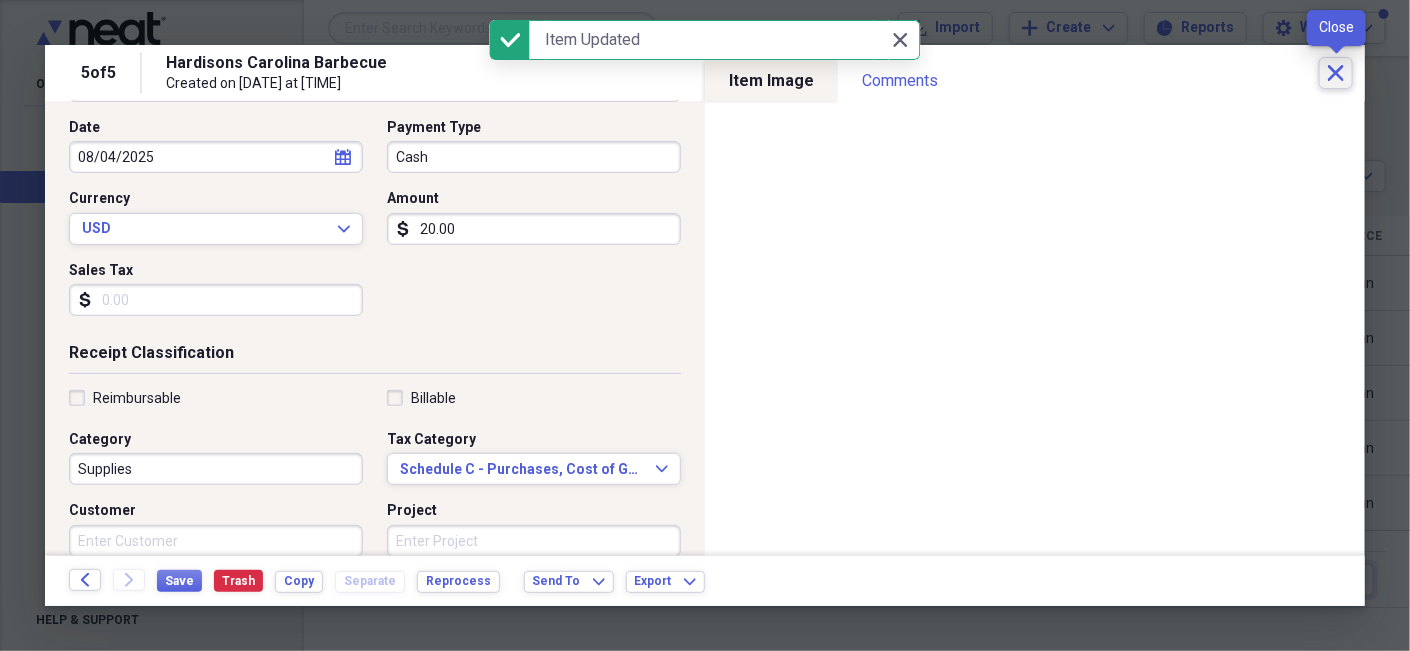 click on "Close" at bounding box center (1336, 73) 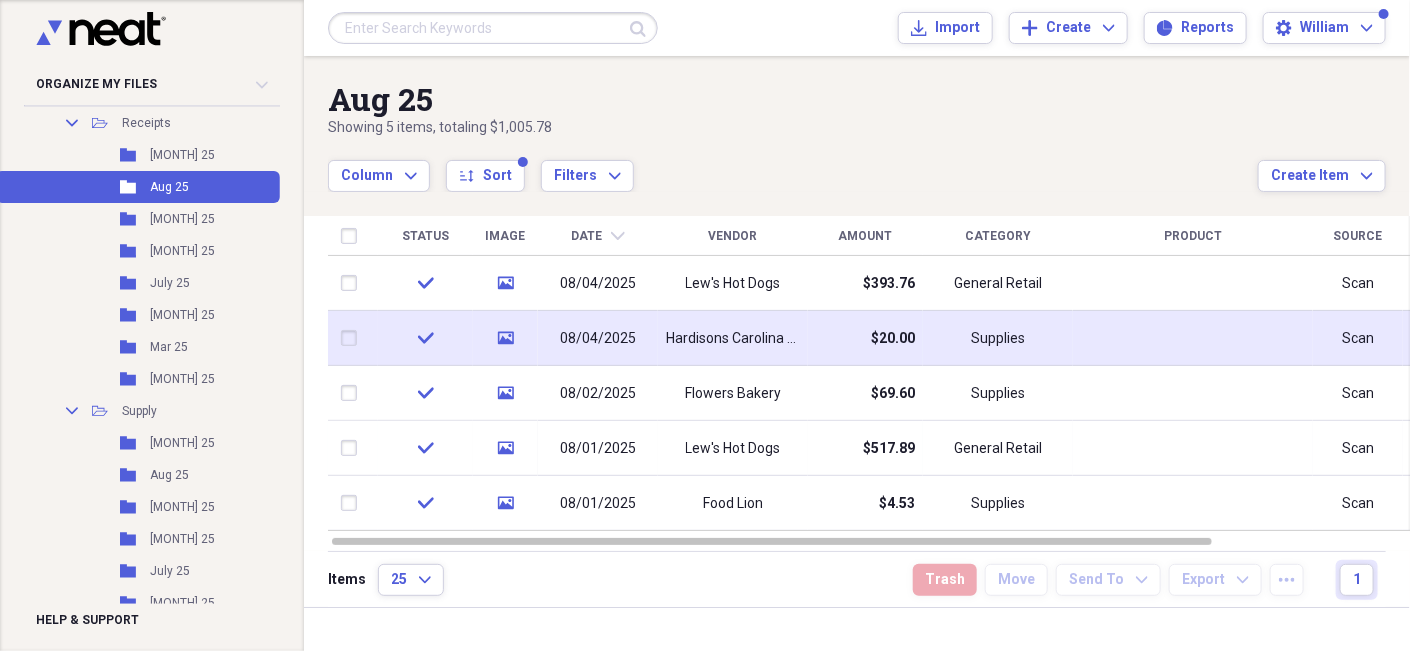 click at bounding box center [353, 338] 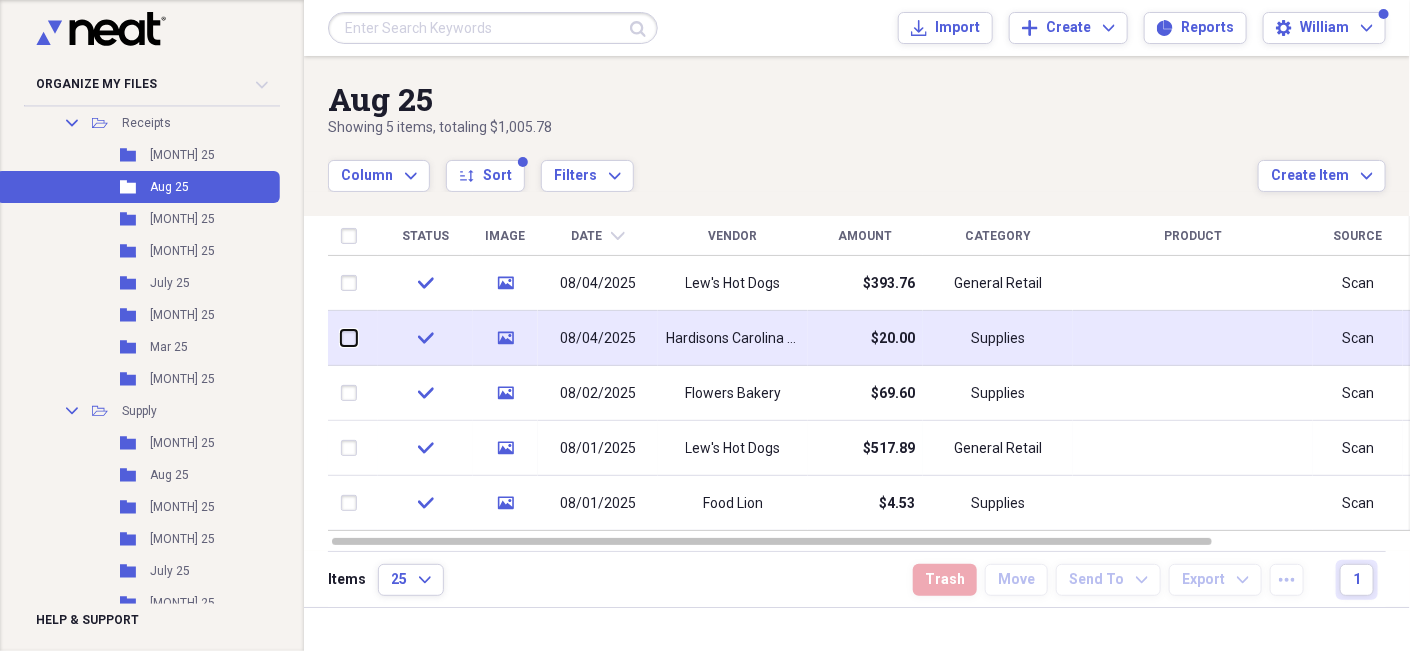 click at bounding box center (341, 338) 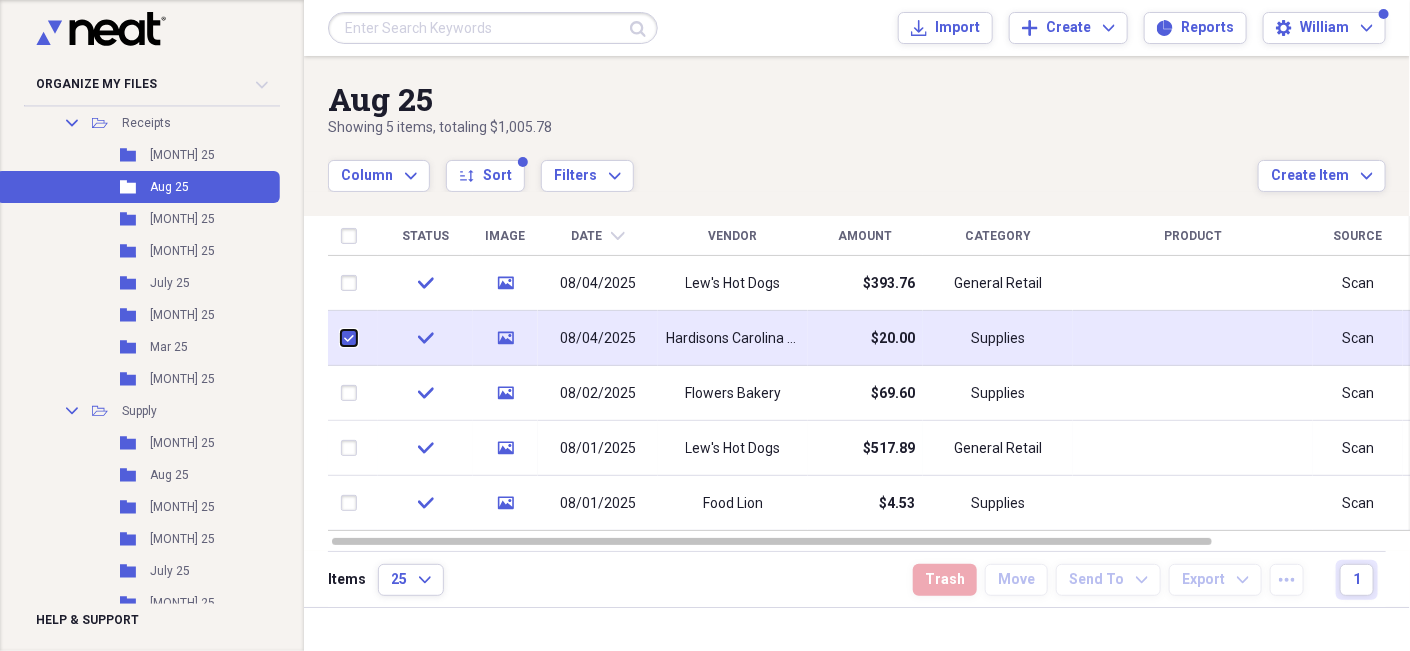 checkbox on "true" 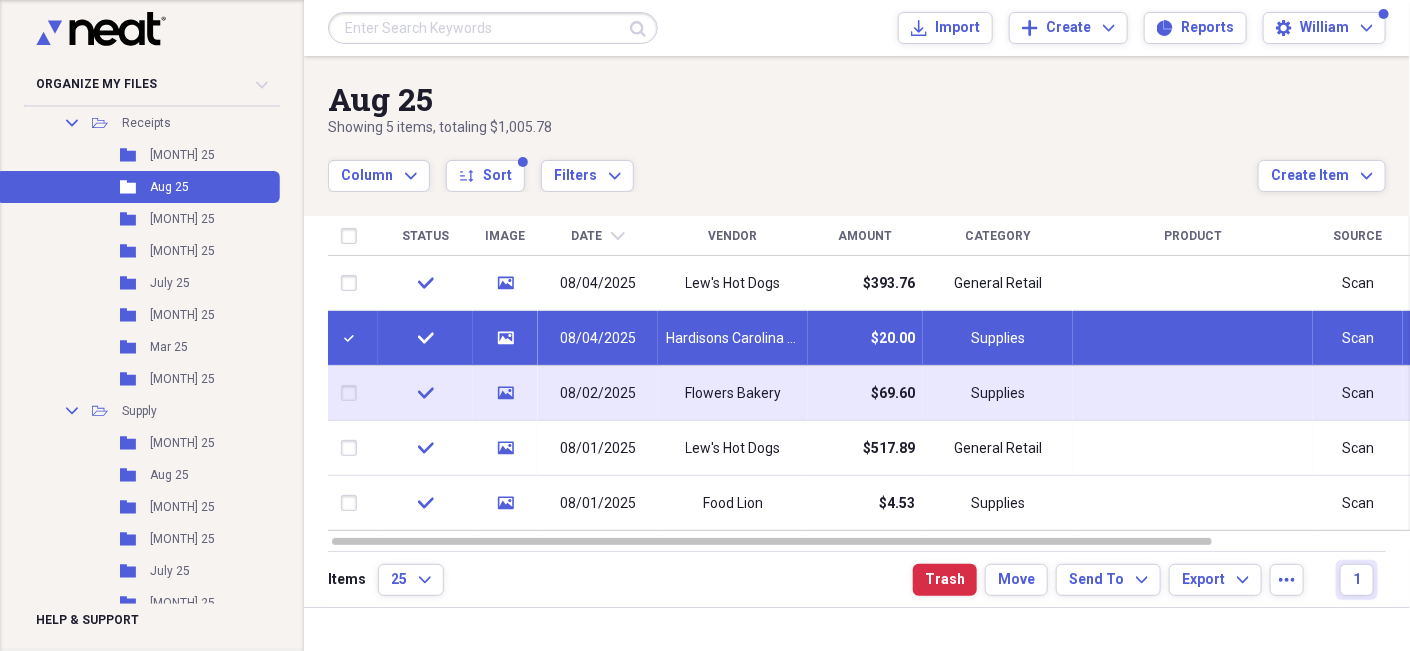 click at bounding box center (353, 393) 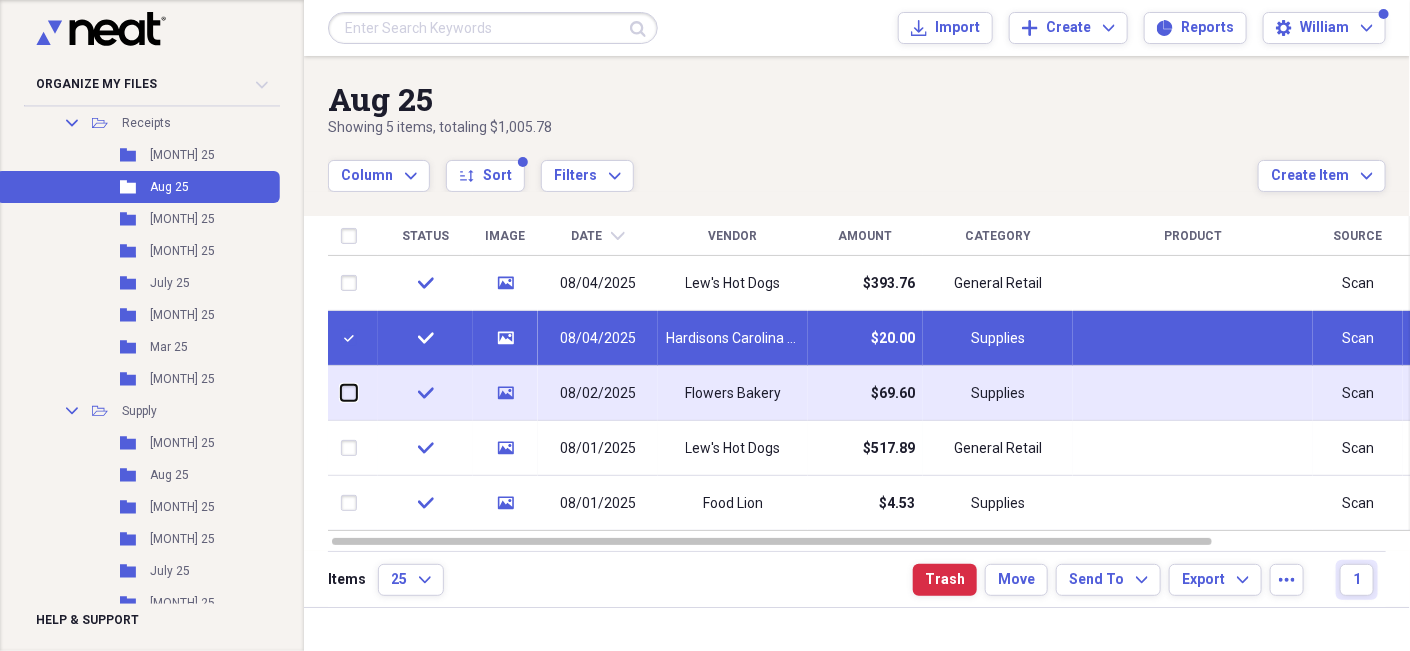 click at bounding box center [341, 393] 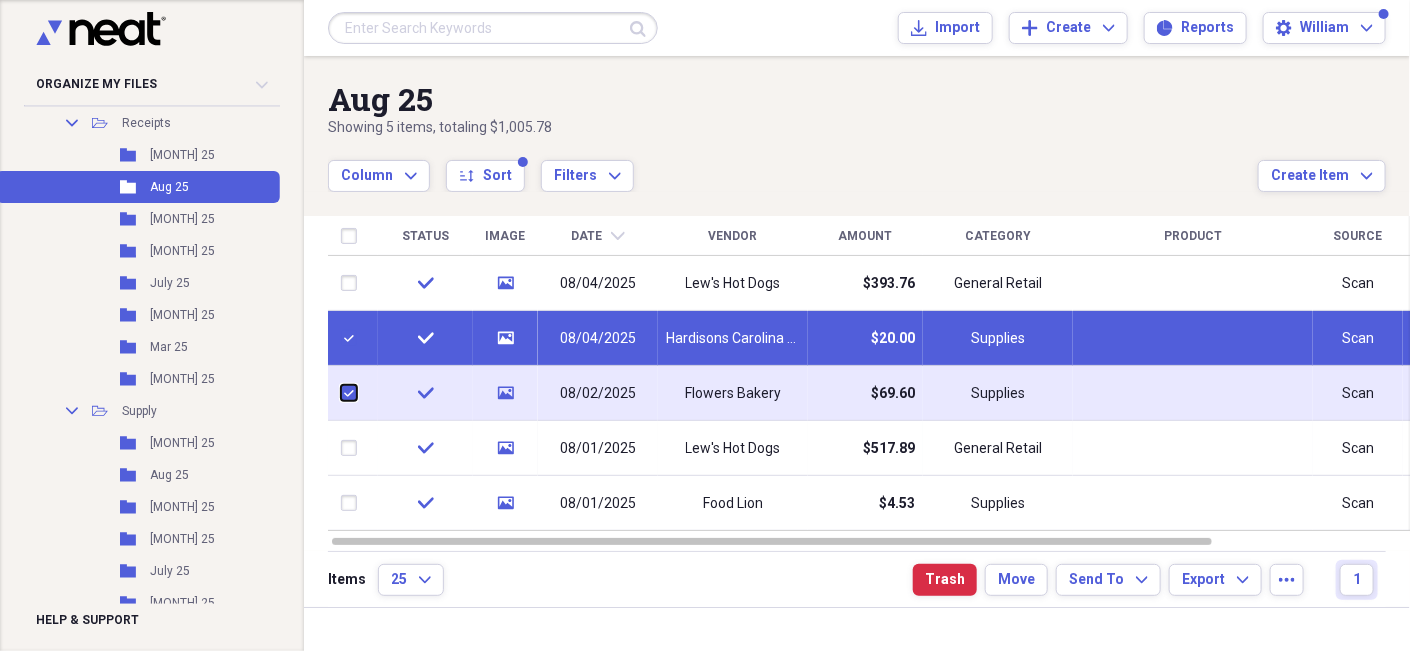 checkbox on "true" 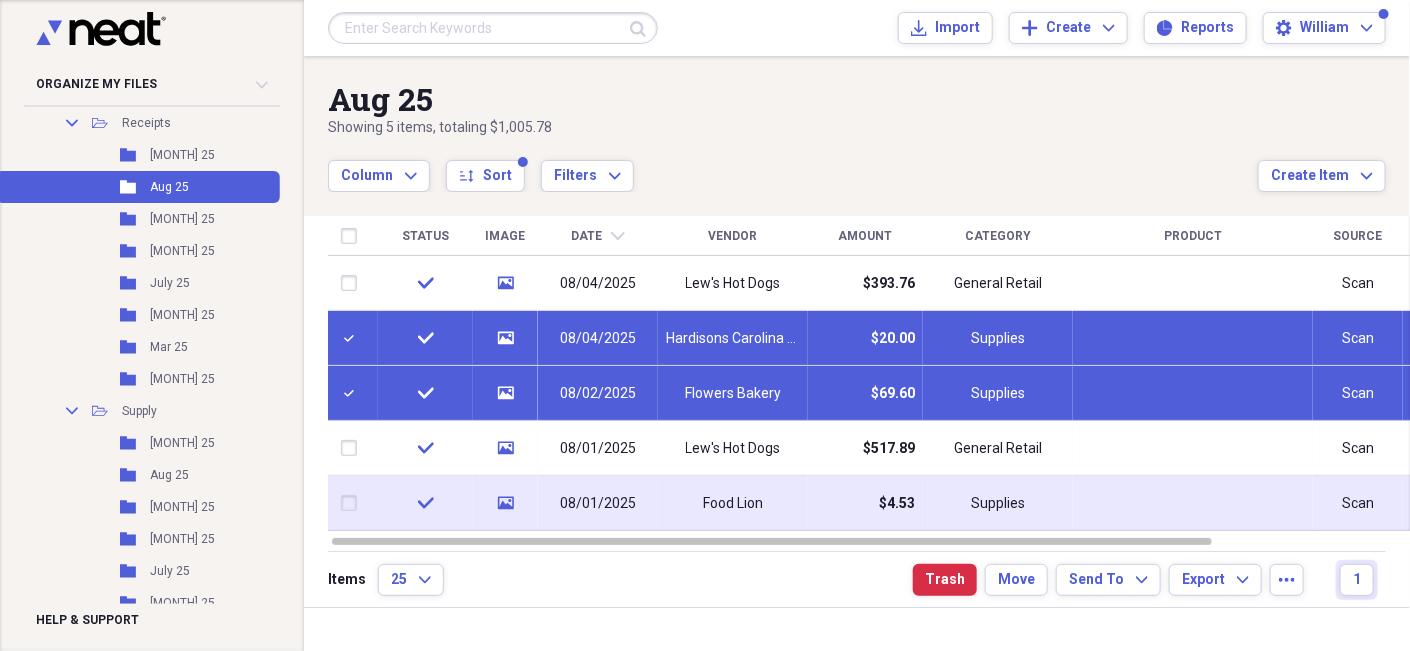 click at bounding box center [353, 503] 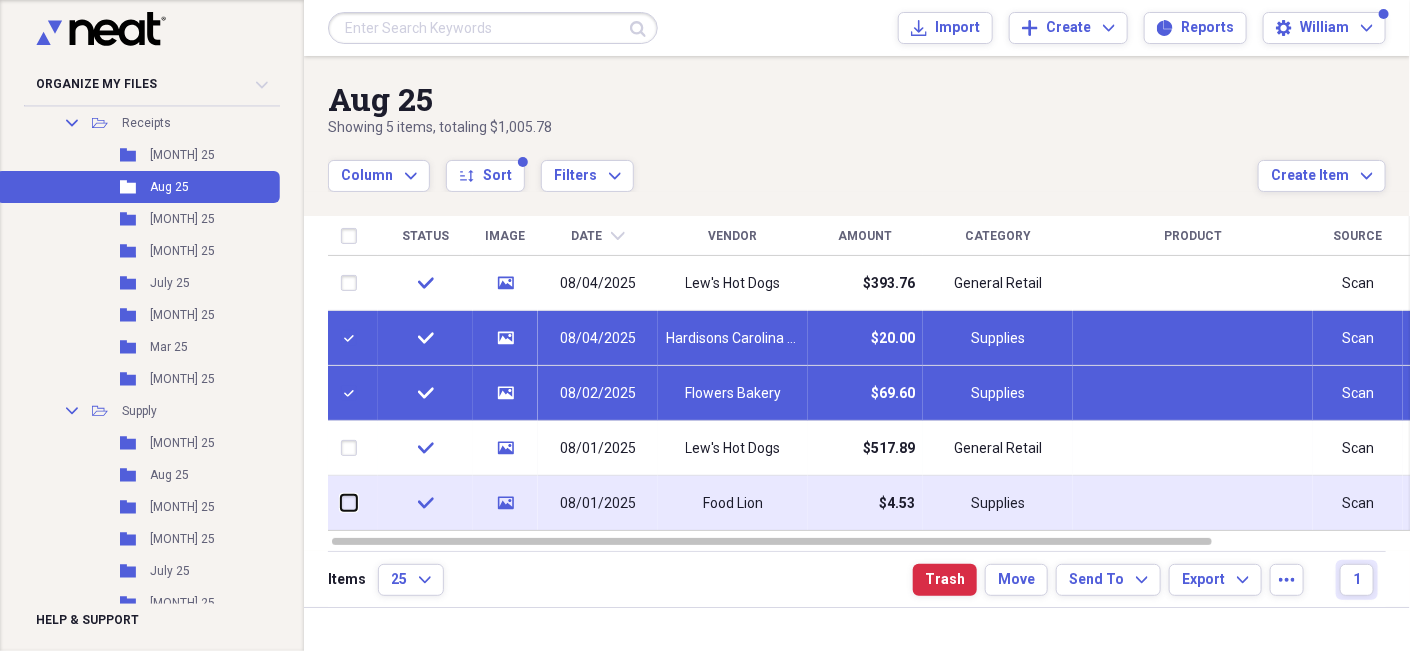 click at bounding box center (341, 503) 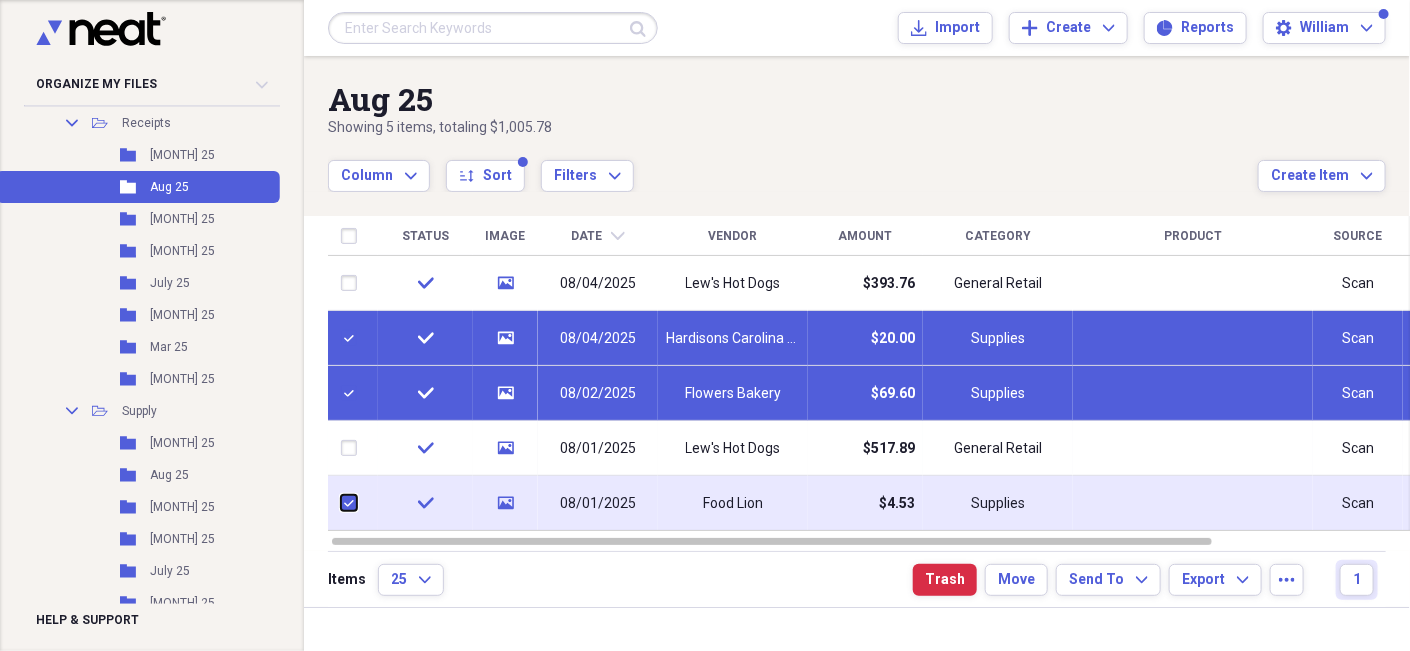 checkbox on "true" 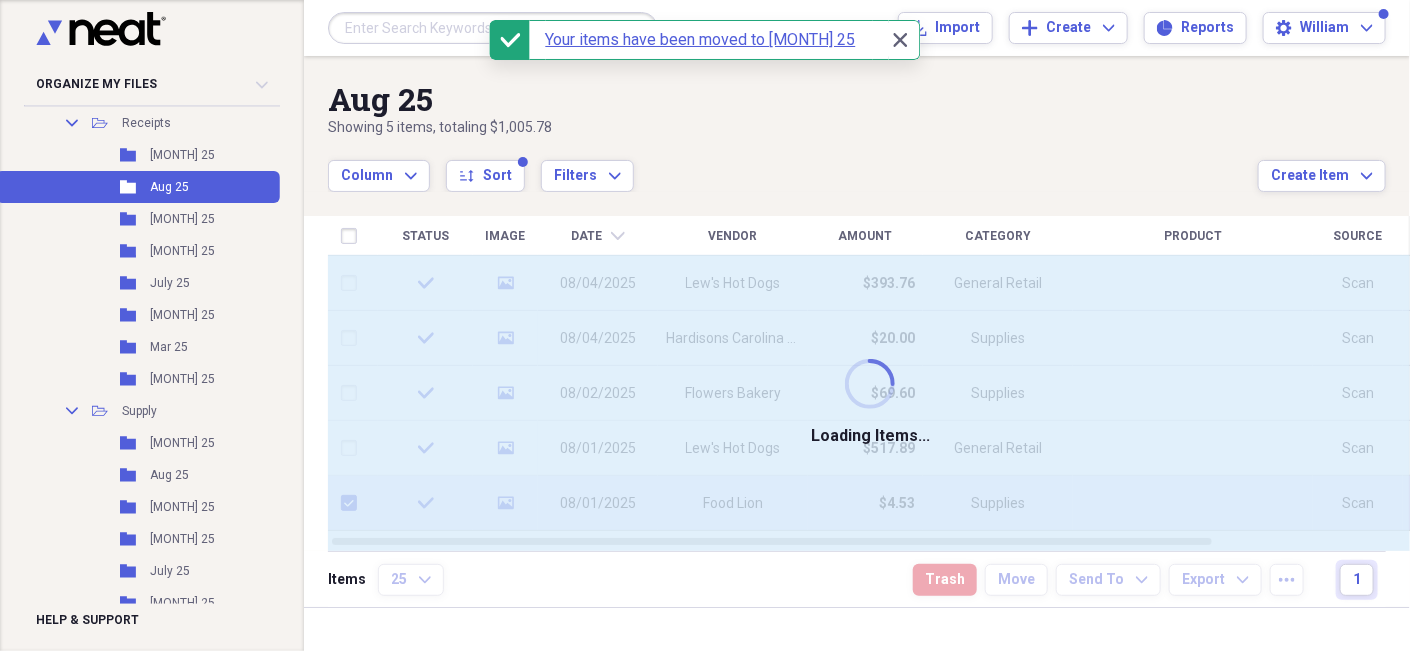 checkbox on "false" 